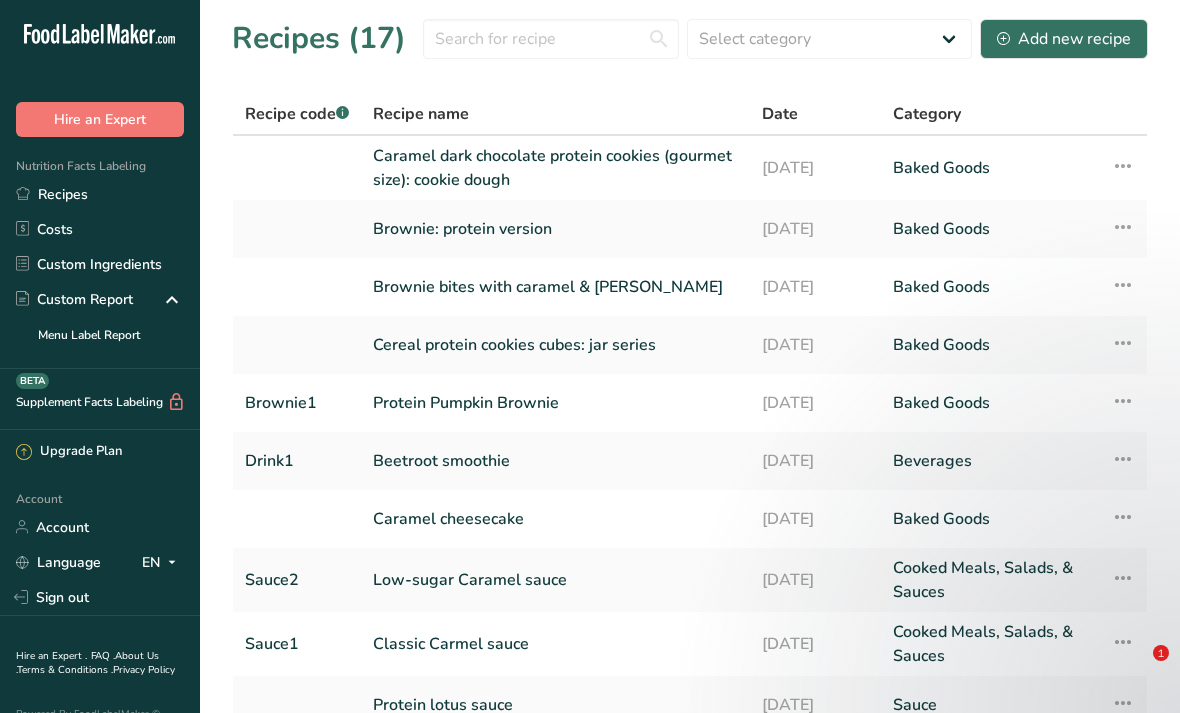 scroll, scrollTop: 77, scrollLeft: 0, axis: vertical 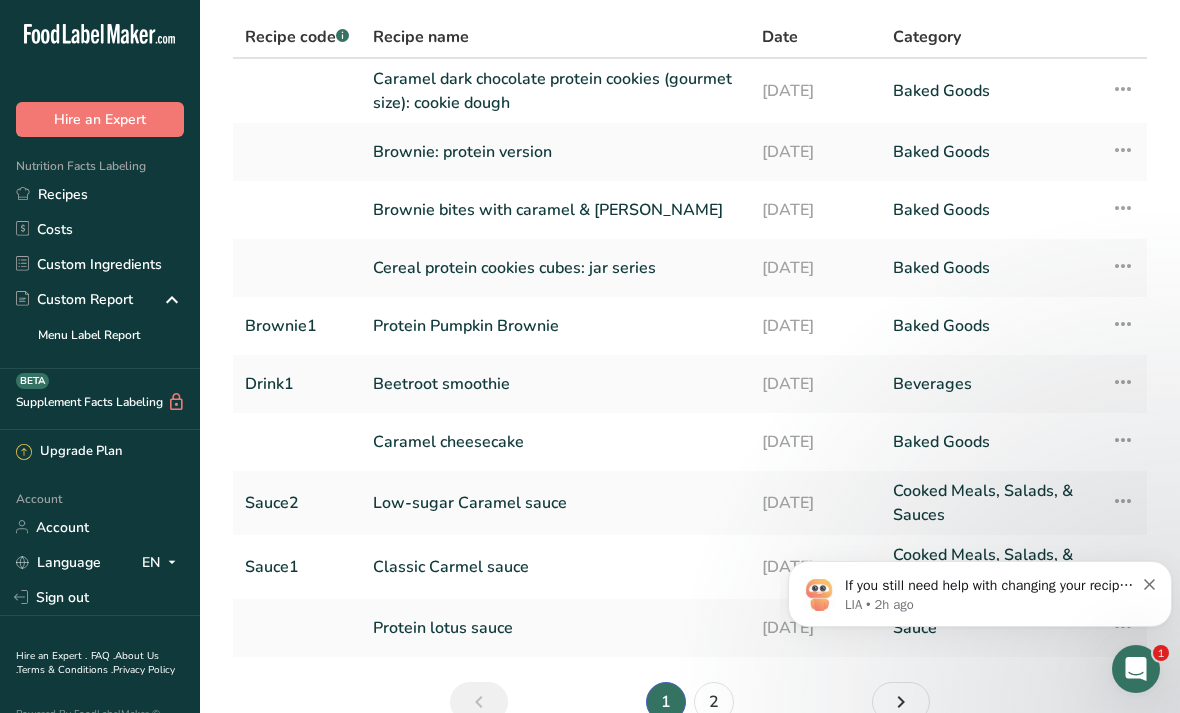 click on "LIA • 2h ago" at bounding box center [989, 605] 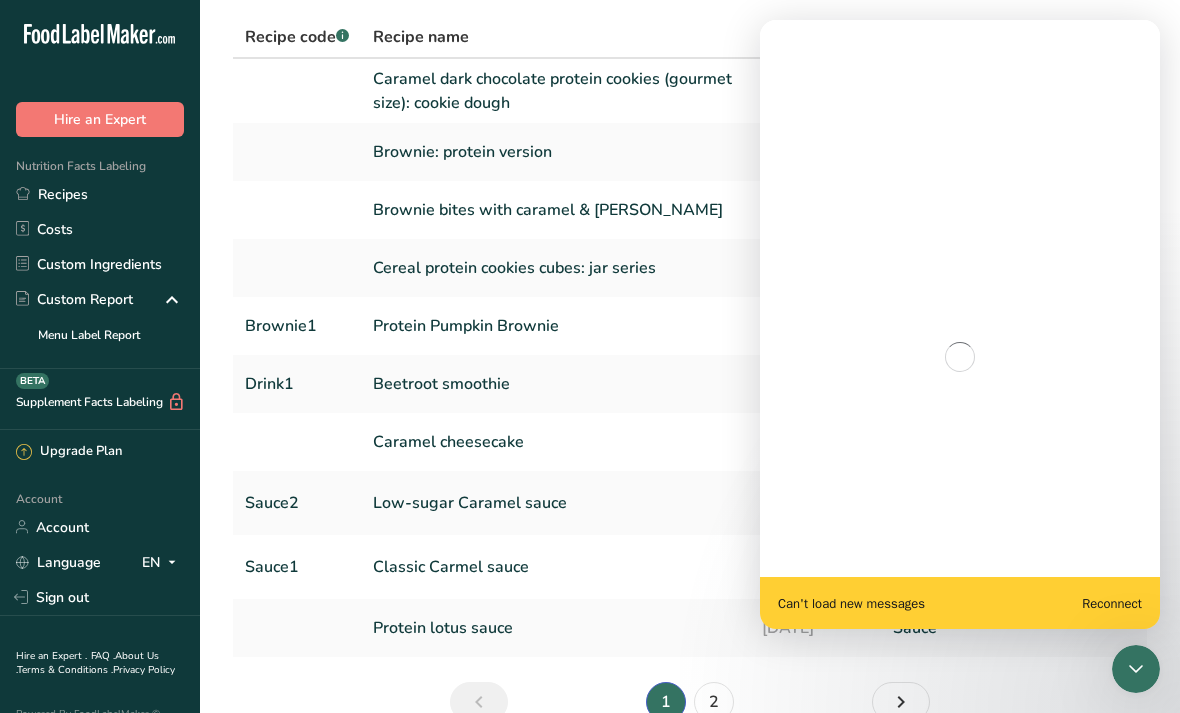 scroll, scrollTop: 0, scrollLeft: 0, axis: both 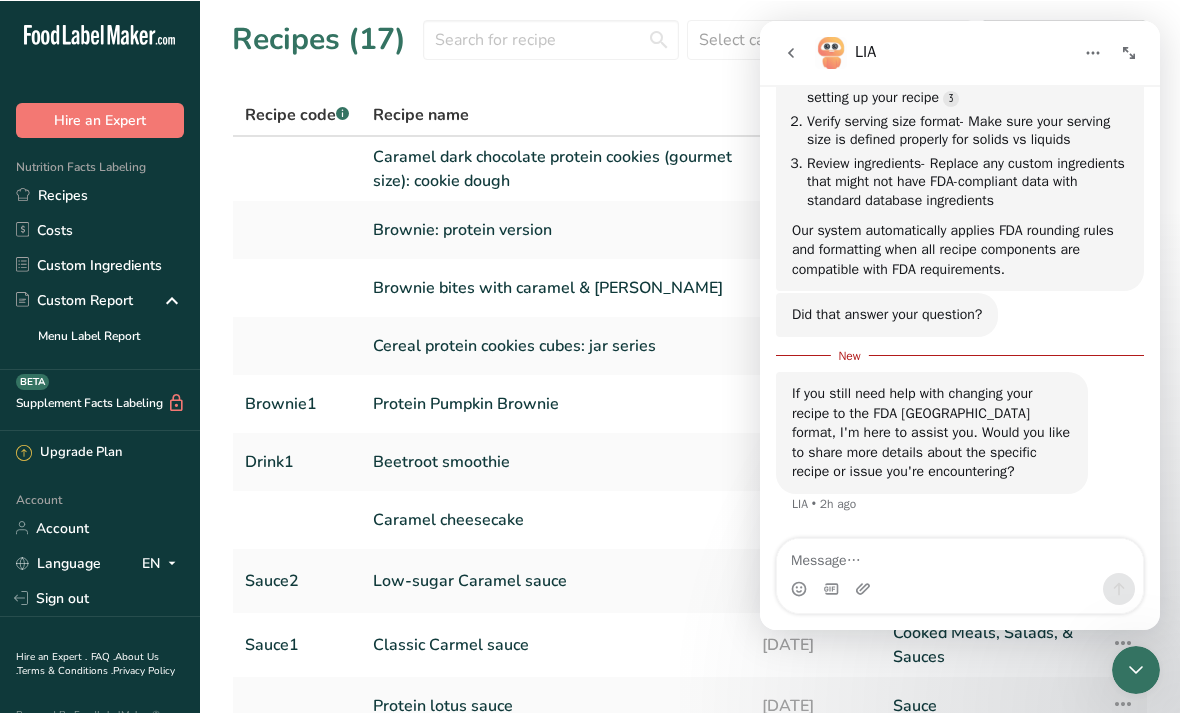 click on "Caramel dark chocolate  protein cookies (gourmet size): cookie dough" at bounding box center (555, 168) 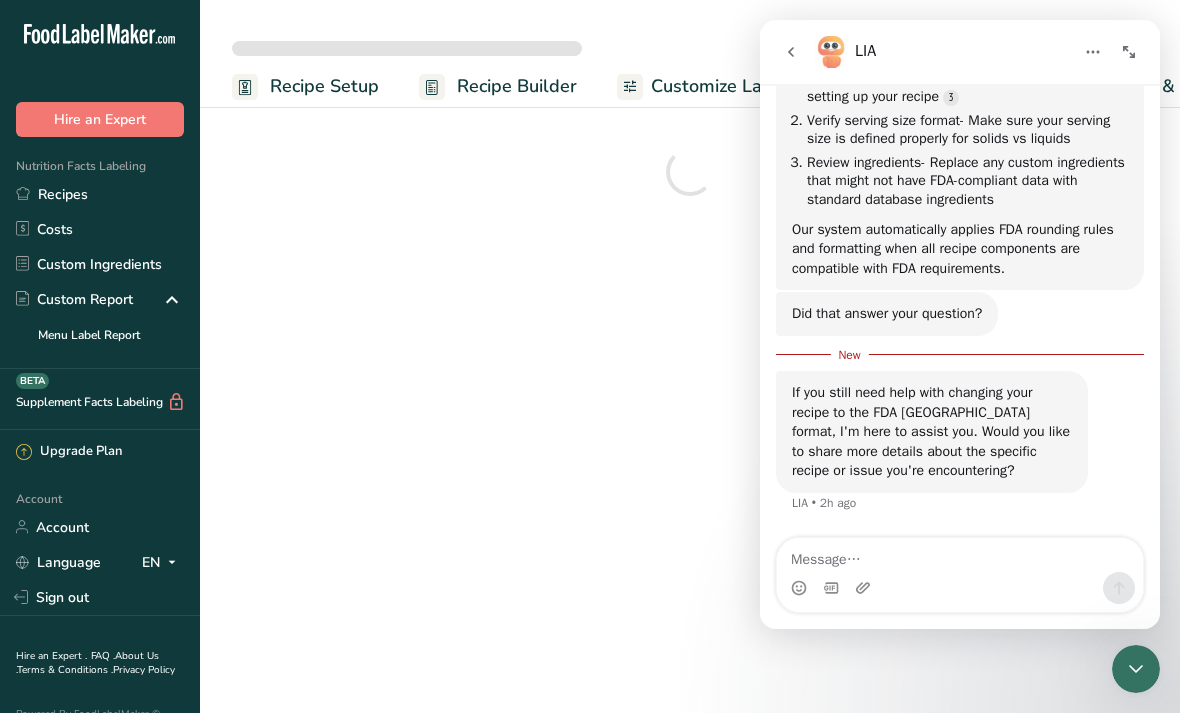 click on "Recipe Setup                       Recipe Builder   Customize Label               Nutrition Breakdown               Notes & Attachments                 Recipe Costing" at bounding box center (590, 356) 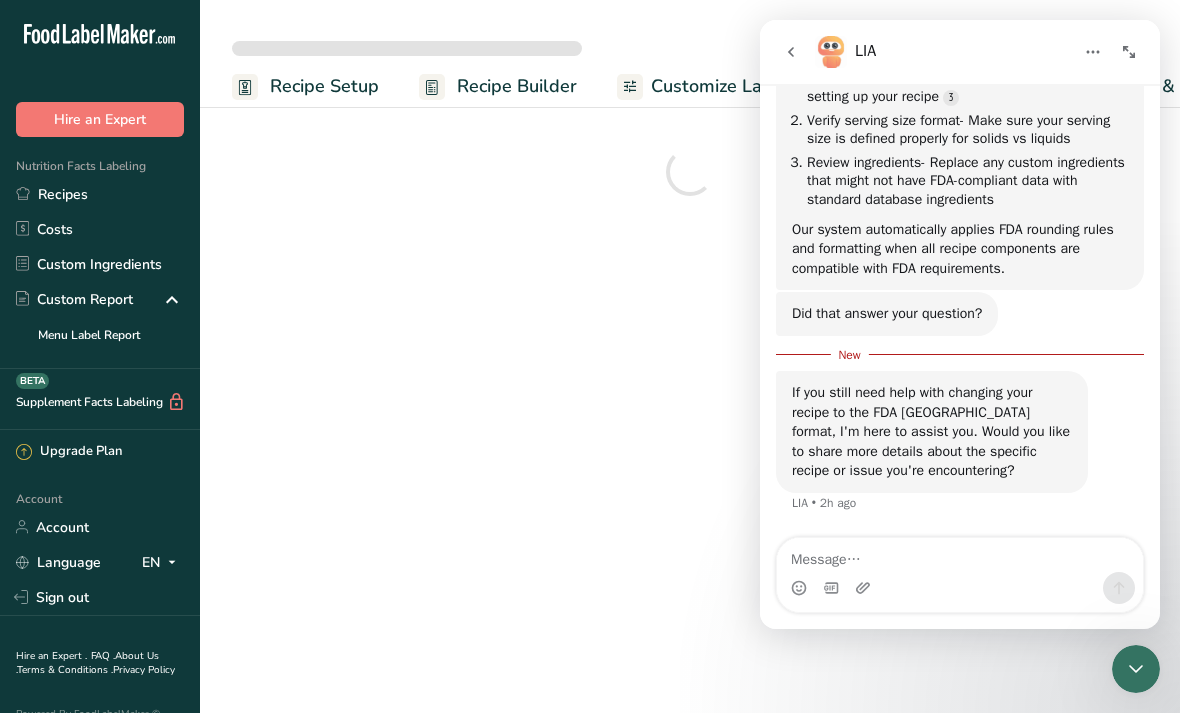 click 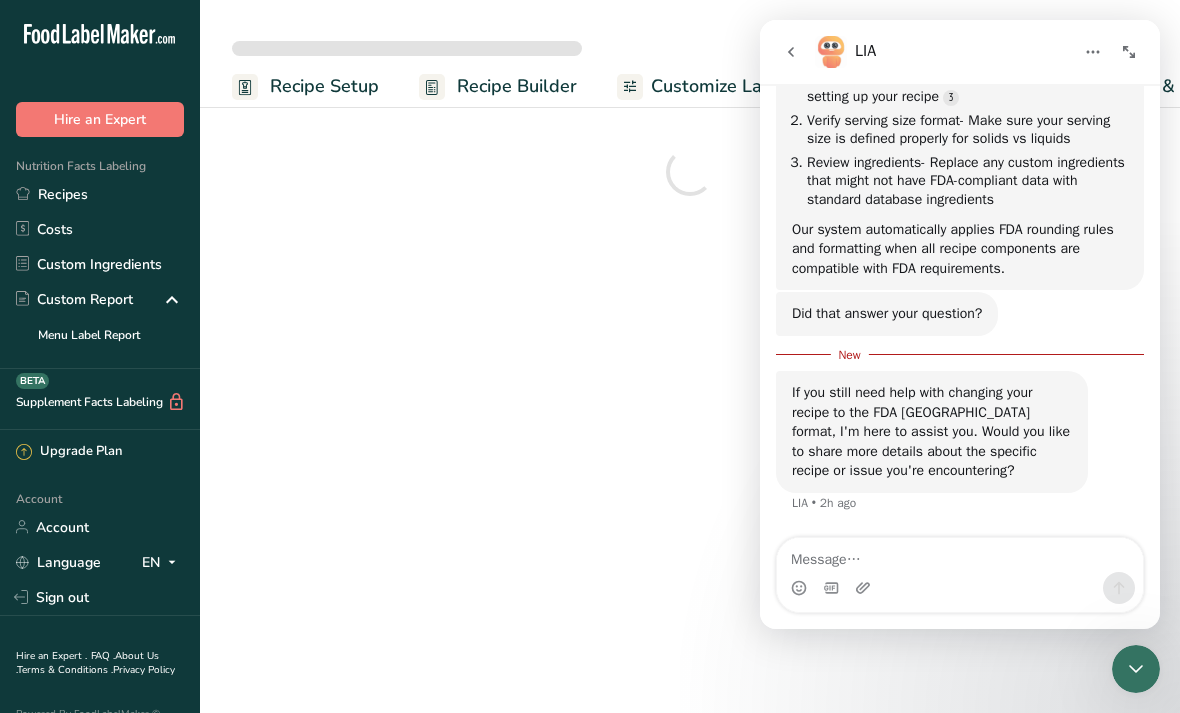 scroll, scrollTop: 2555, scrollLeft: 0, axis: vertical 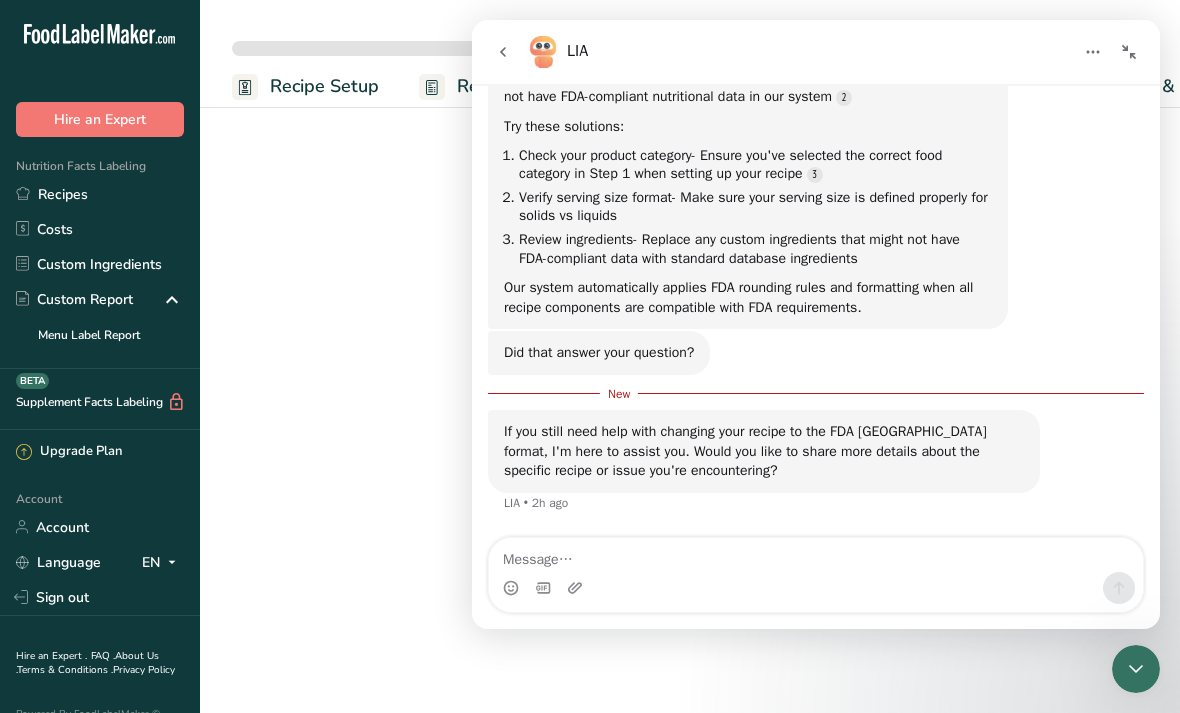 click 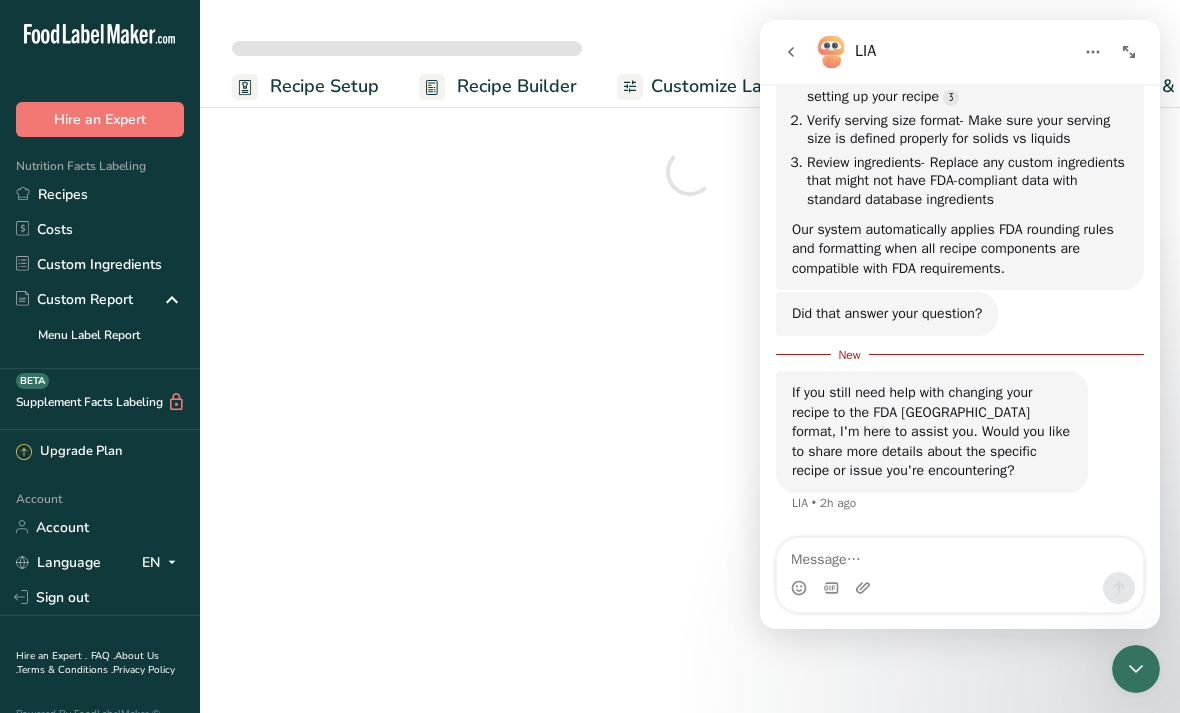 scroll, scrollTop: 3213, scrollLeft: 0, axis: vertical 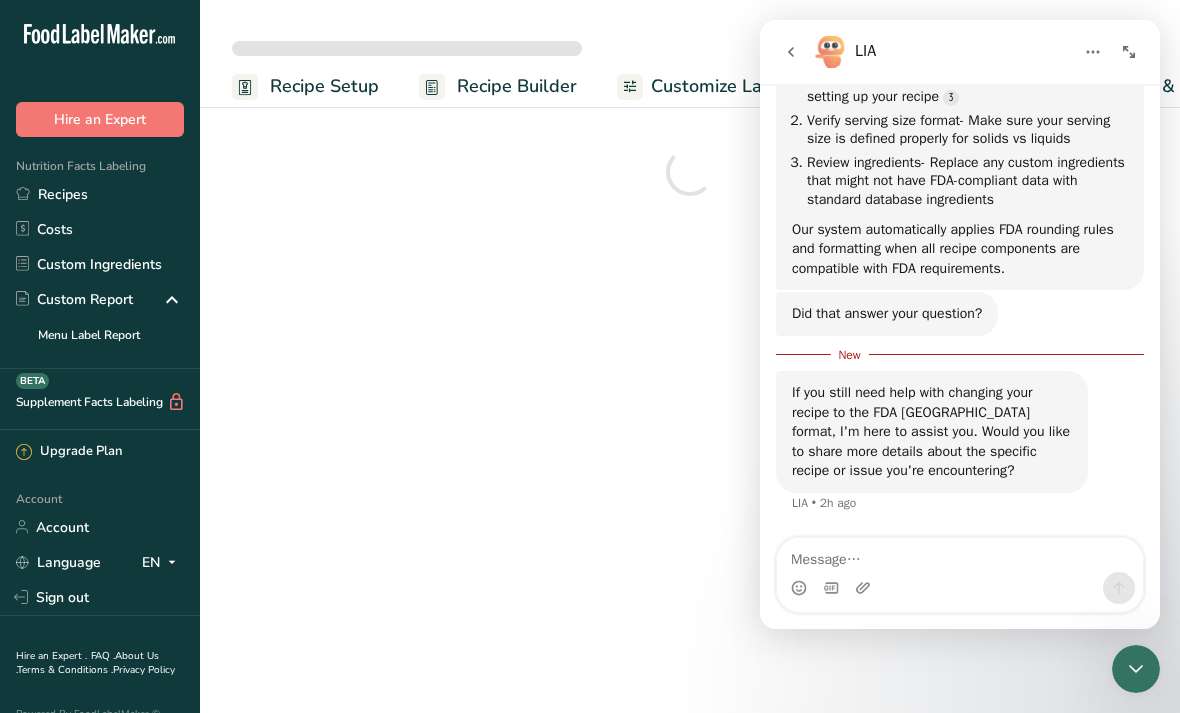 click at bounding box center (1136, 669) 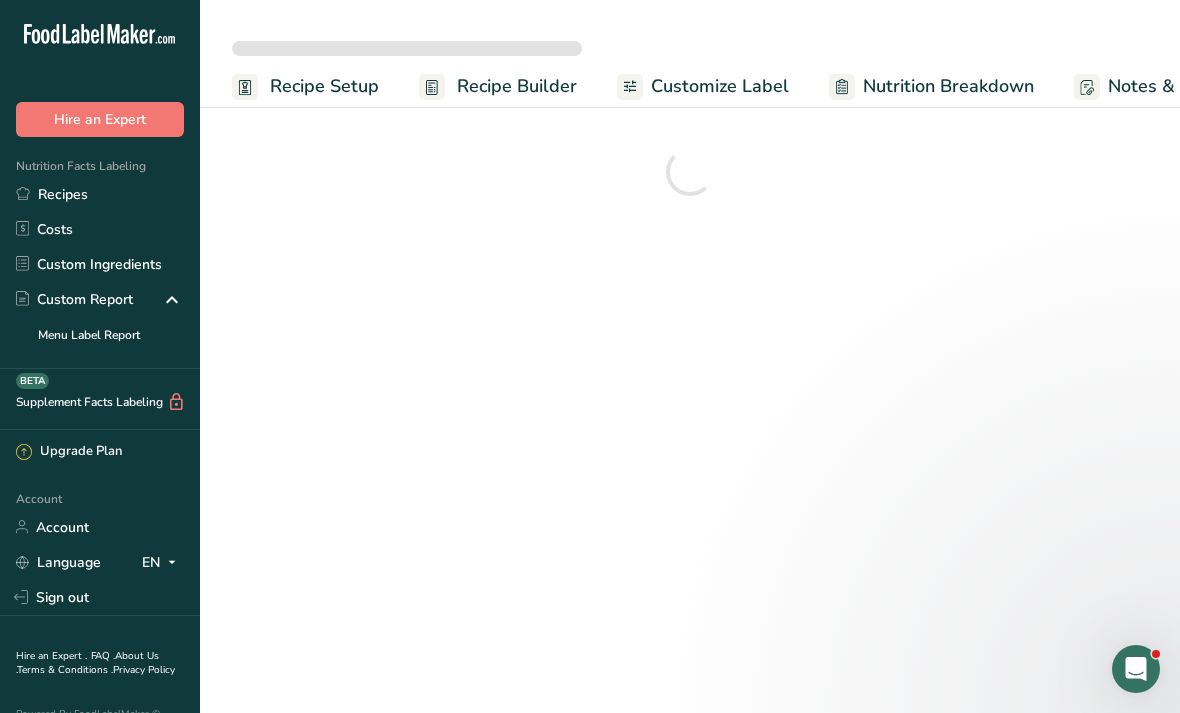 scroll, scrollTop: 0, scrollLeft: 0, axis: both 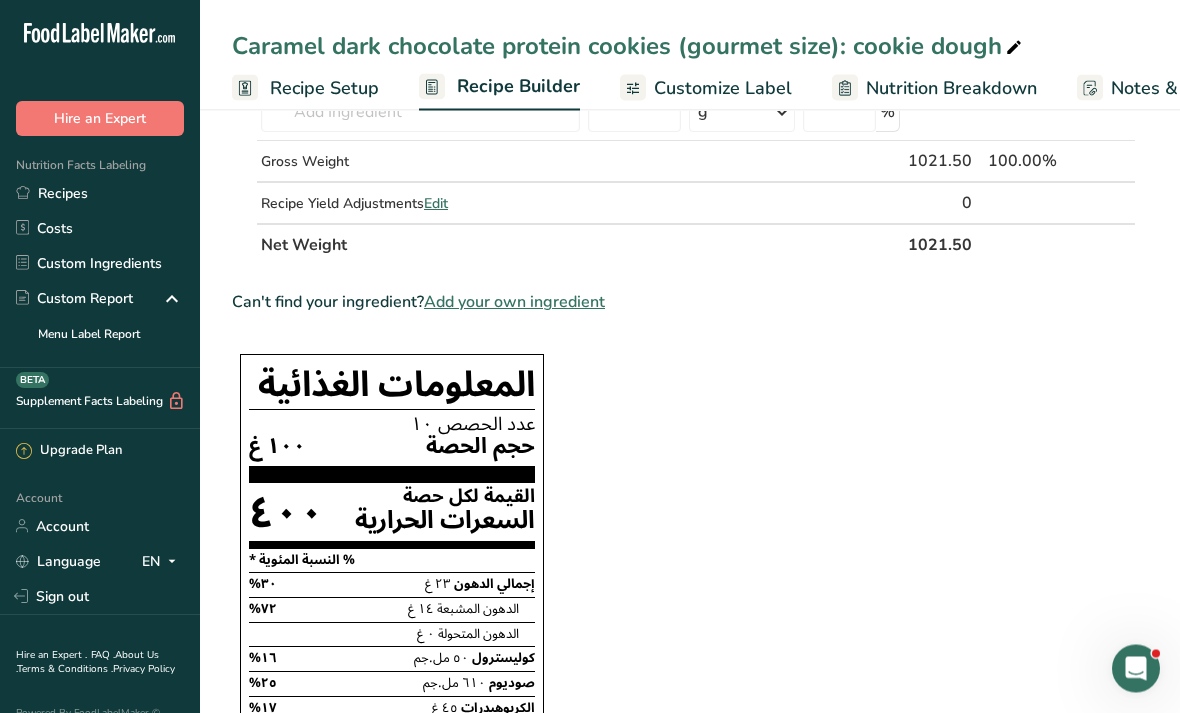 click on "Customize Label" at bounding box center [723, 88] 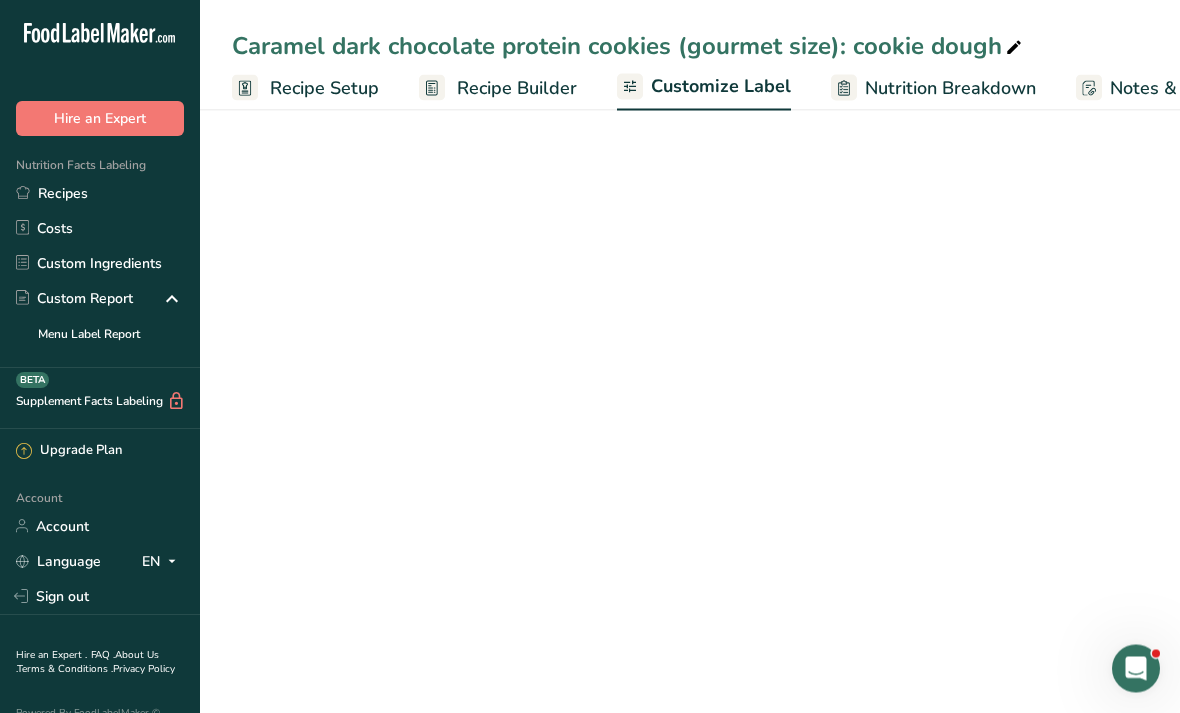 scroll, scrollTop: 802, scrollLeft: 0, axis: vertical 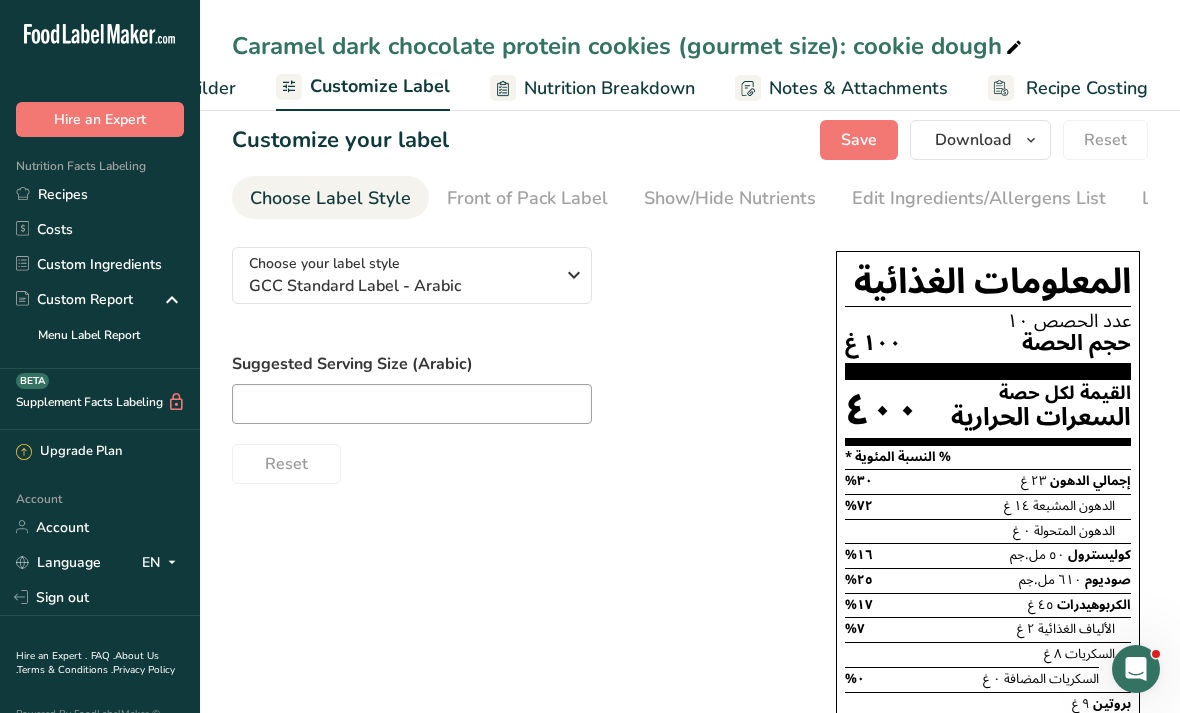 click on "GCC Standard Label - Arabic" at bounding box center (401, 286) 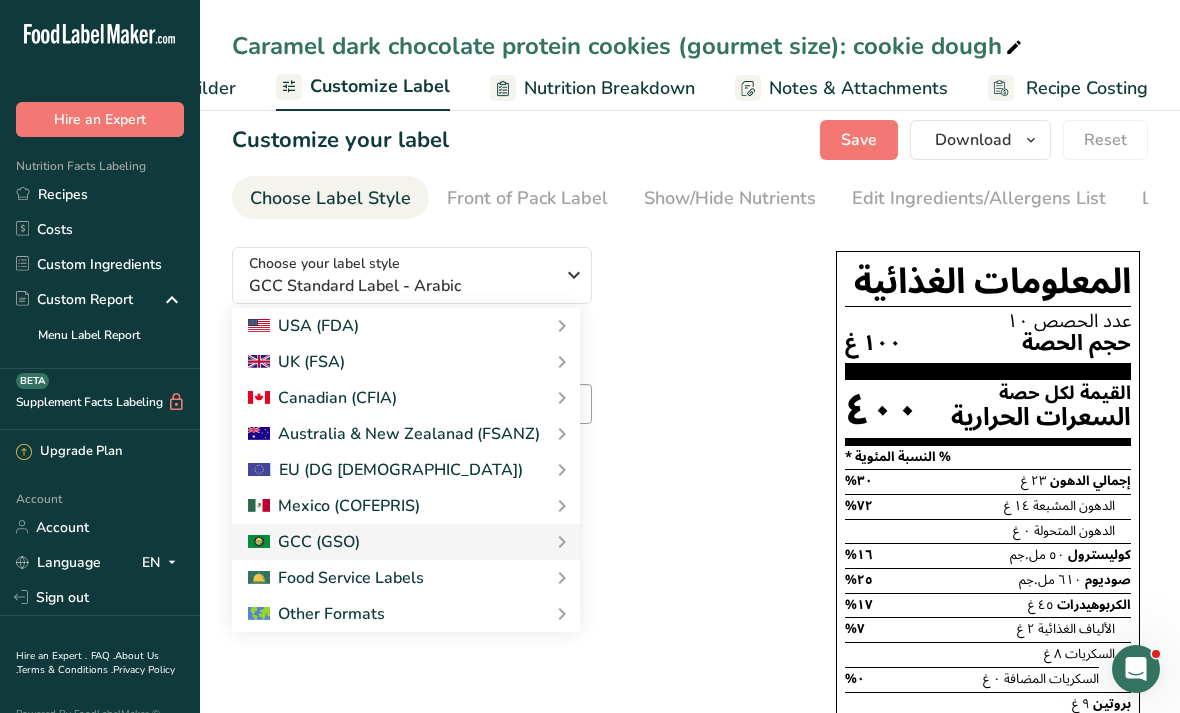 click on "USA (FDA)" at bounding box center [406, 326] 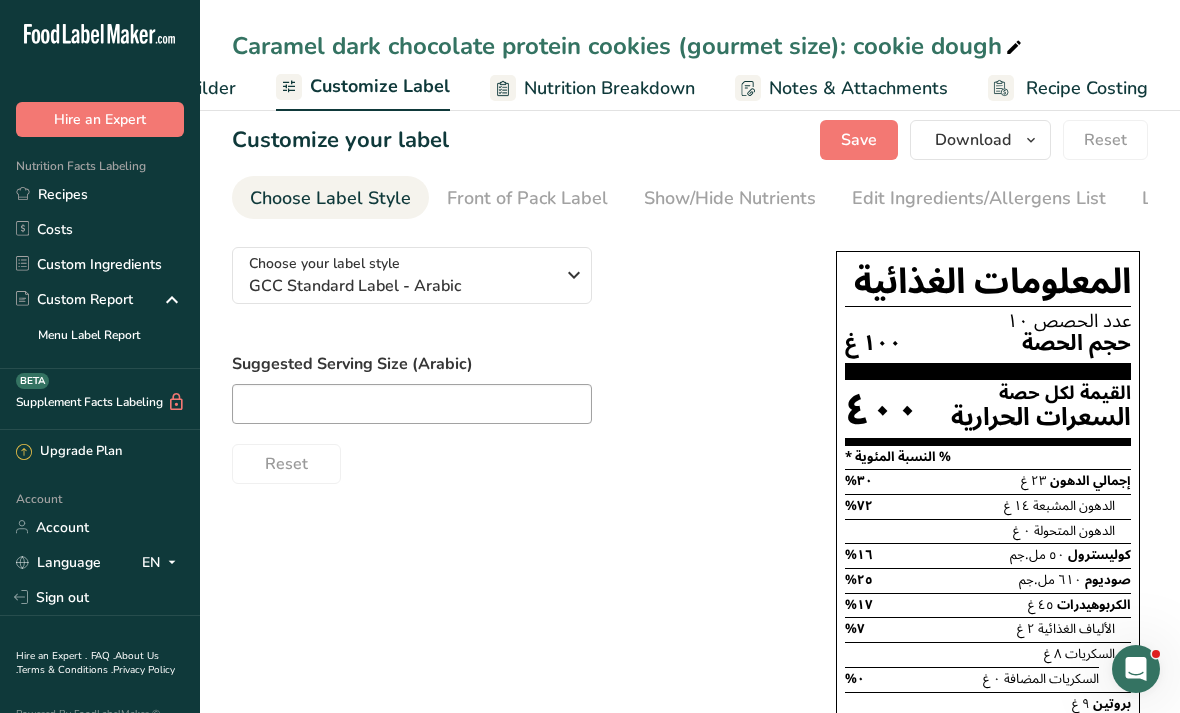 click at bounding box center [574, 275] 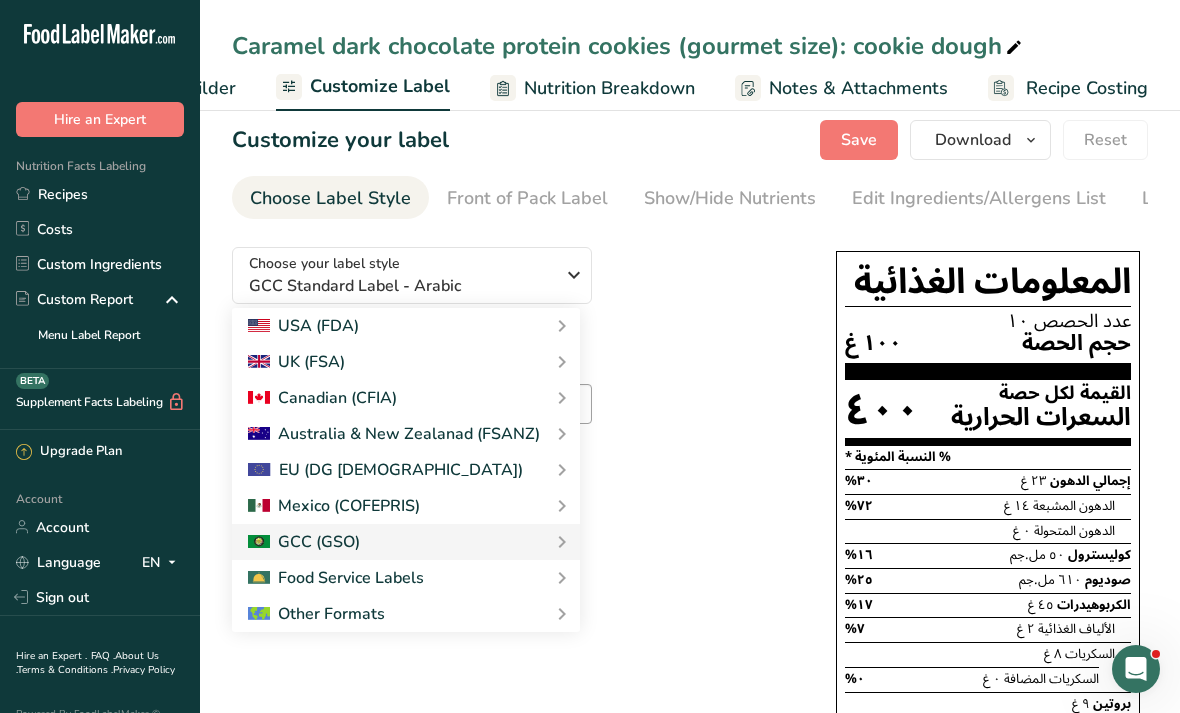 click on "USA (FDA)" at bounding box center (406, 326) 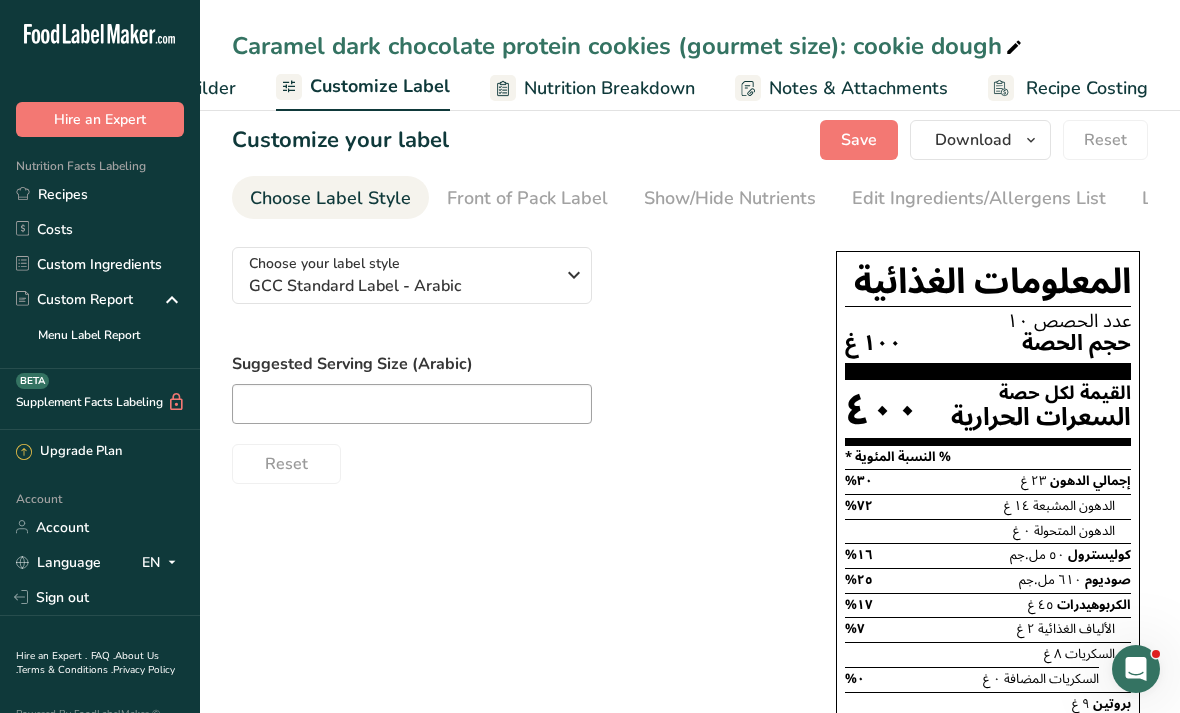 click on "Choose your label style
GCC Standard Label - Arabic
USA (FDA)
Standard FDA label
Tabular FDA label
Linear FDA label
Simplified FDA label
Dual Column FDA label (Per Serving/Per Container)
Dual Column FDA label (As Sold/As Prepared)
Aggregate Standard FDA label
Standard FDA label with Micronutrients listed side-by-side
[GEOGRAPHIC_DATA] (FSA)
UK Mandatory Label "Back of Pack"
UK Traffic Light Label  "Front of Pack"
Canadian (CFIA)
Canadian Standard label
Canadian Dual Column label" at bounding box center (514, 357) 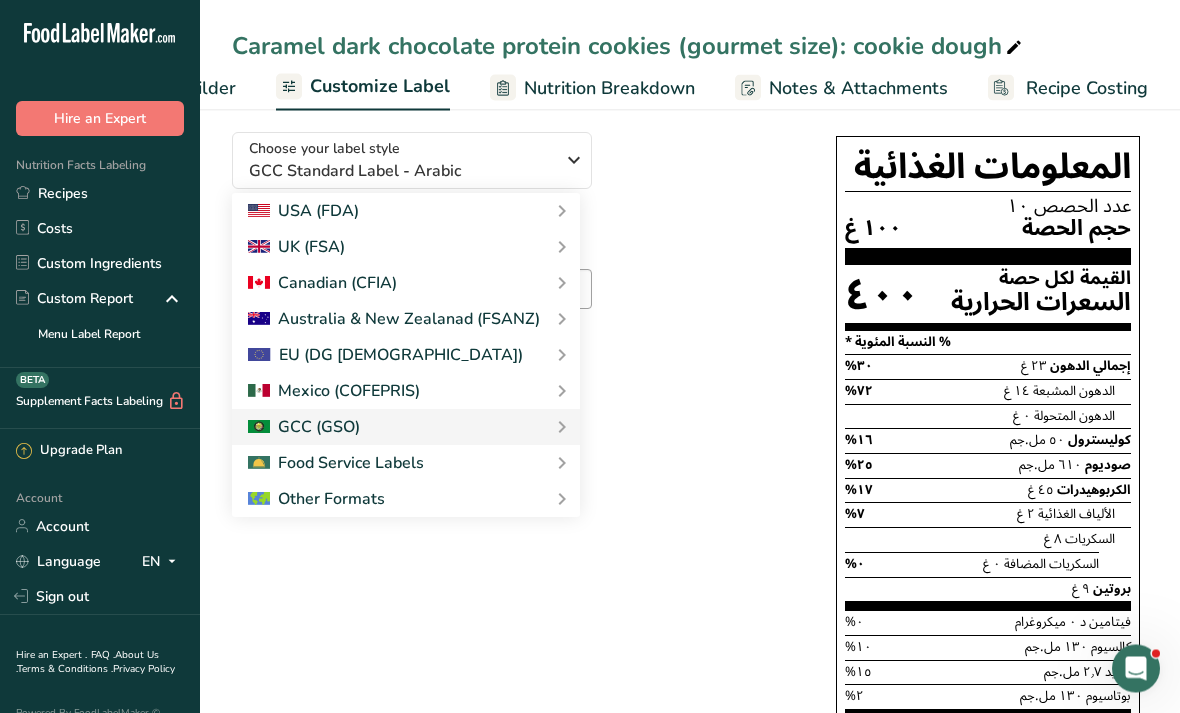 scroll, scrollTop: 0, scrollLeft: 0, axis: both 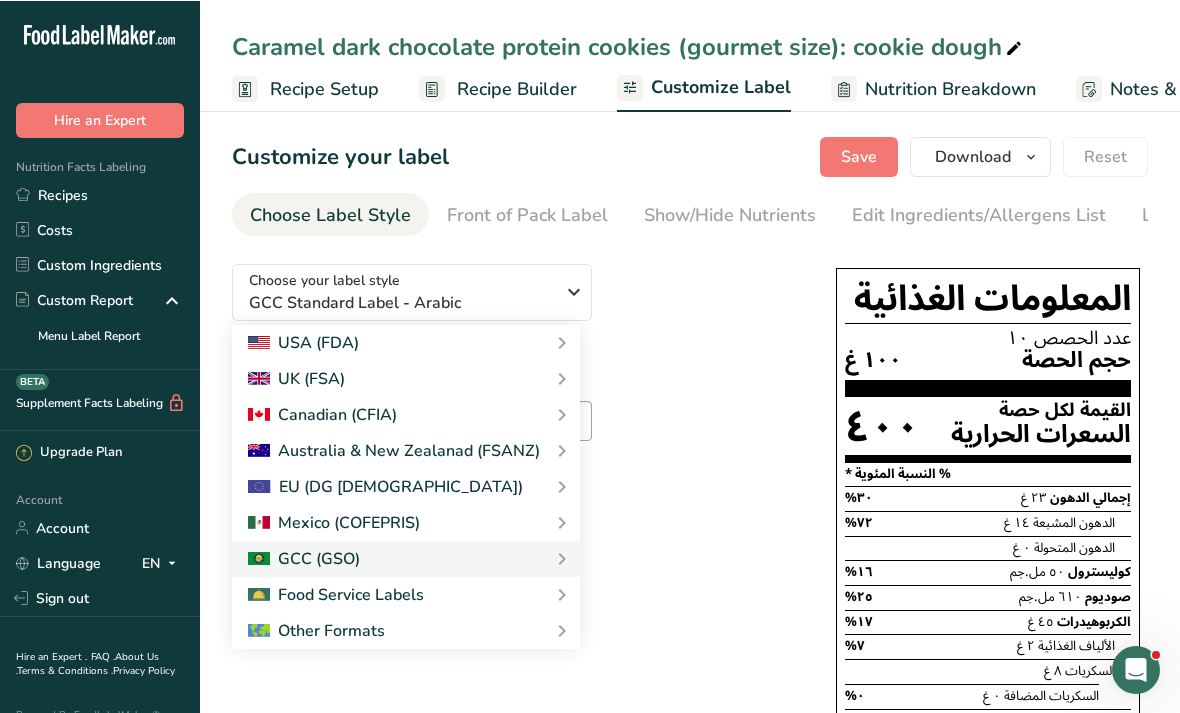click on "Recipe Builder" at bounding box center [517, 88] 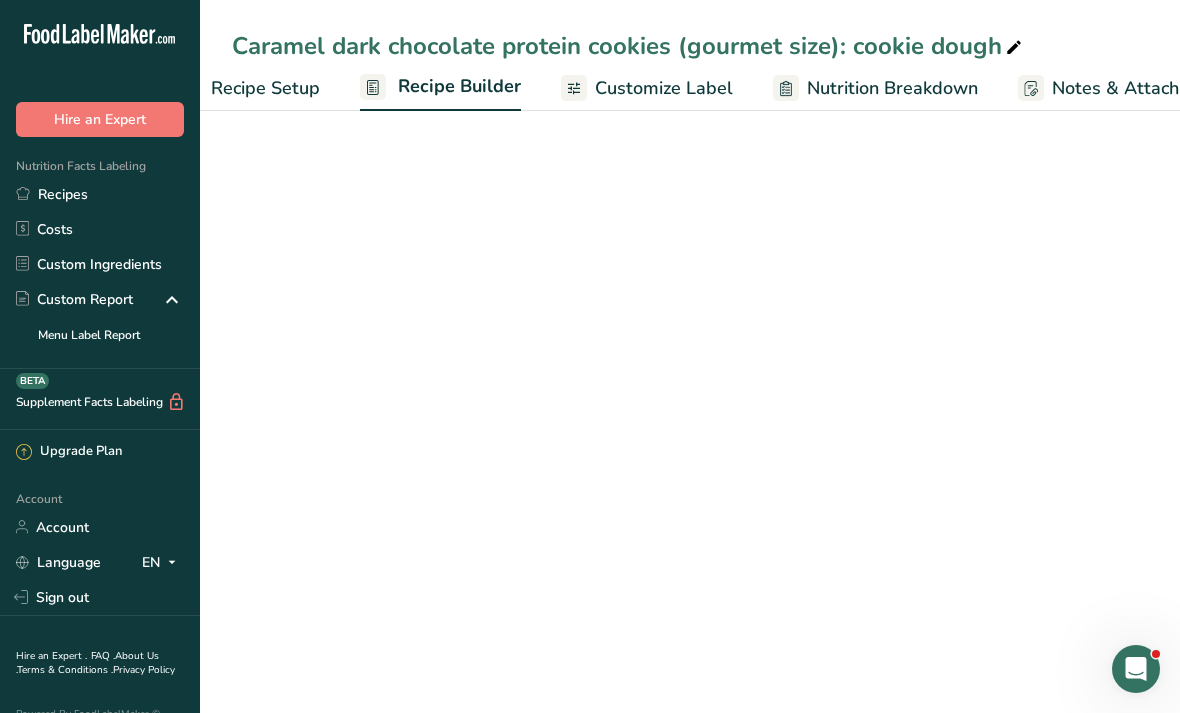 scroll, scrollTop: 0, scrollLeft: 193, axis: horizontal 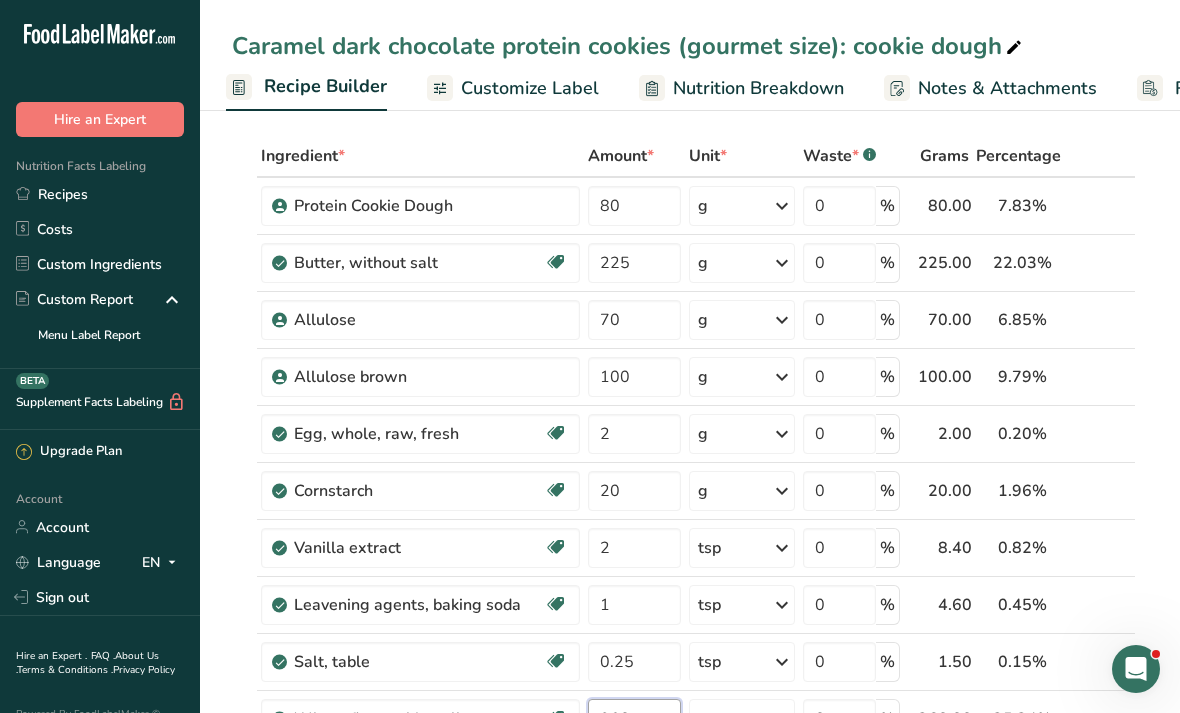 click on "360" at bounding box center [634, 719] 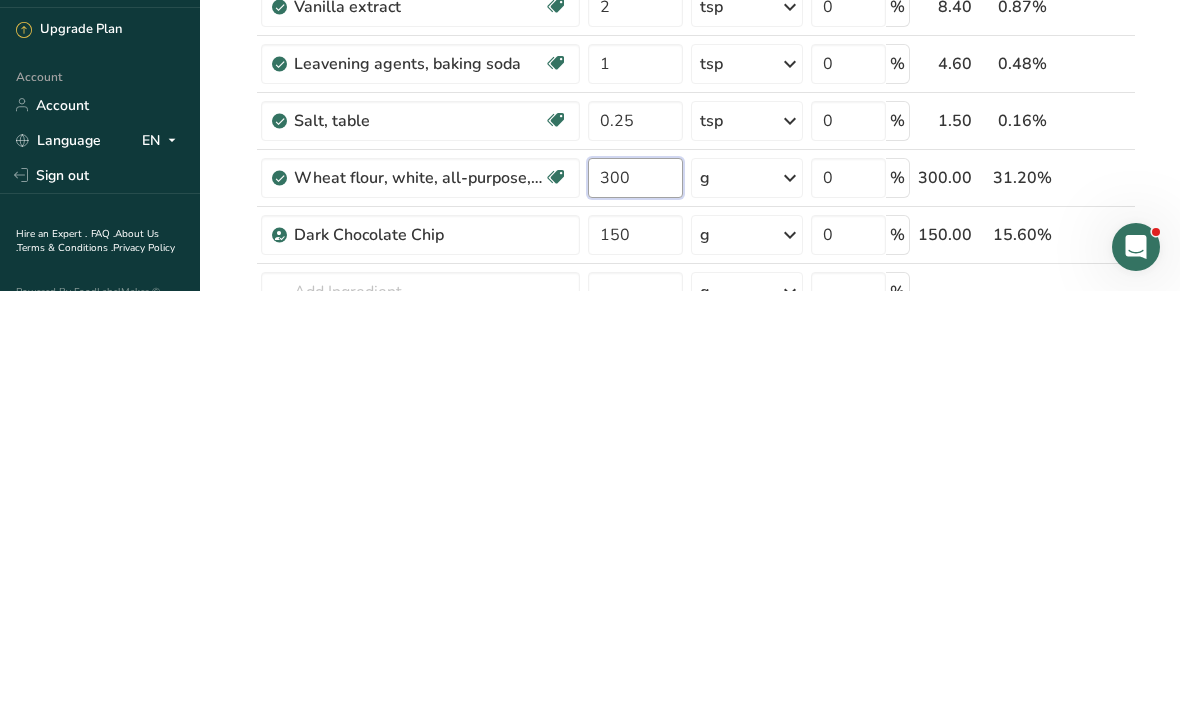 type on "300" 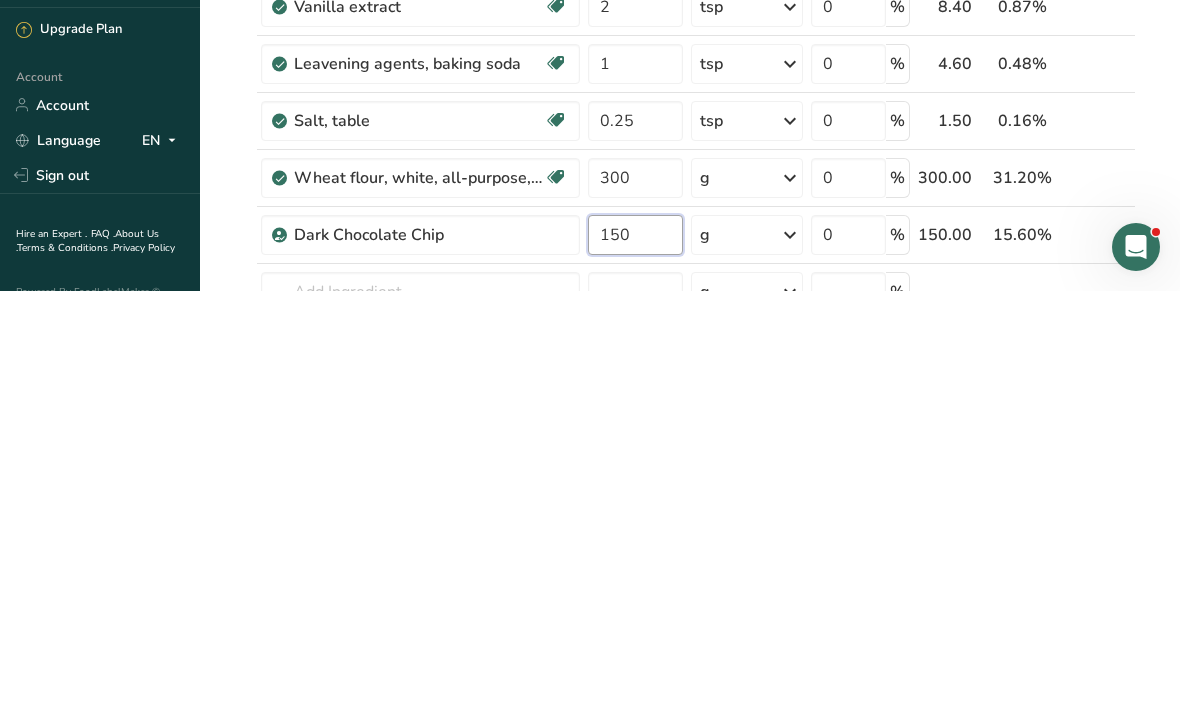 click on "Ingredient *
Amount *
Unit *
Waste *   .a-a{fill:#347362;}.b-a{fill:#fff;}          Grams
Percentage
Protein Cookie Dough
80
g
Weight Units
g
kg
mg
See more
Volume Units
l
mL
fl oz
See more
0
%
80.00
8.32%
i
Butter, without salt
Gluten free
Vegetarian
Soy free
225
g
Portions
1 pat (1" sq, 1/3" high)
1 tbsp
1 cup
See more
Weight Units
g
kg
mg
See more
Volume Units
l" at bounding box center [684, 442] 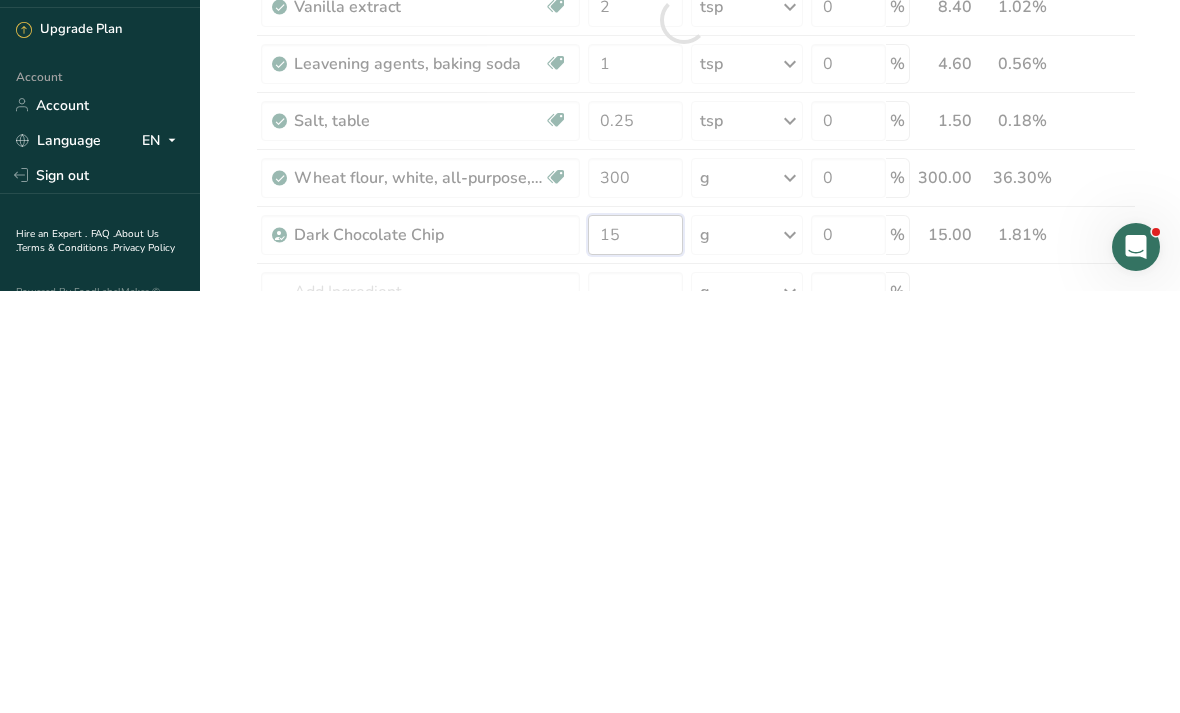 type on "1" 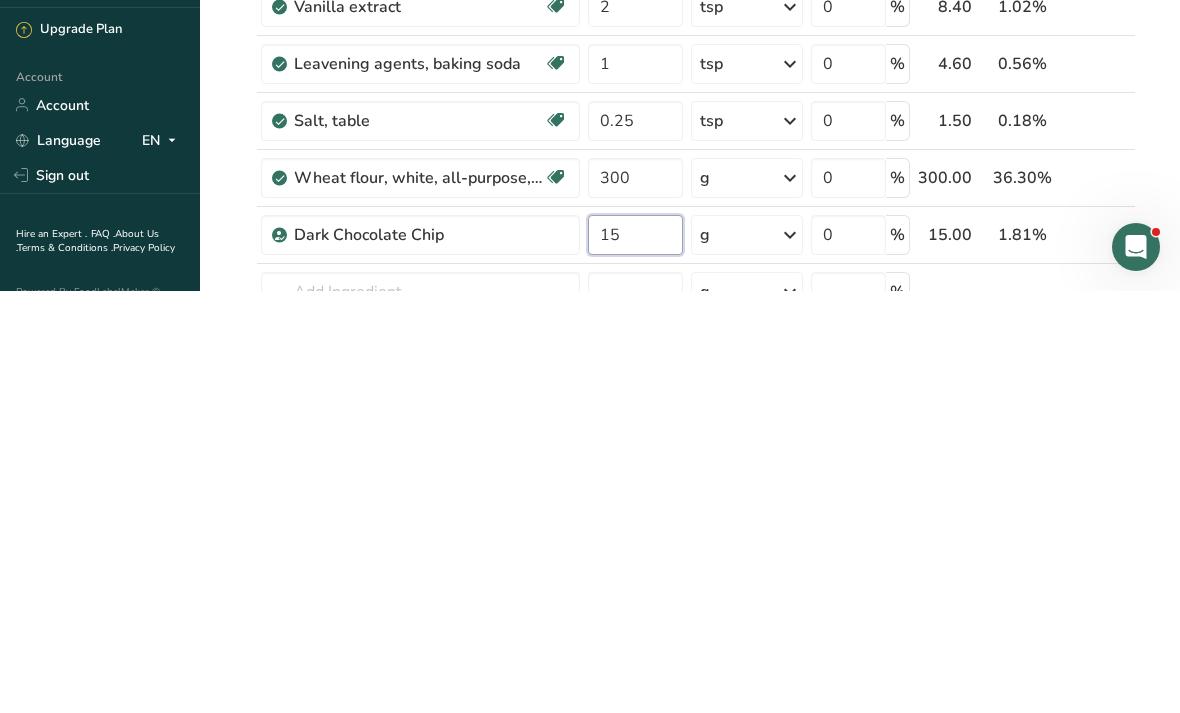 type on "1" 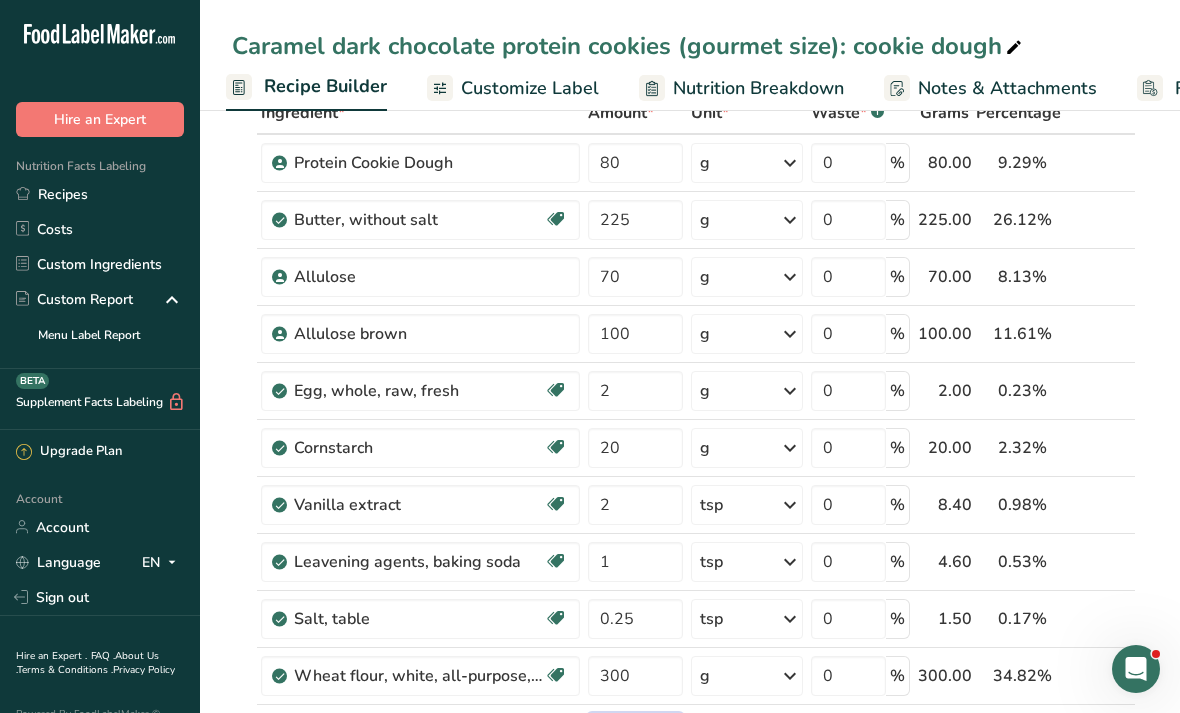scroll, scrollTop: 111, scrollLeft: 0, axis: vertical 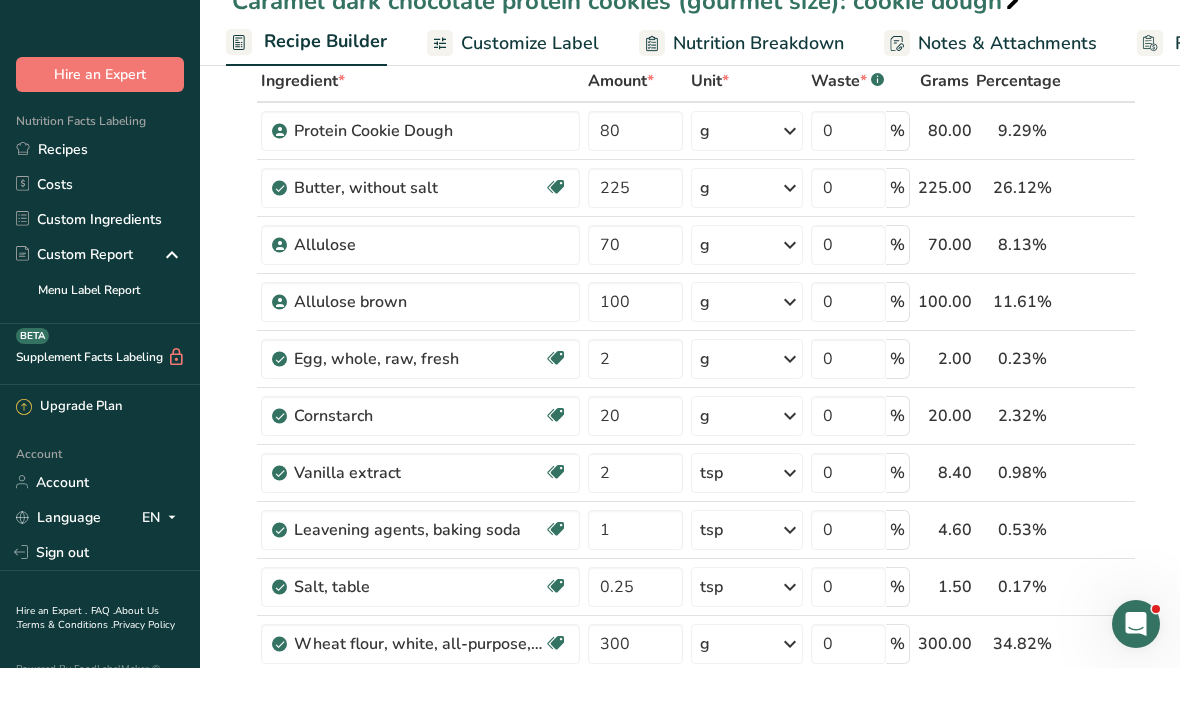 type on "50" 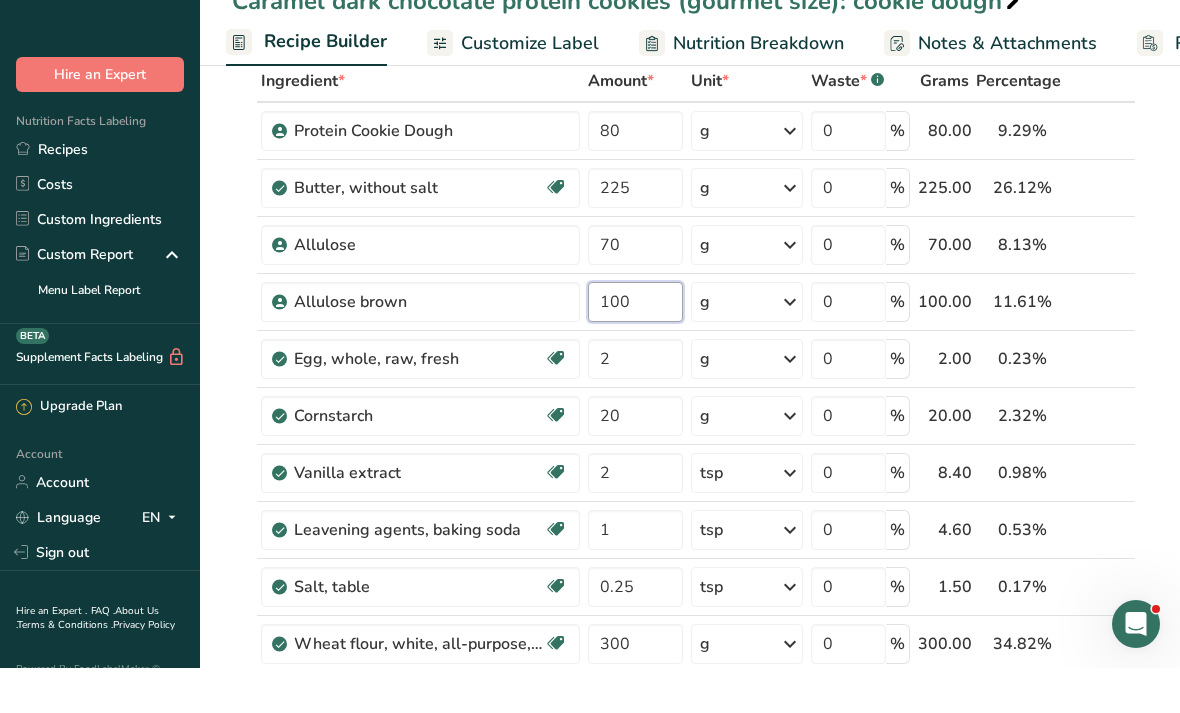 click on "Ingredient *
Amount *
Unit *
Waste *   .a-a{fill:#347362;}.b-a{fill:#fff;}          Grams
Percentage
Protein Cookie Dough
80
g
Weight Units
g
kg
mg
See more
Volume Units
l
mL
fl oz
See more
0
%
80.00
9.29%
i
Butter, without salt
Gluten free
Vegetarian
Soy free
225
g
Portions
1 pat (1" sq, 1/3" high)
1 tbsp
1 cup
See more
Weight Units
g
kg
mg
See more
Volume Units
l" at bounding box center (684, 531) 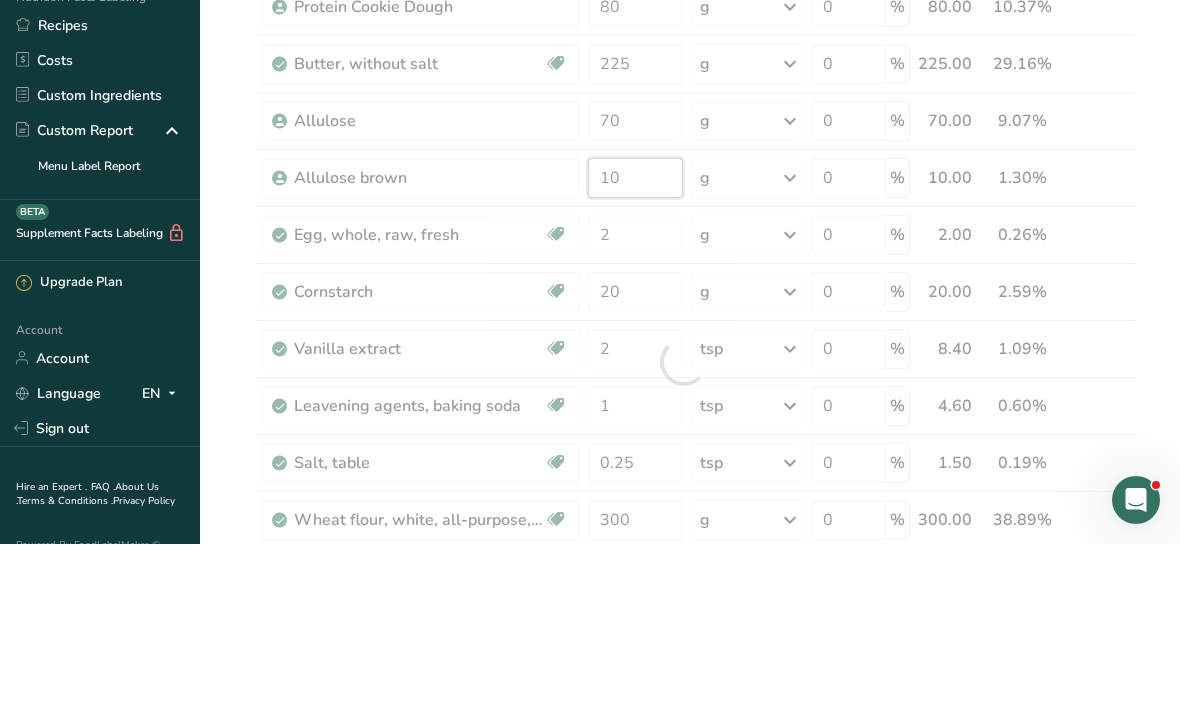type on "1" 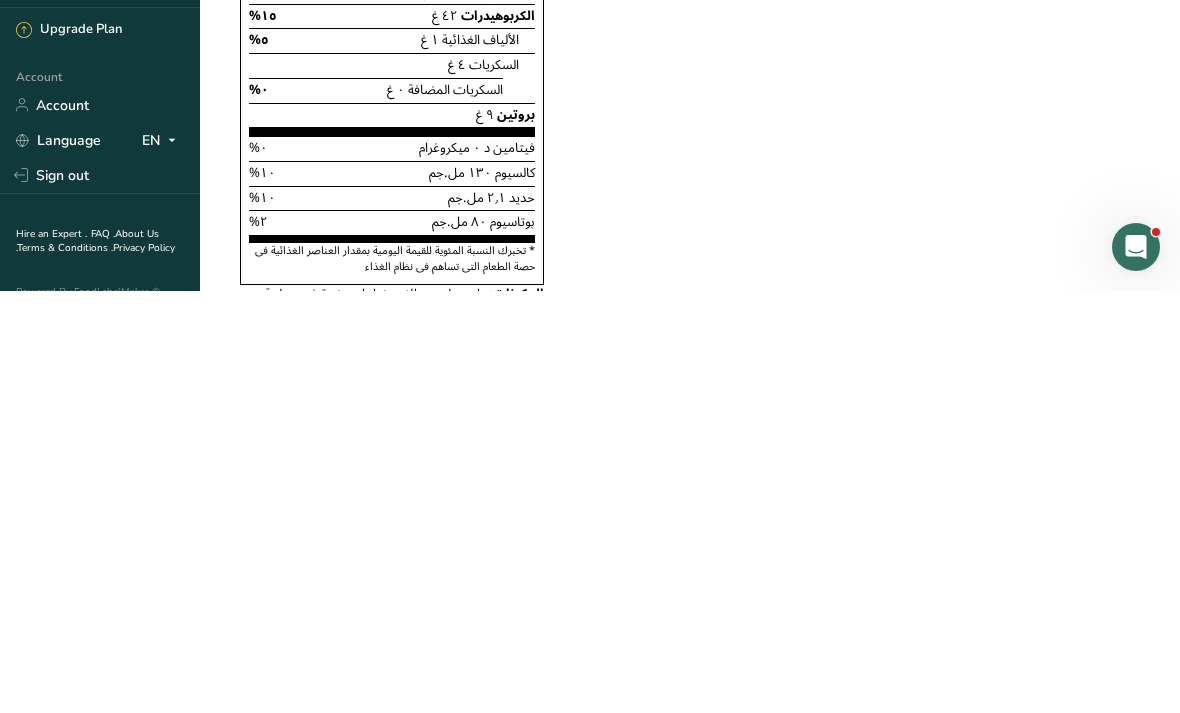 type on "100" 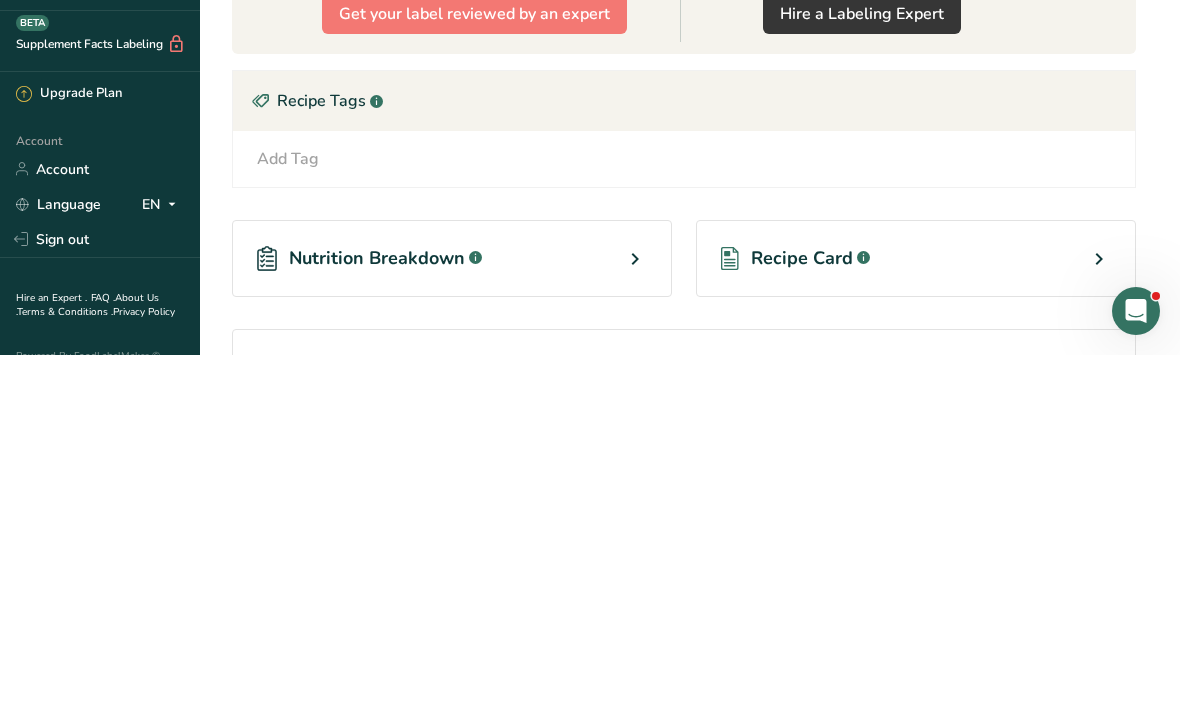 click on "Nutrition Breakdown
.a-a{fill:#347362;}.b-a{fill:#fff;}" at bounding box center [452, 616] 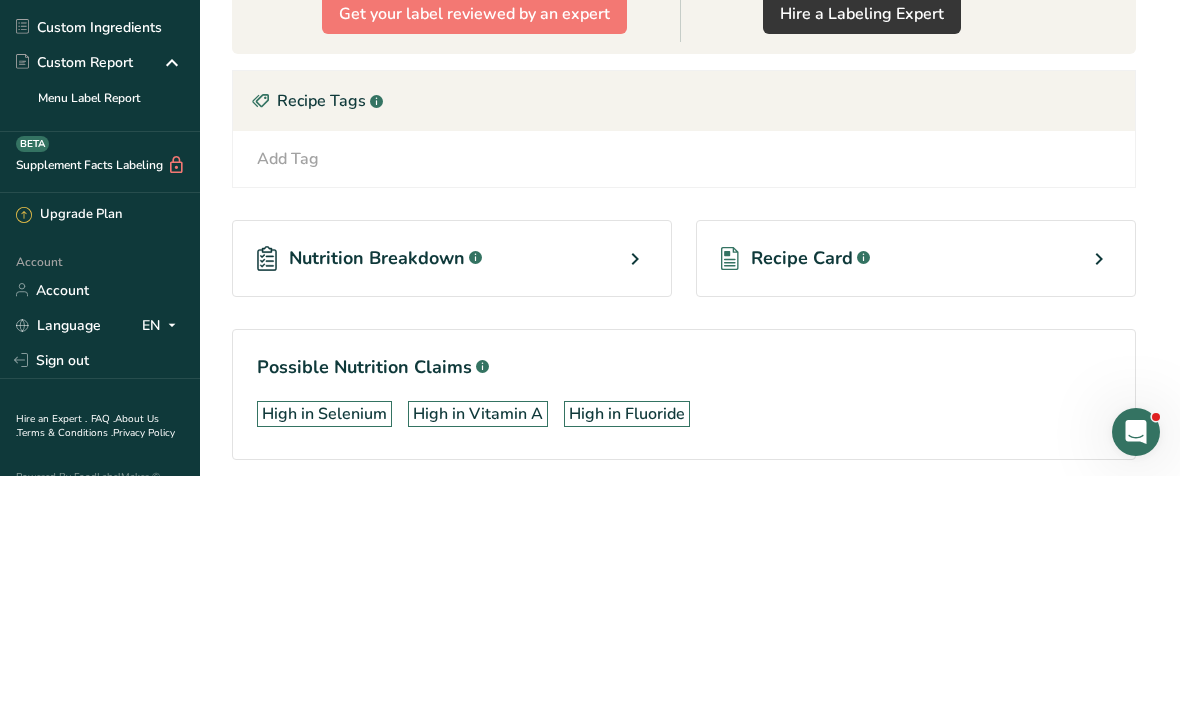 select on "Calories" 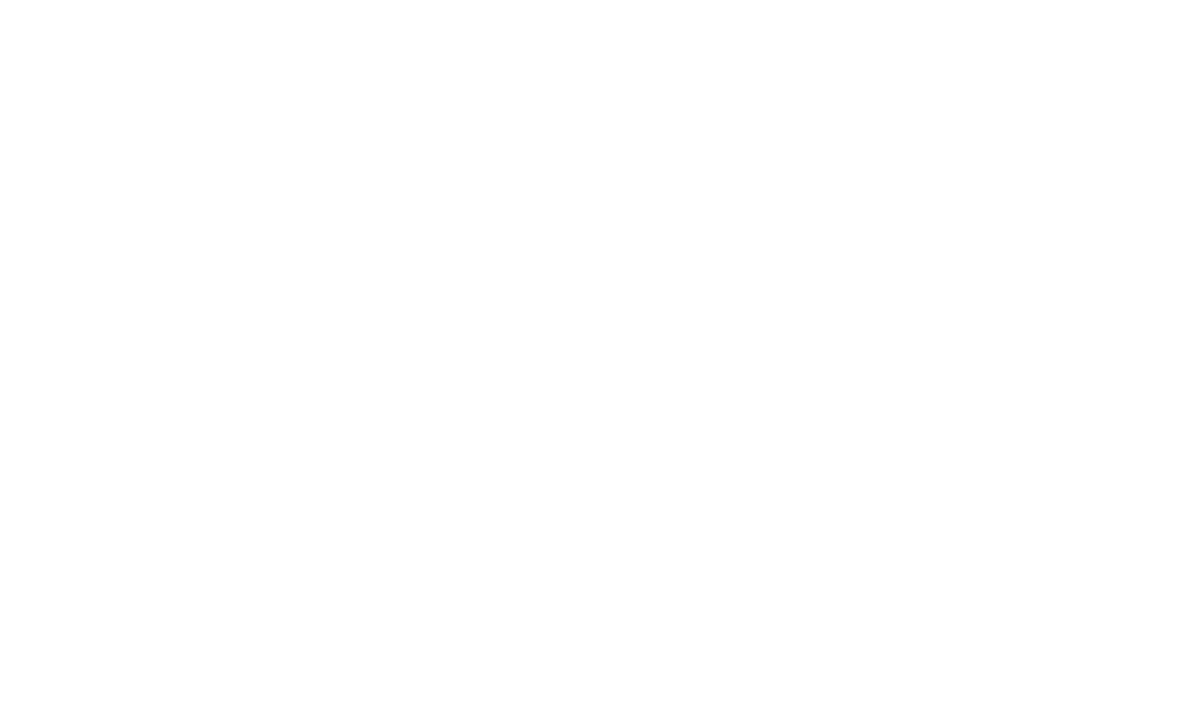 scroll, scrollTop: 93, scrollLeft: 0, axis: vertical 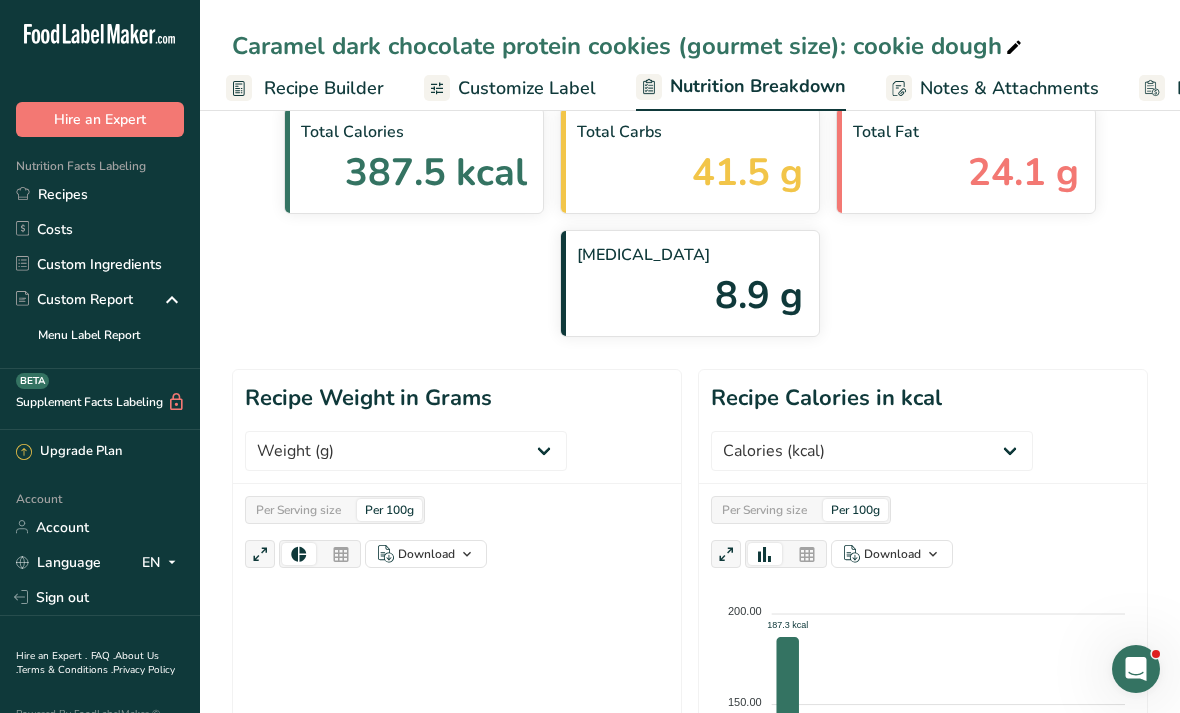 click on "Customize Label" at bounding box center [527, 88] 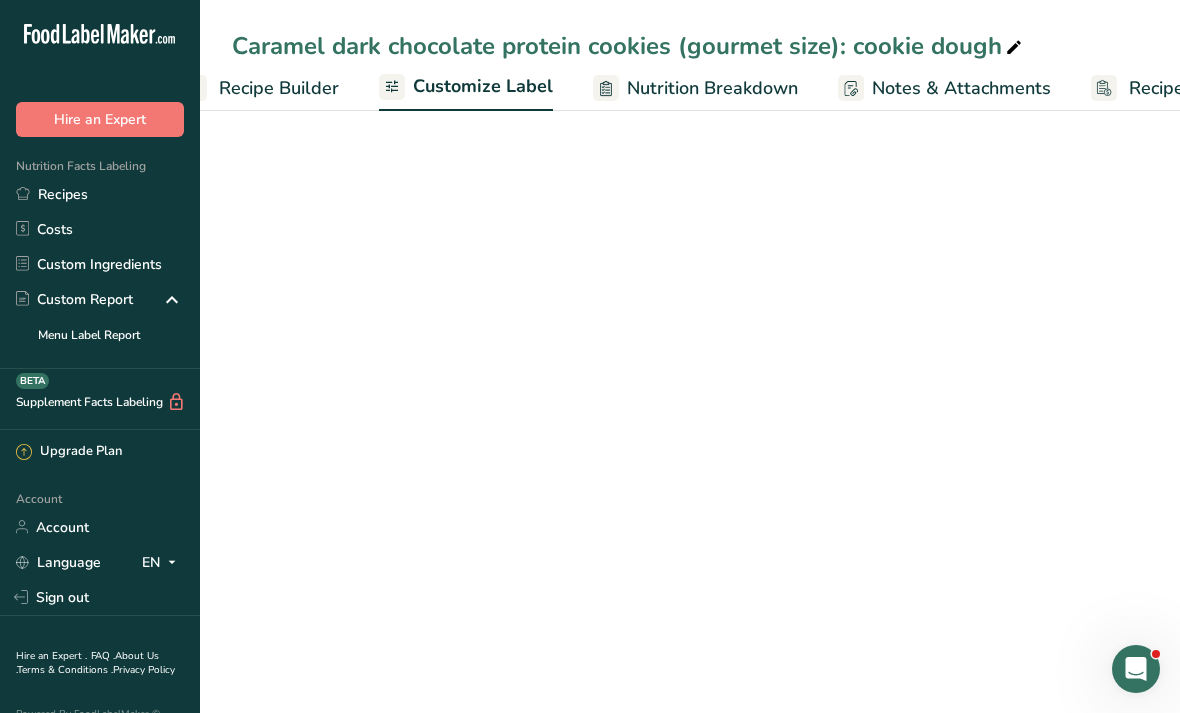 scroll, scrollTop: 0, scrollLeft: 341, axis: horizontal 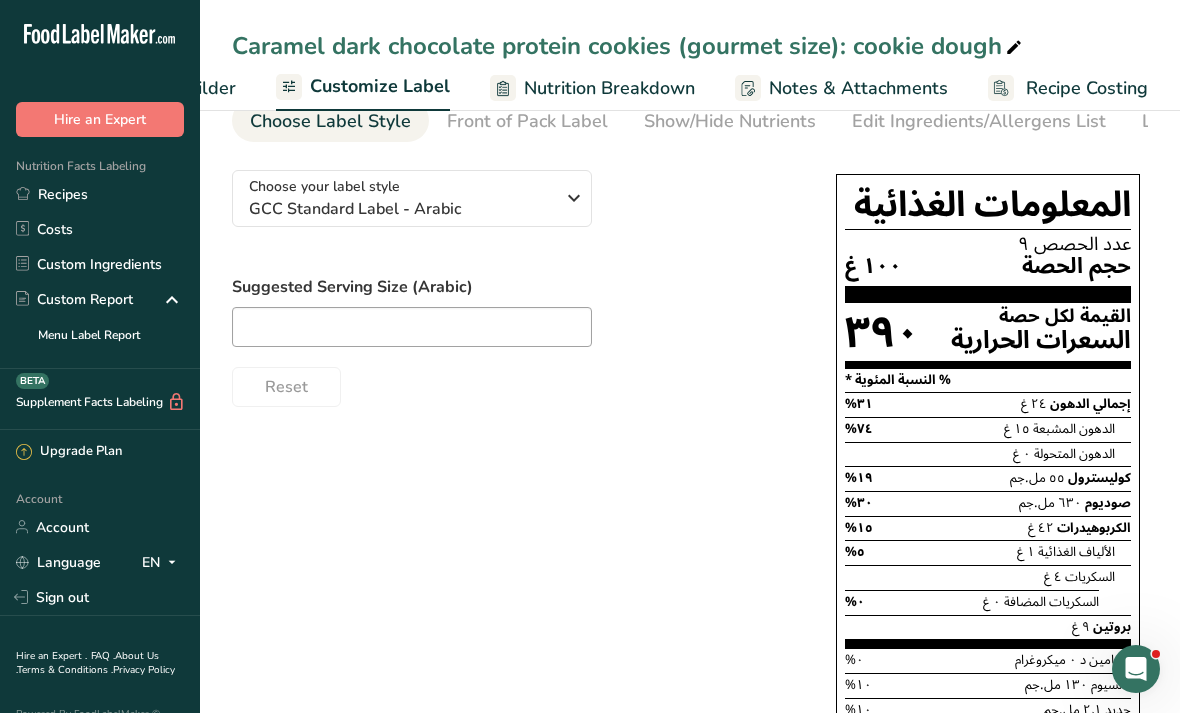 click on "GCC Standard Label - Arabic" at bounding box center [401, 209] 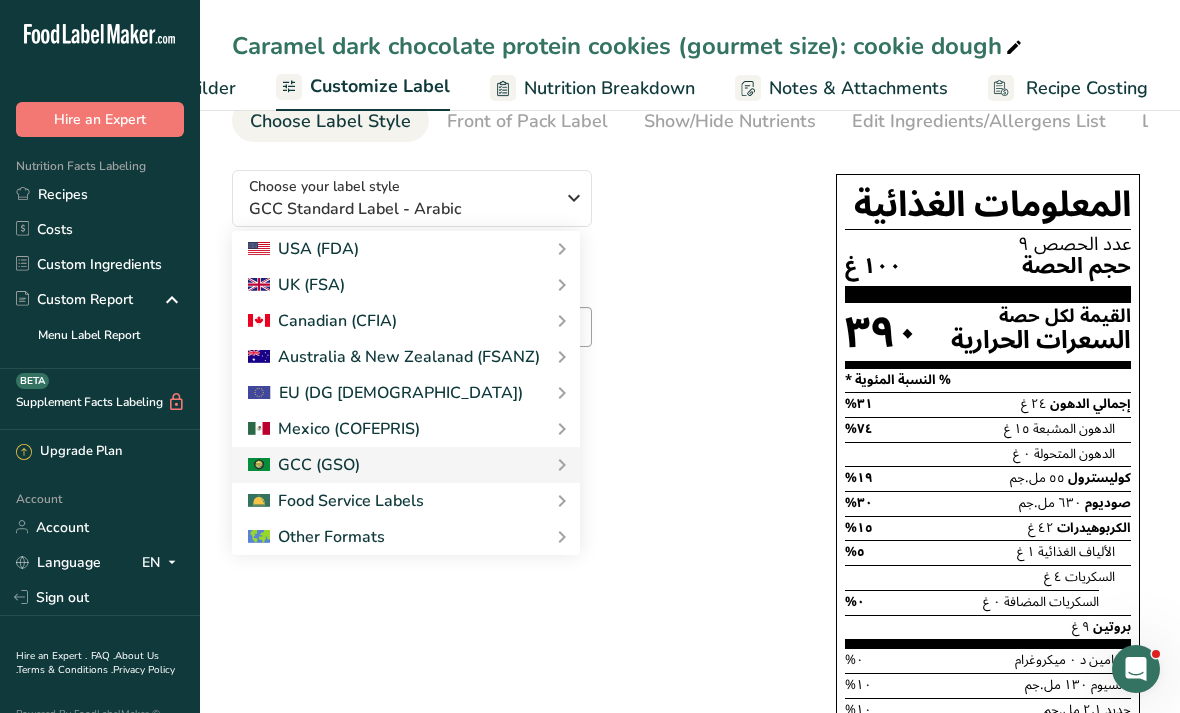 click on "USA (FDA)" at bounding box center (406, 249) 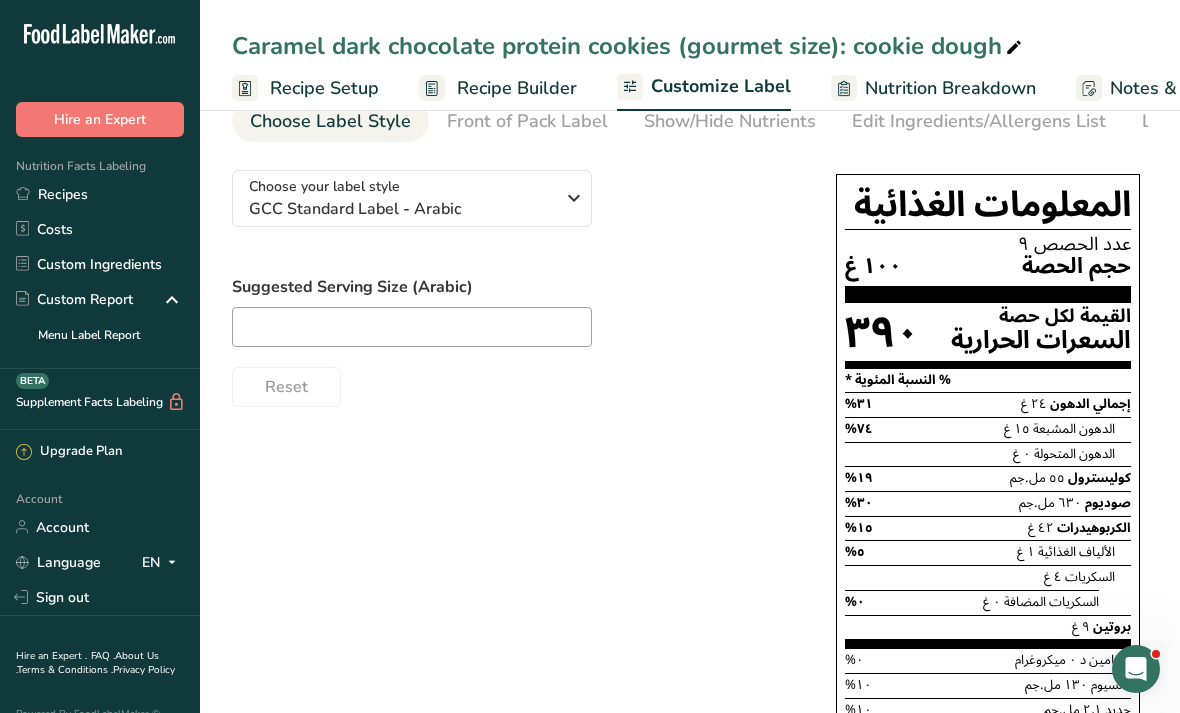 scroll, scrollTop: 0, scrollLeft: 0, axis: both 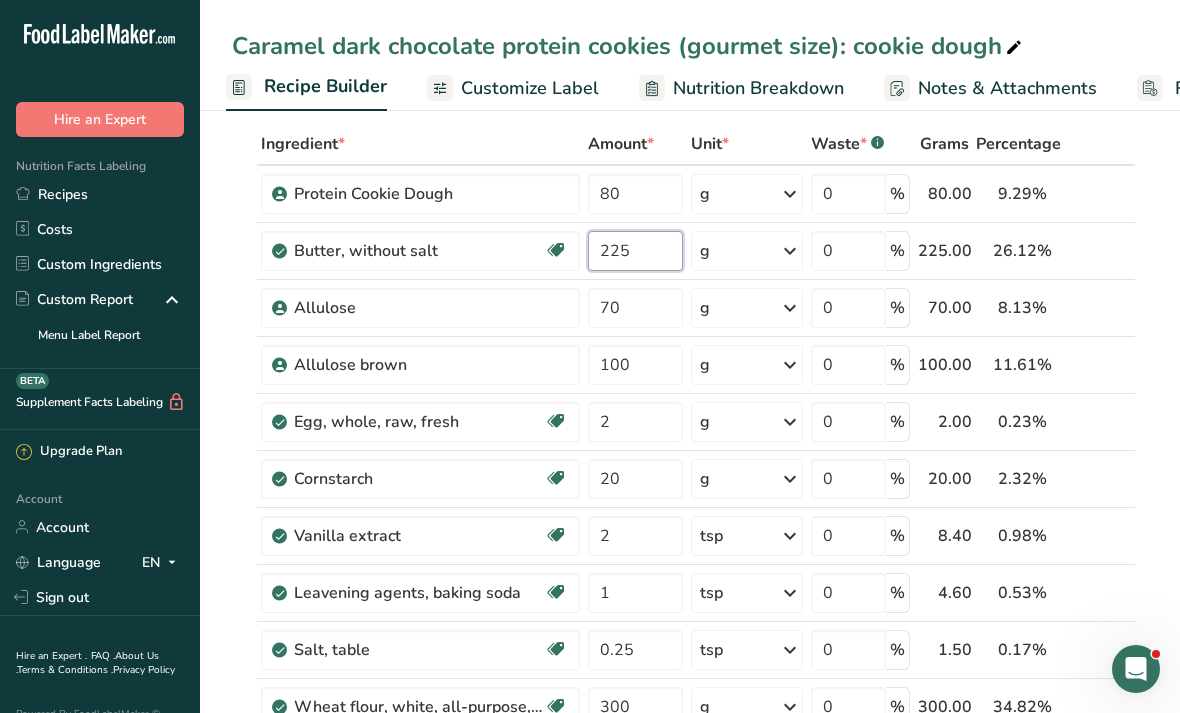 click on "225" at bounding box center [635, 251] 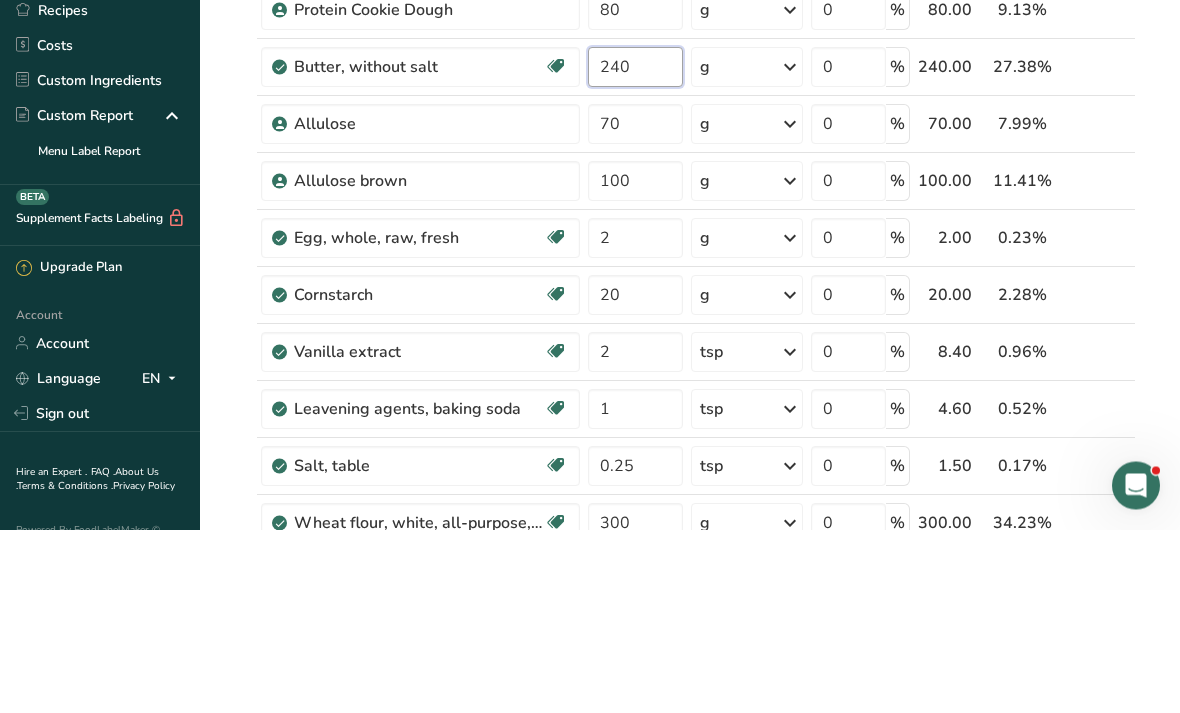 type on "240" 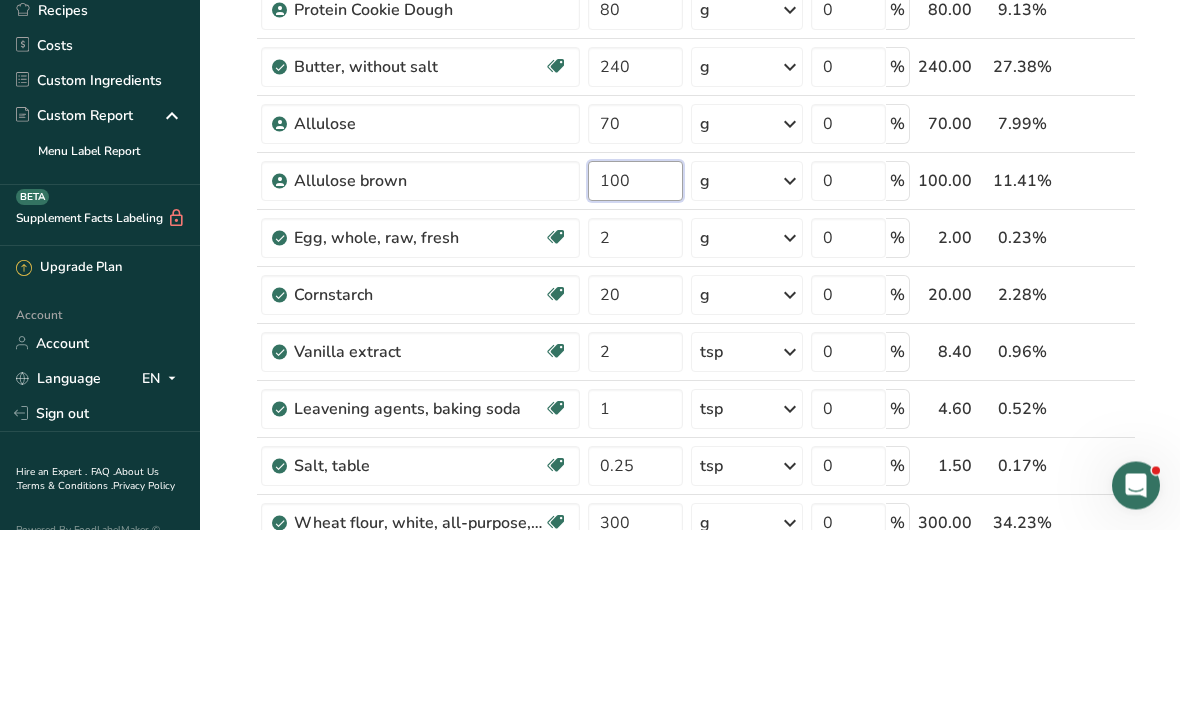 click on "Ingredient *
Amount *
Unit *
Waste *   .a-a{fill:#347362;}.b-a{fill:#fff;}          Grams
Percentage
Protein Cookie Dough
80
g
Weight Units
g
kg
mg
See more
Volume Units
l
mL
fl oz
See more
0
%
80.00
9.13%
i
Butter, without salt
Gluten free
Vegetarian
Soy free
240
g
Portions
1 pat (1" sq, 1/3" high)
1 tbsp
1 cup
See more
Weight Units
g
kg
mg
See more
Volume Units
l" at bounding box center [684, 549] 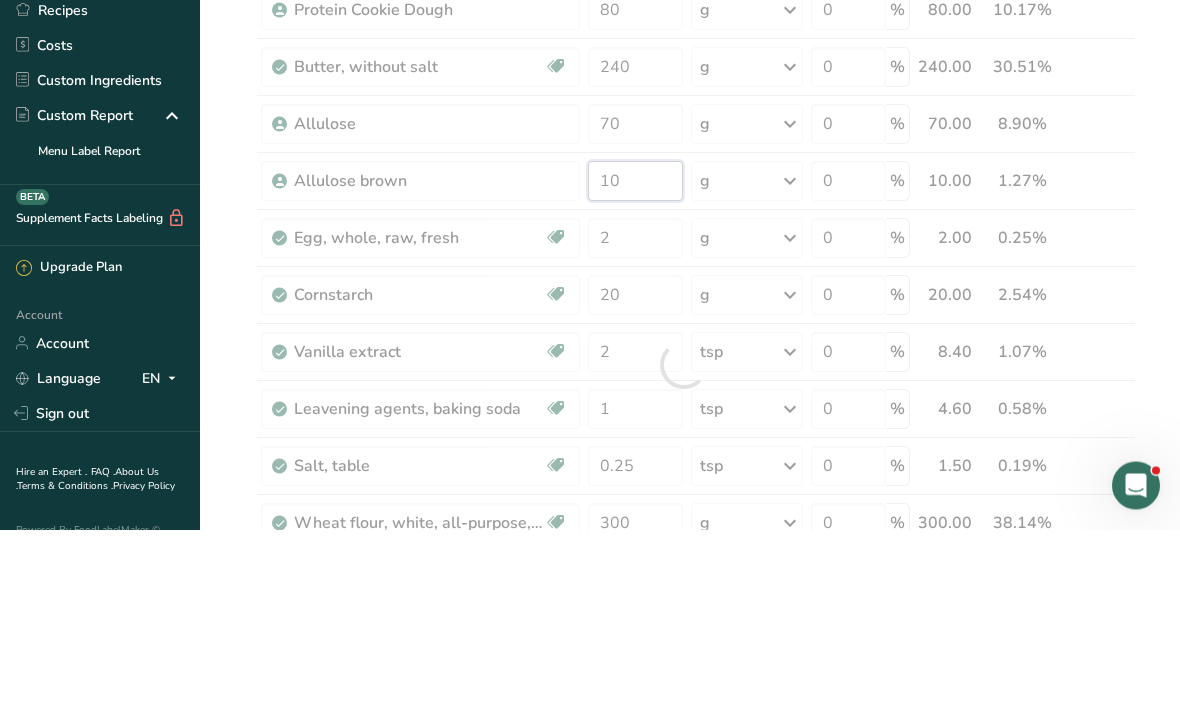 type on "1" 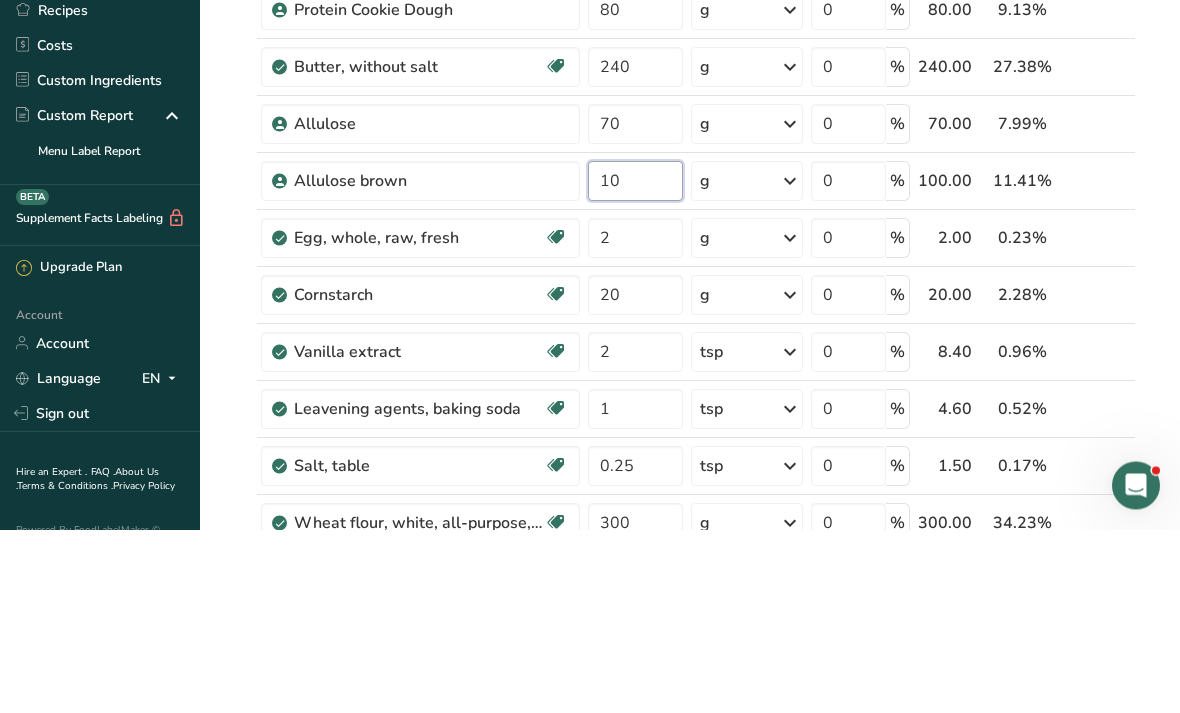 type on "1" 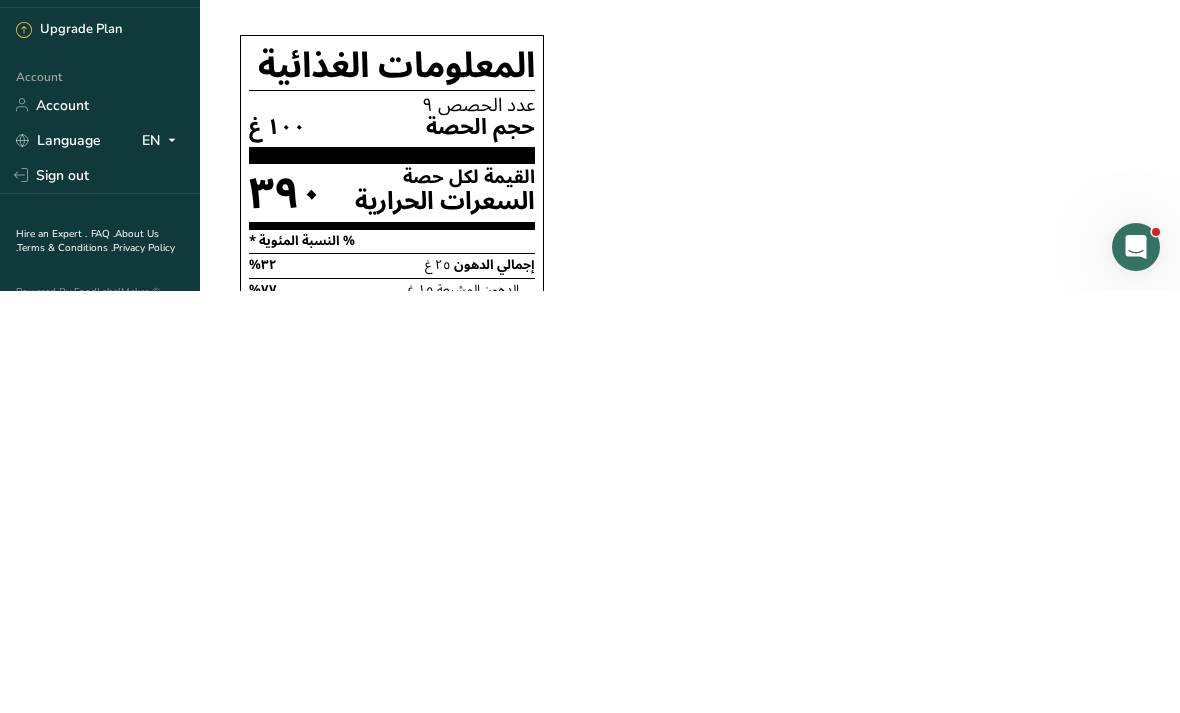 scroll, scrollTop: 700, scrollLeft: 0, axis: vertical 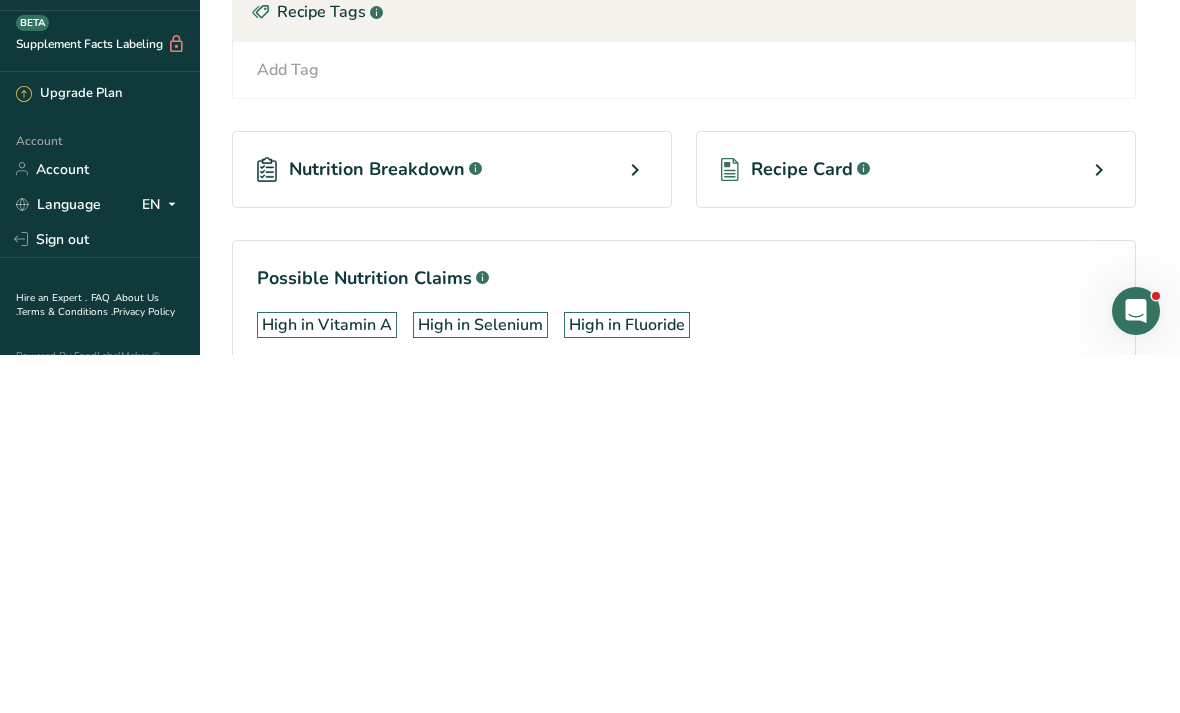 type on "70" 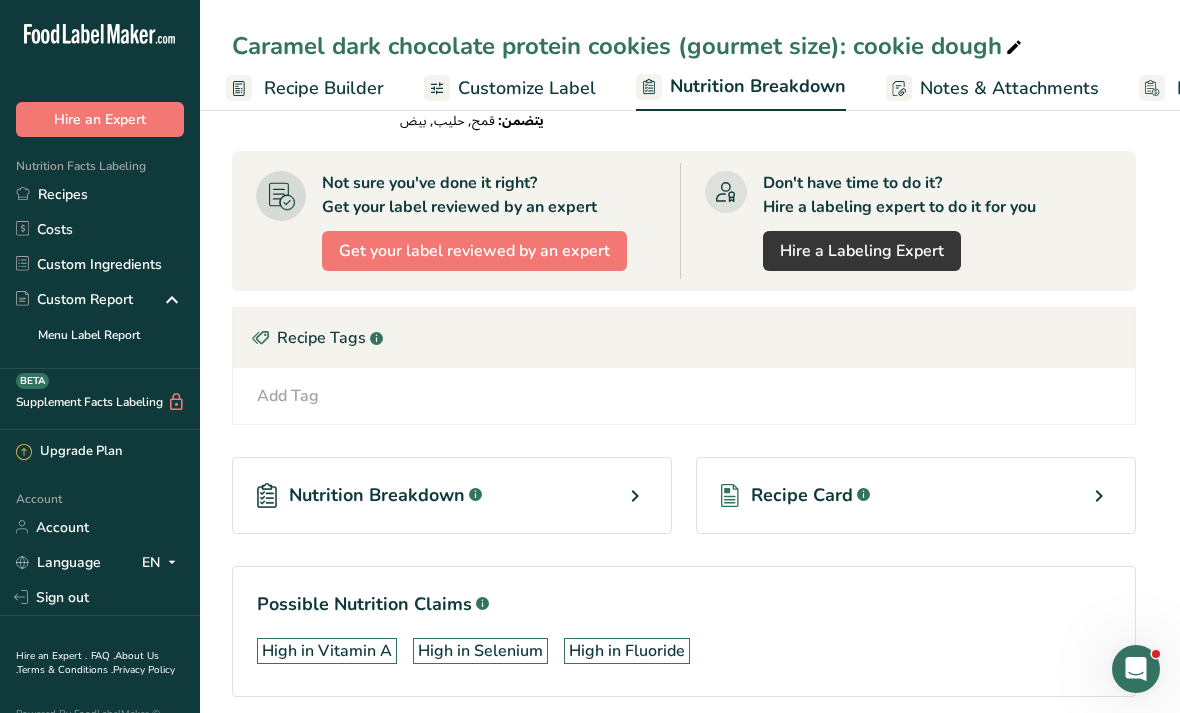 select on "Calories" 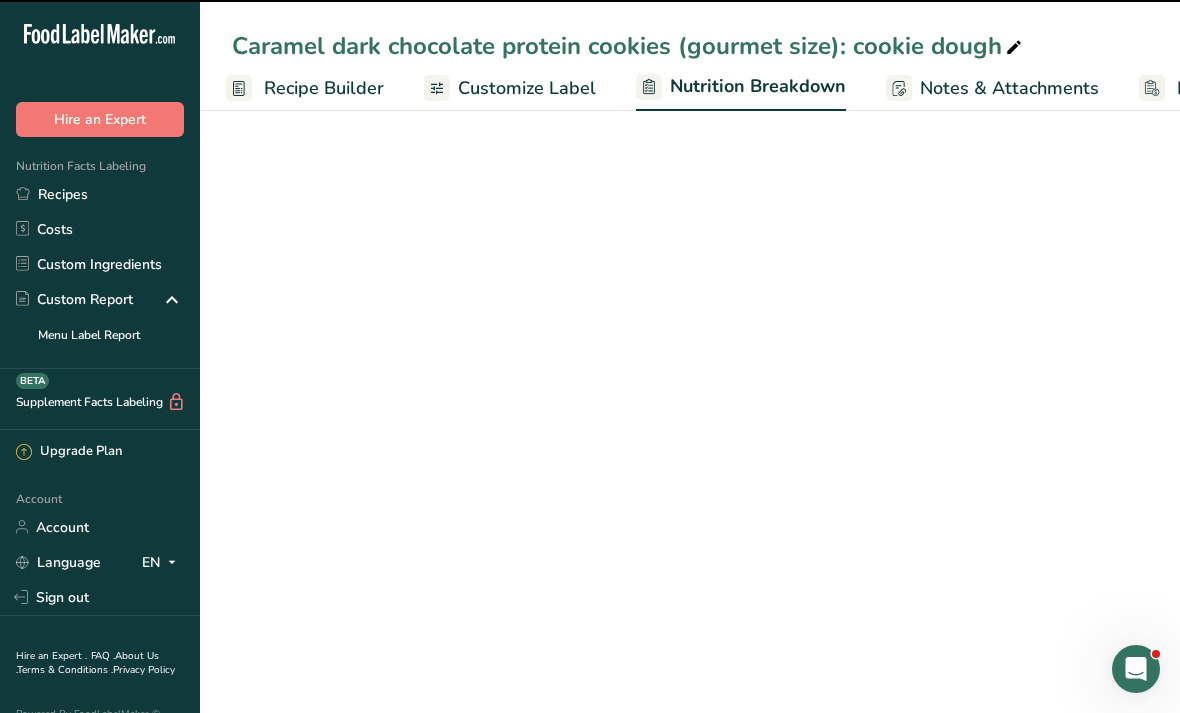 scroll, scrollTop: 258, scrollLeft: 0, axis: vertical 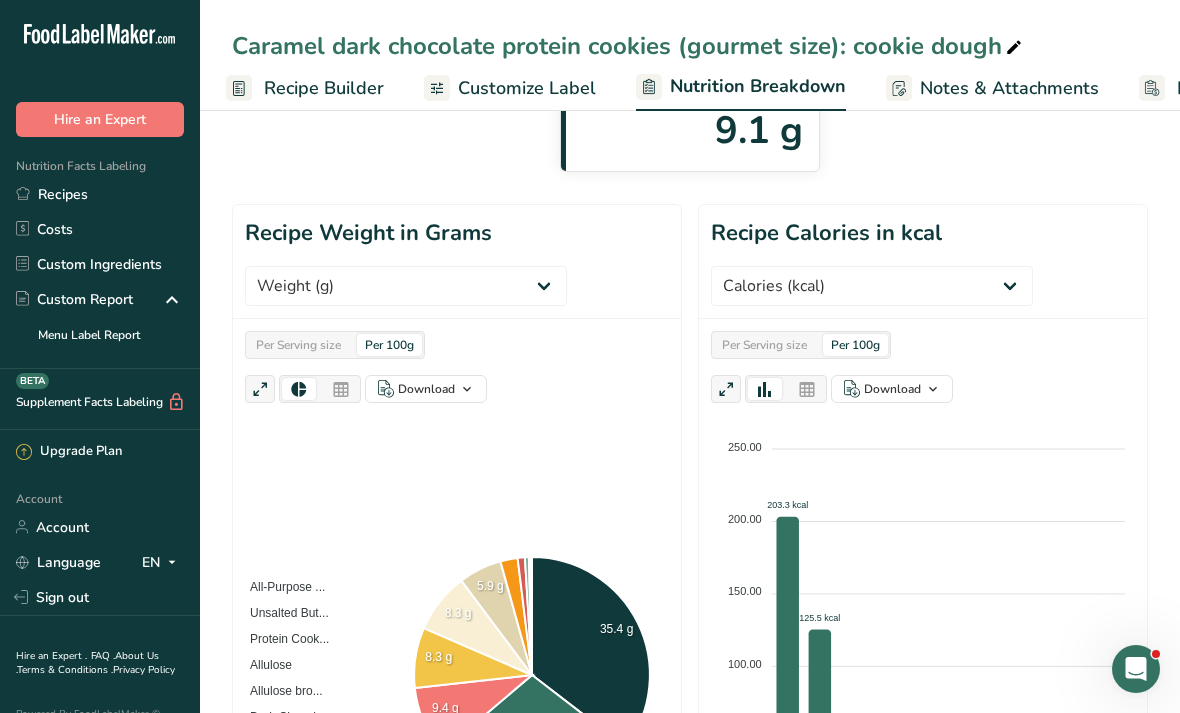 click on "Customize Label" at bounding box center (527, 88) 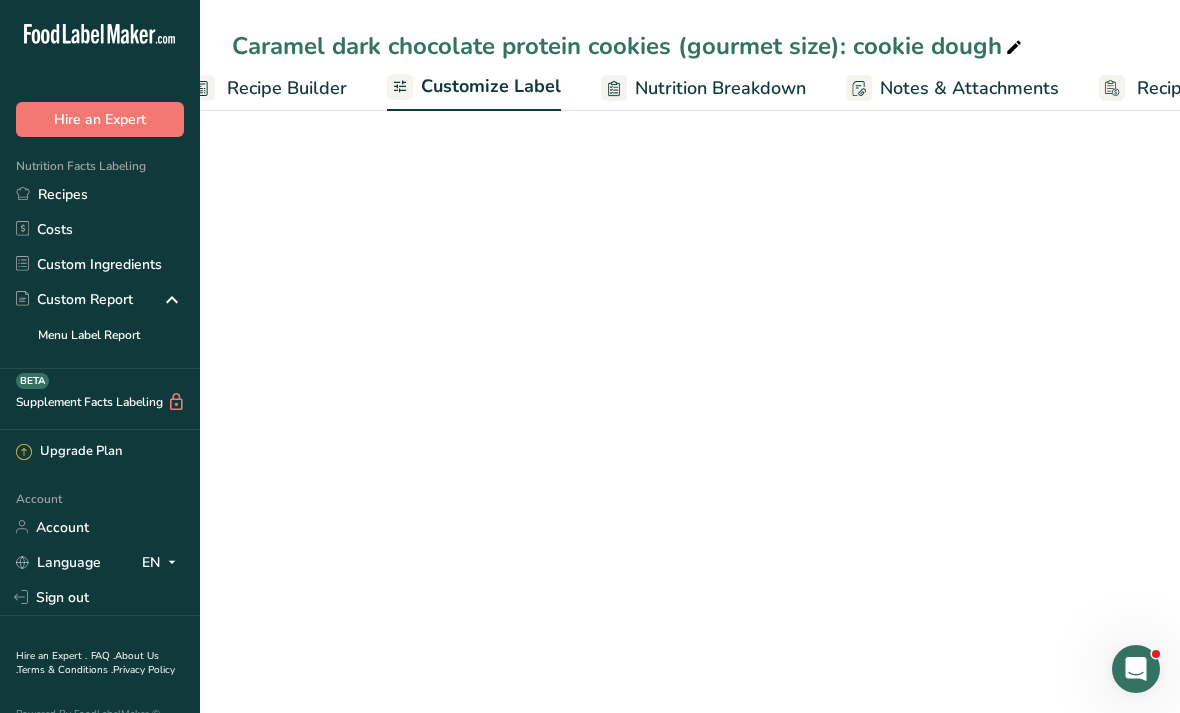 scroll, scrollTop: 0, scrollLeft: 341, axis: horizontal 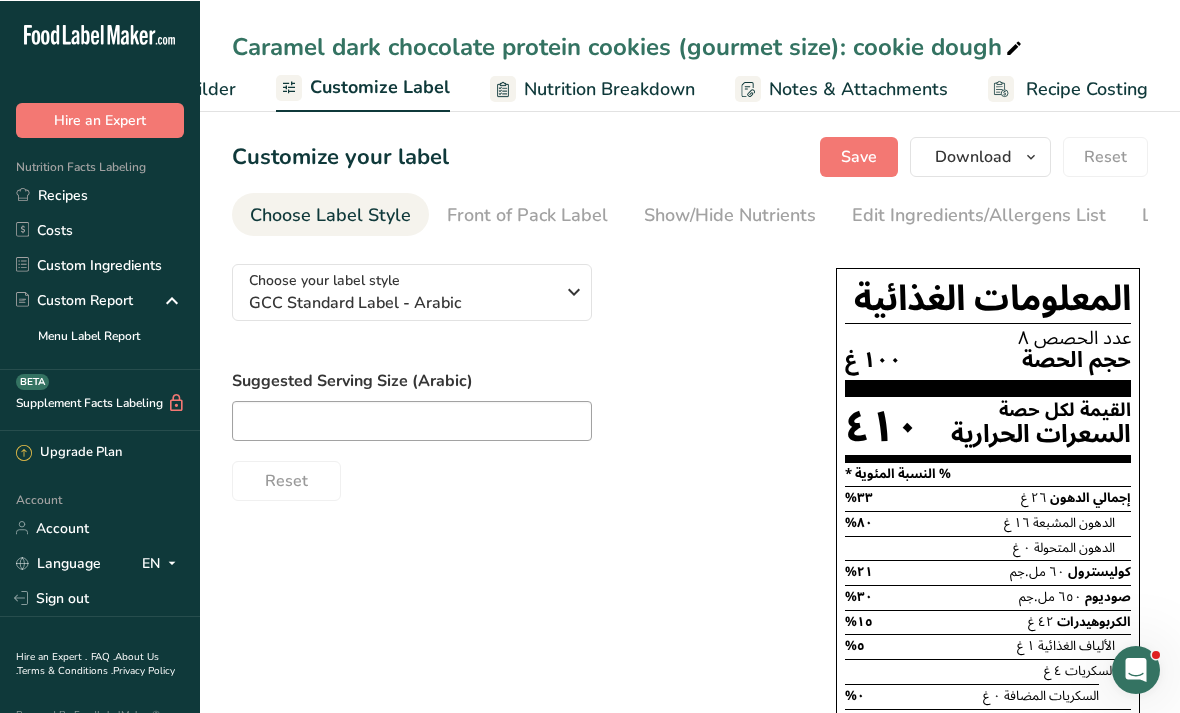 click on "GCC Standard Label - Arabic" at bounding box center [401, 302] 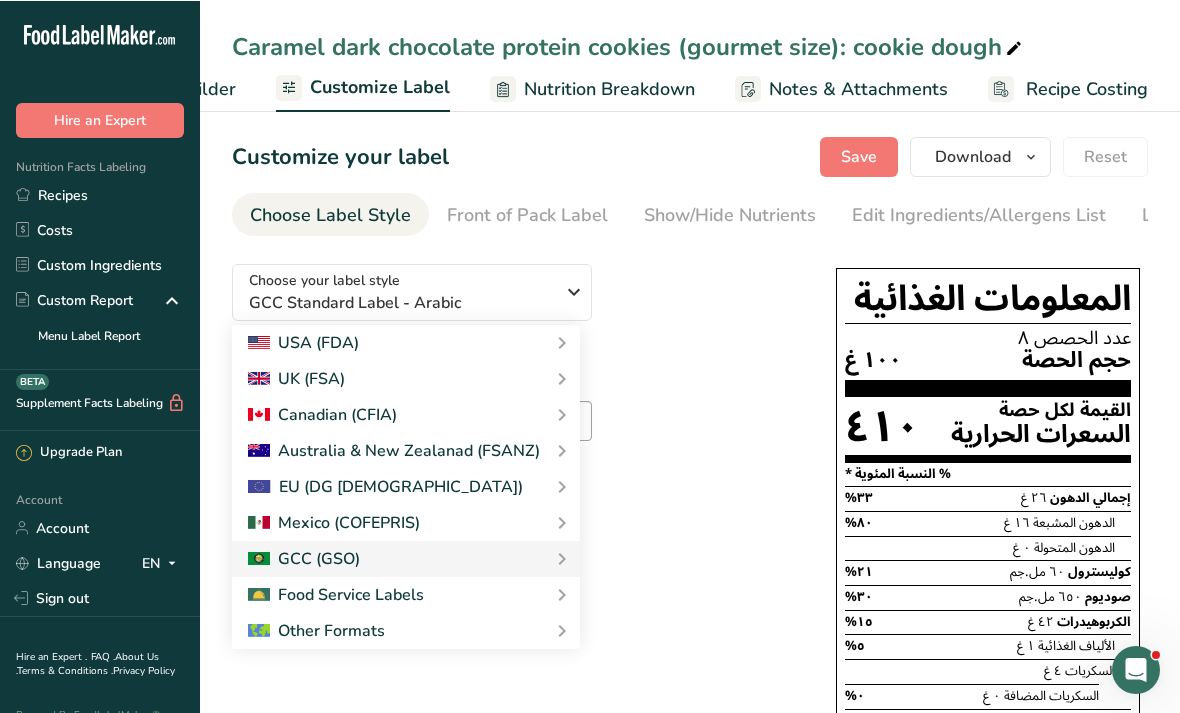 click on "USA (FDA)" at bounding box center [406, 342] 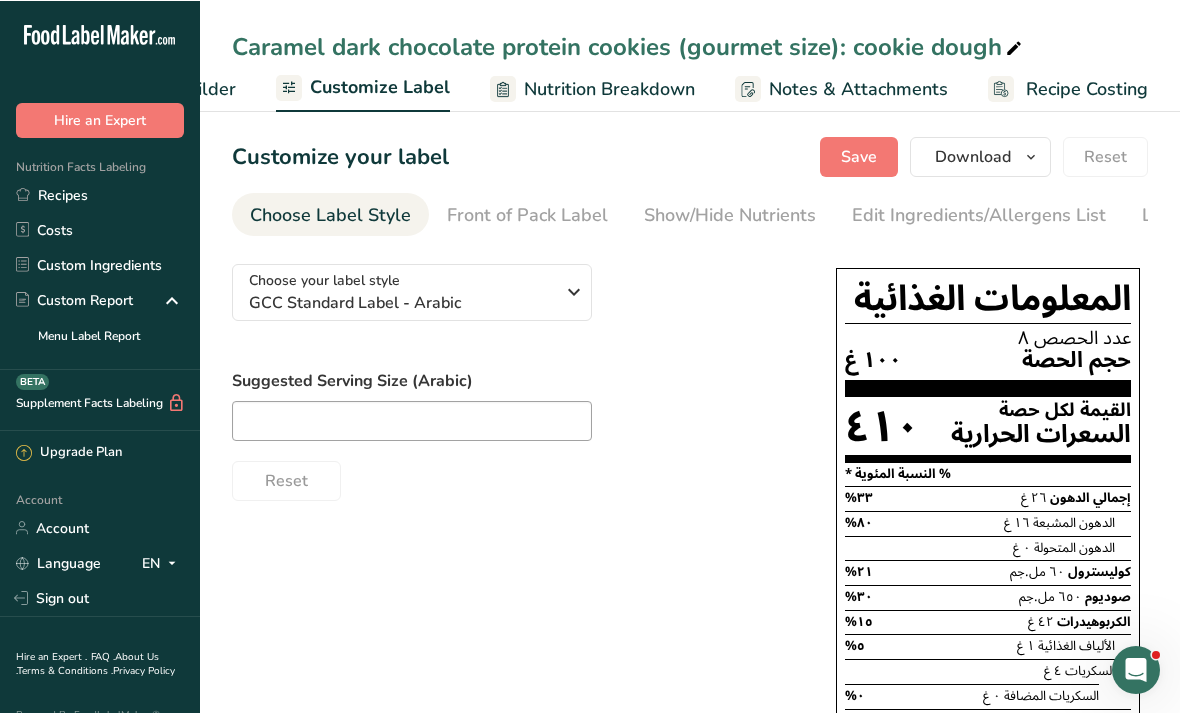 click at bounding box center (574, 291) 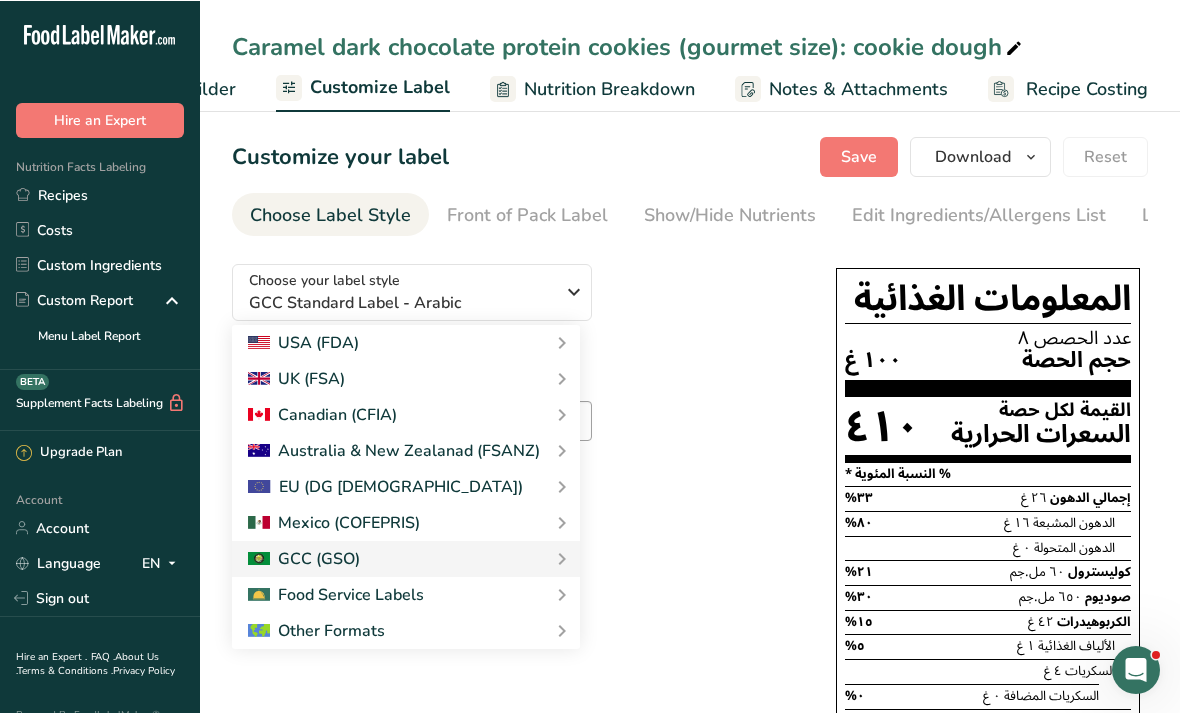 click on "USA (FDA)" at bounding box center (406, 342) 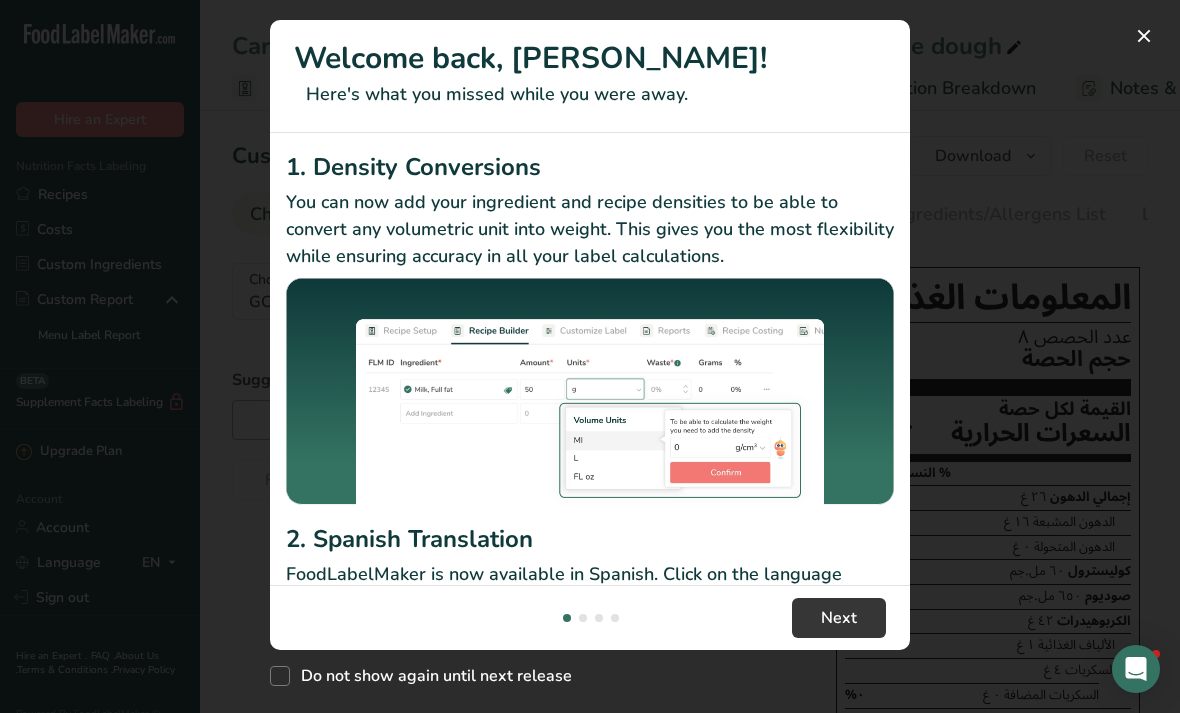 scroll, scrollTop: 0, scrollLeft: 0, axis: both 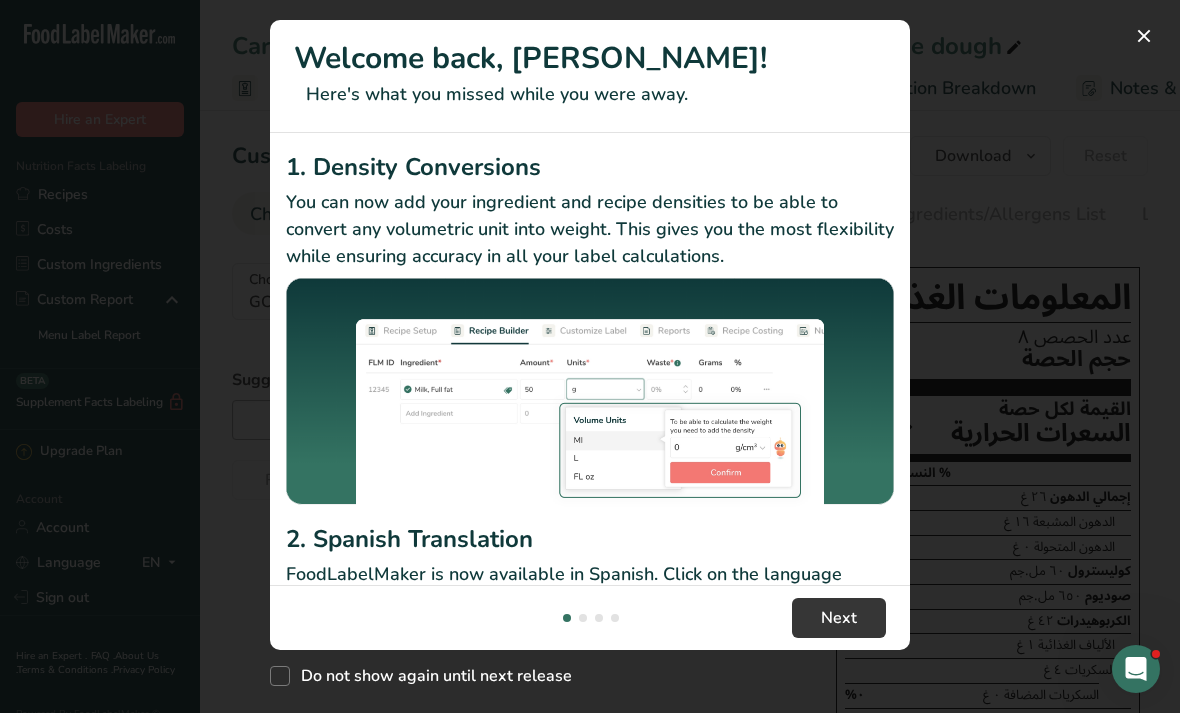 click at bounding box center (1144, 36) 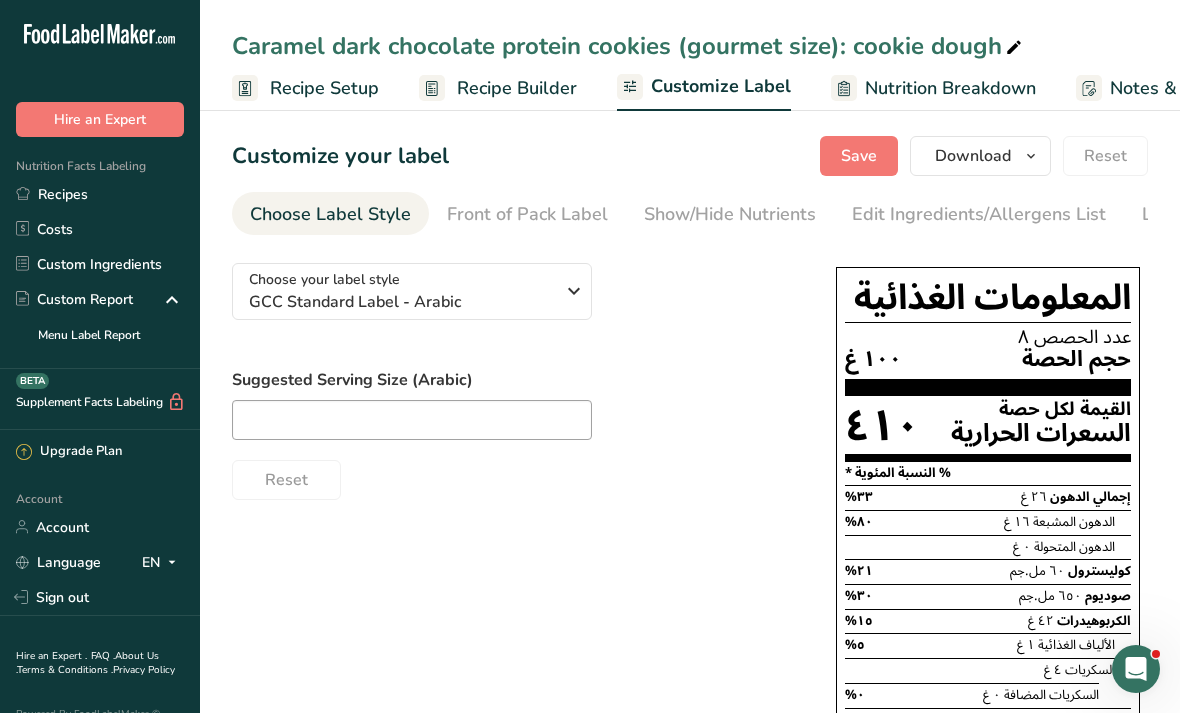click on "GCC Standard Label - Arabic" at bounding box center [401, 302] 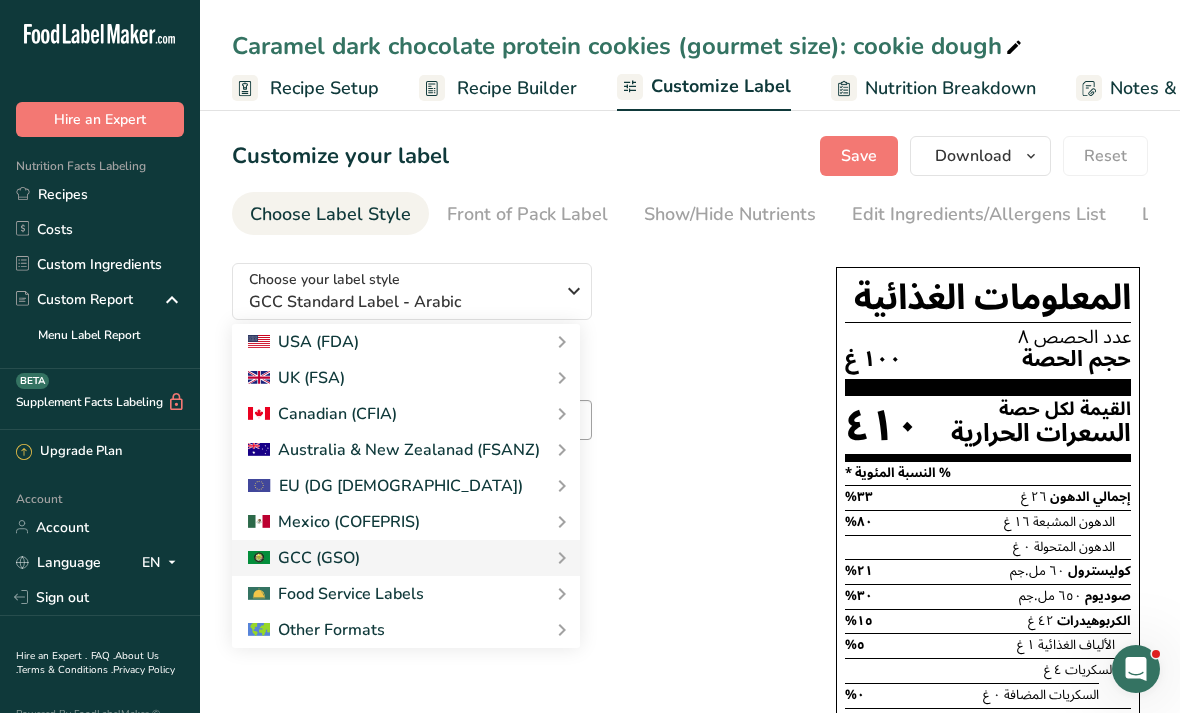 click on "USA (FDA)" at bounding box center (406, 342) 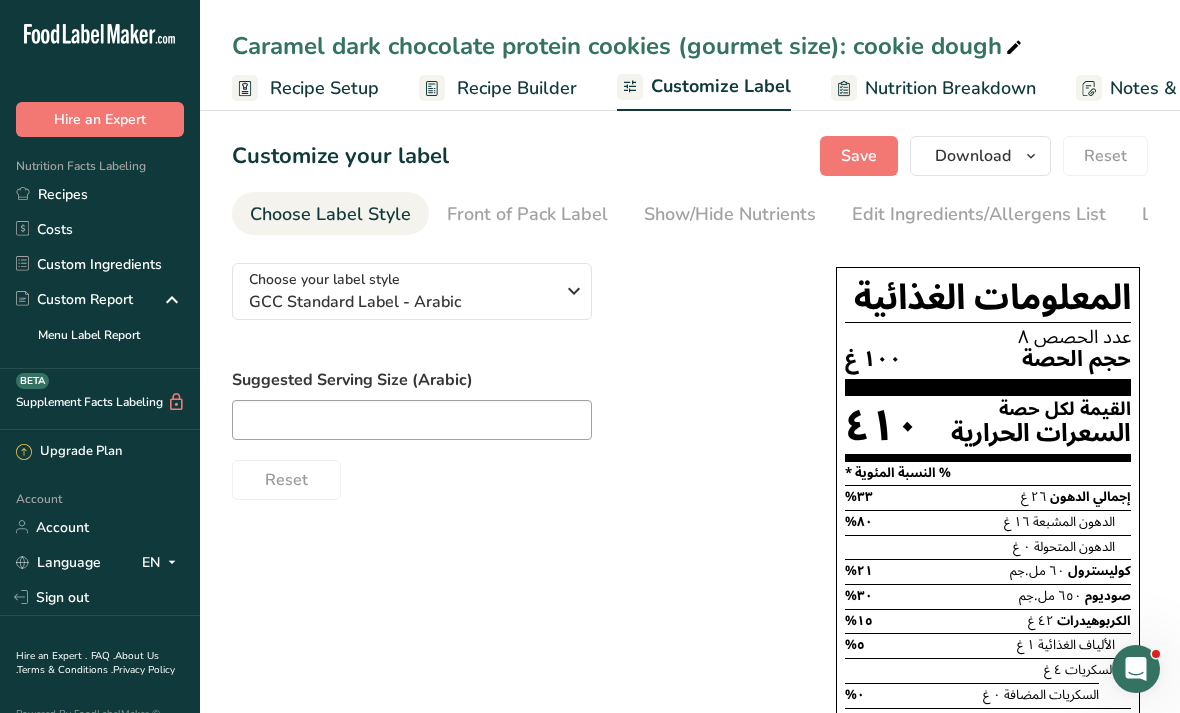 click on "Recipe Builder" at bounding box center [517, 88] 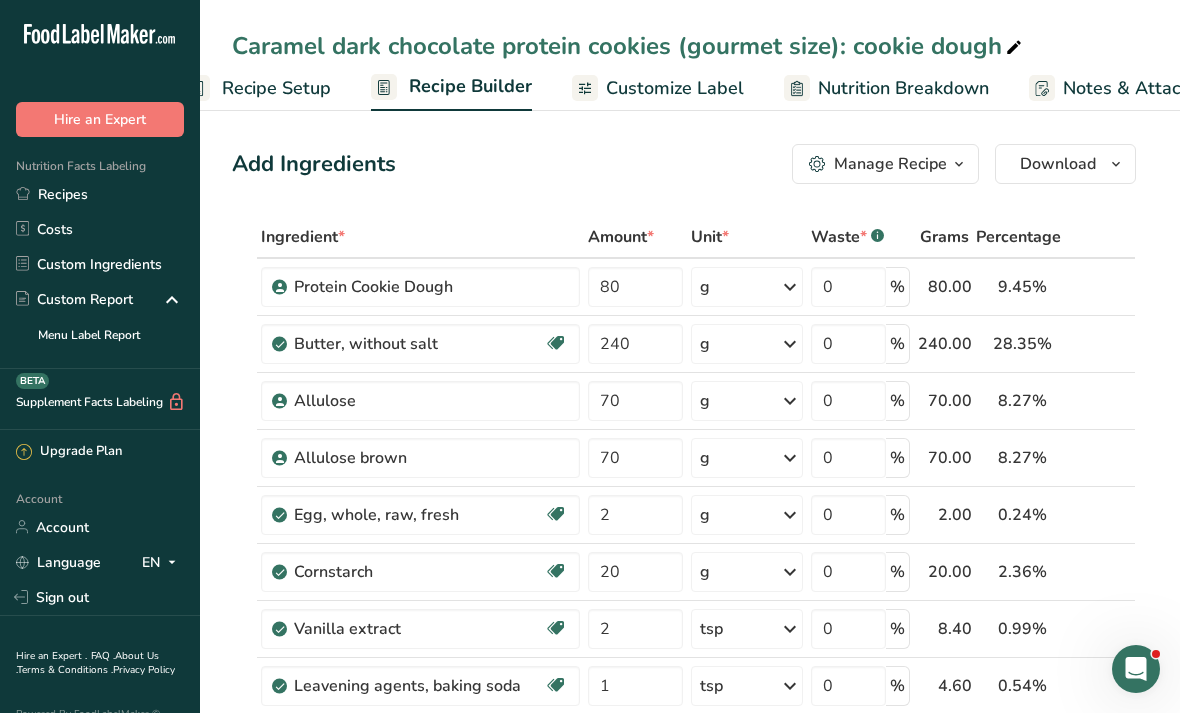 scroll, scrollTop: 0, scrollLeft: 193, axis: horizontal 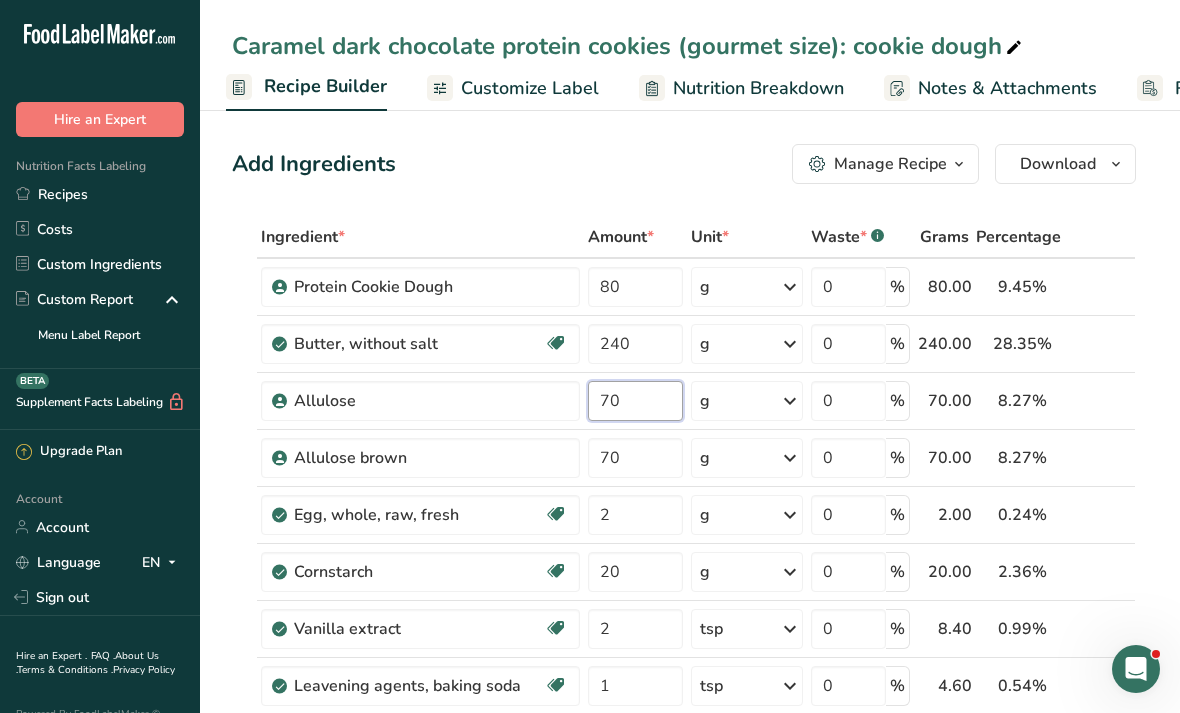 click on "70" at bounding box center [635, 401] 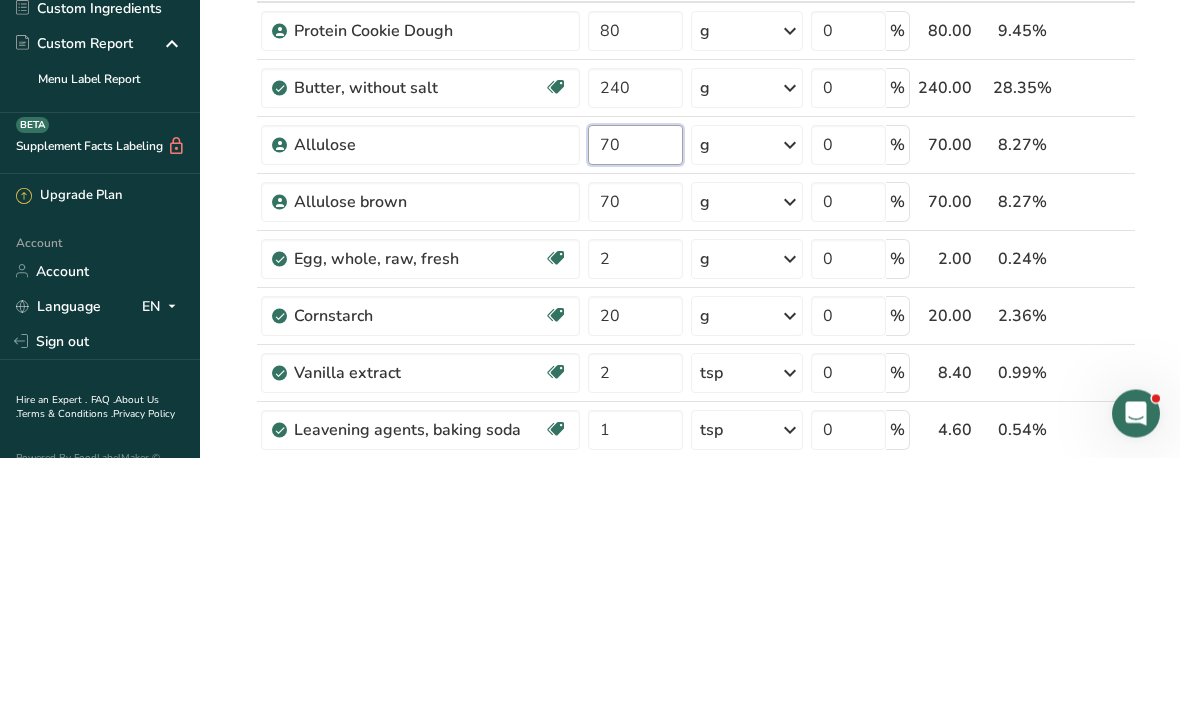 type on "7" 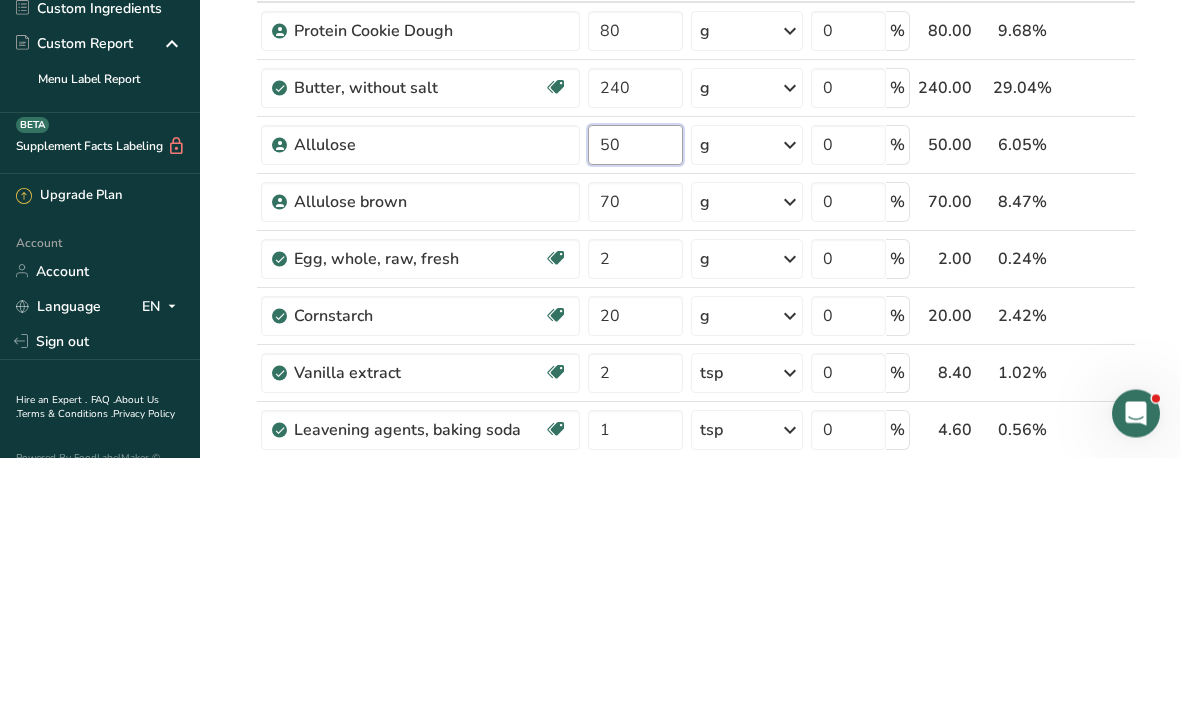 type on "50" 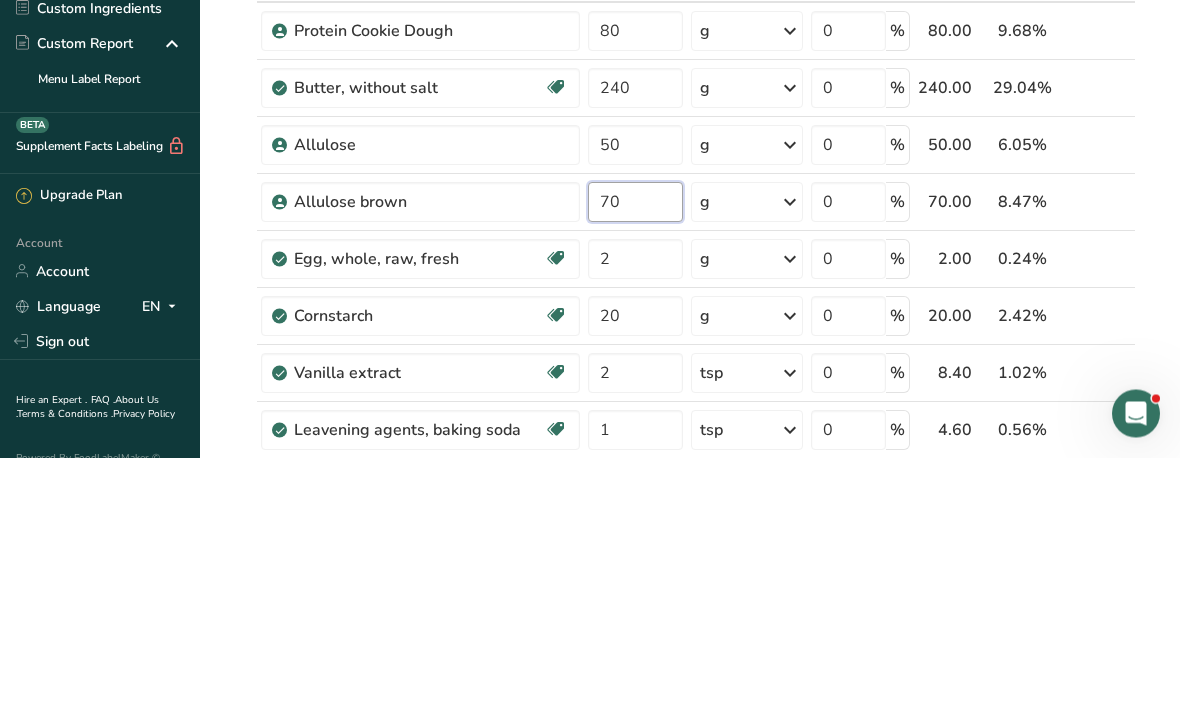 click on "Ingredient *
Amount *
Unit *
Waste *   .a-a{fill:#347362;}.b-a{fill:#fff;}          Grams
Percentage
Protein Cookie Dough
80
g
Weight Units
g
kg
mg
See more
Volume Units
l
mL
fl oz
See more
0
%
80.00
9.68%
i
Butter, without salt
Gluten free
Vegetarian
Soy free
240
g
Portions
1 pat (1" sq, 1/3" high)
1 tbsp
1 cup
See more
Weight Units
g
kg
mg
See more
Volume Units
l" at bounding box center (684, 642) 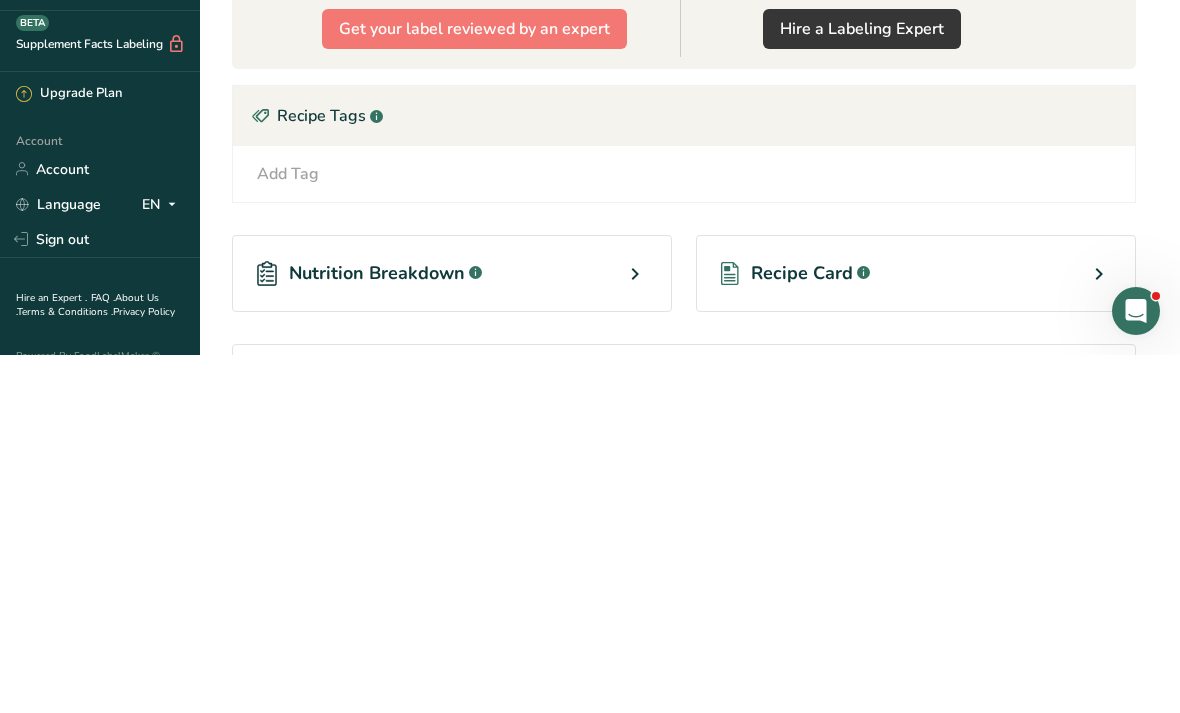 scroll, scrollTop: 1619, scrollLeft: 0, axis: vertical 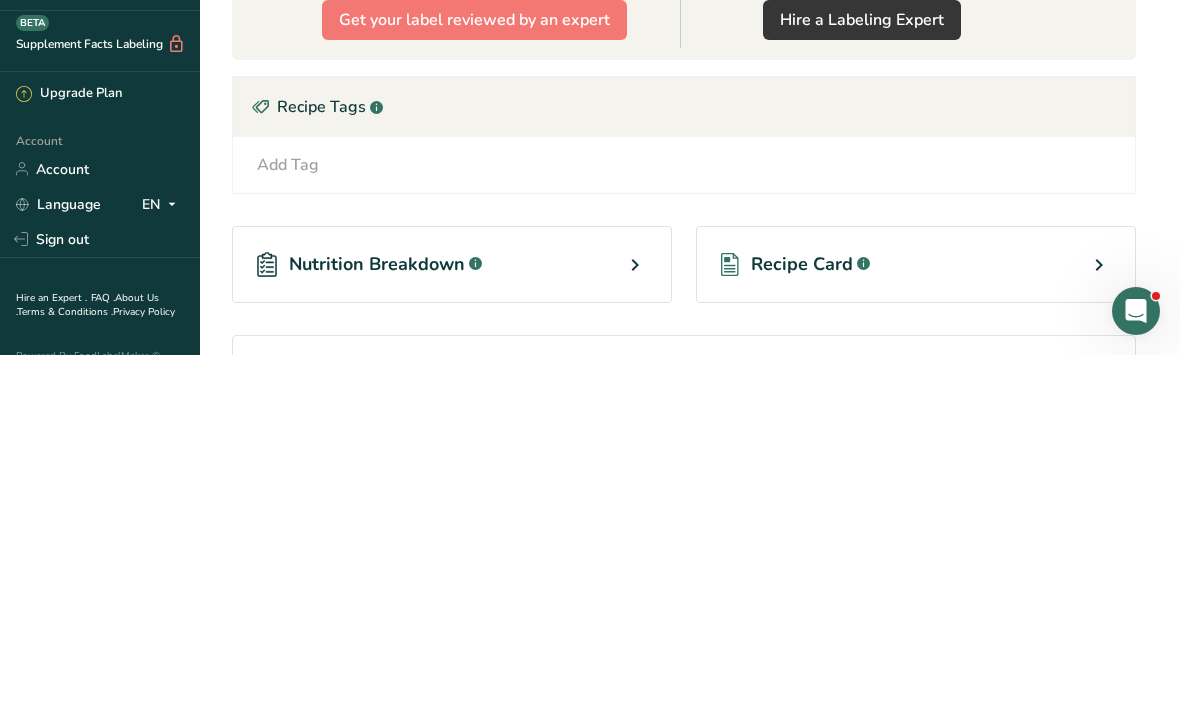 type on "50" 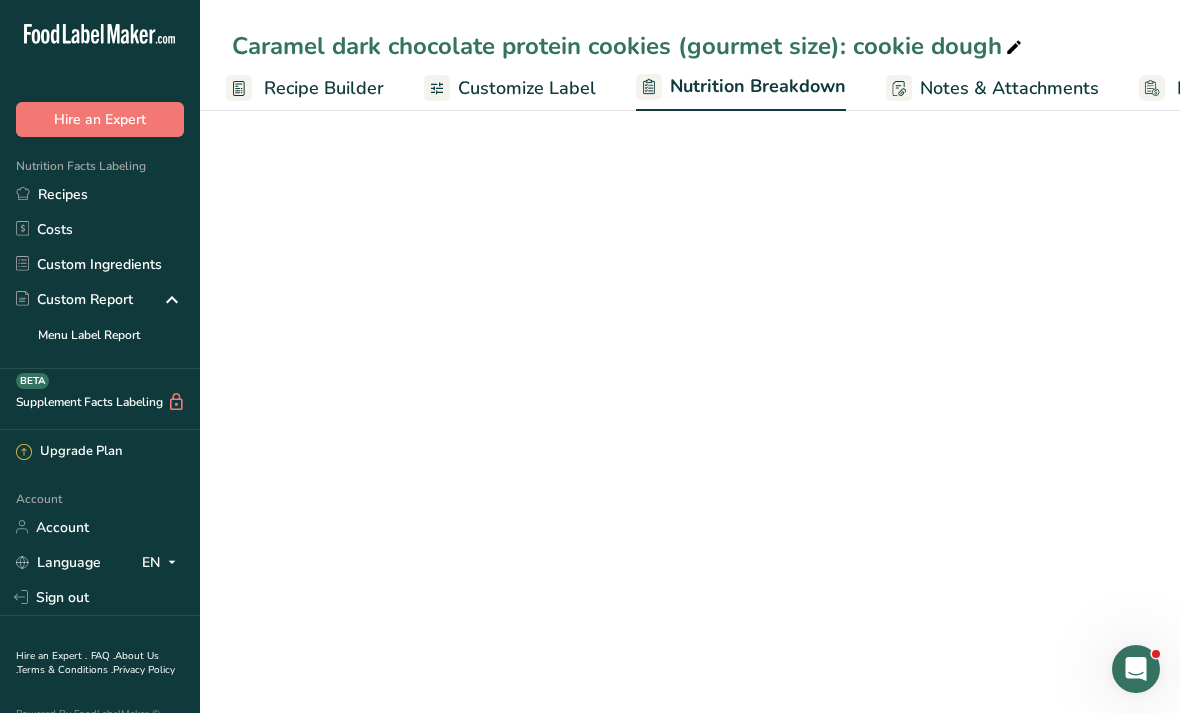 select on "Calories" 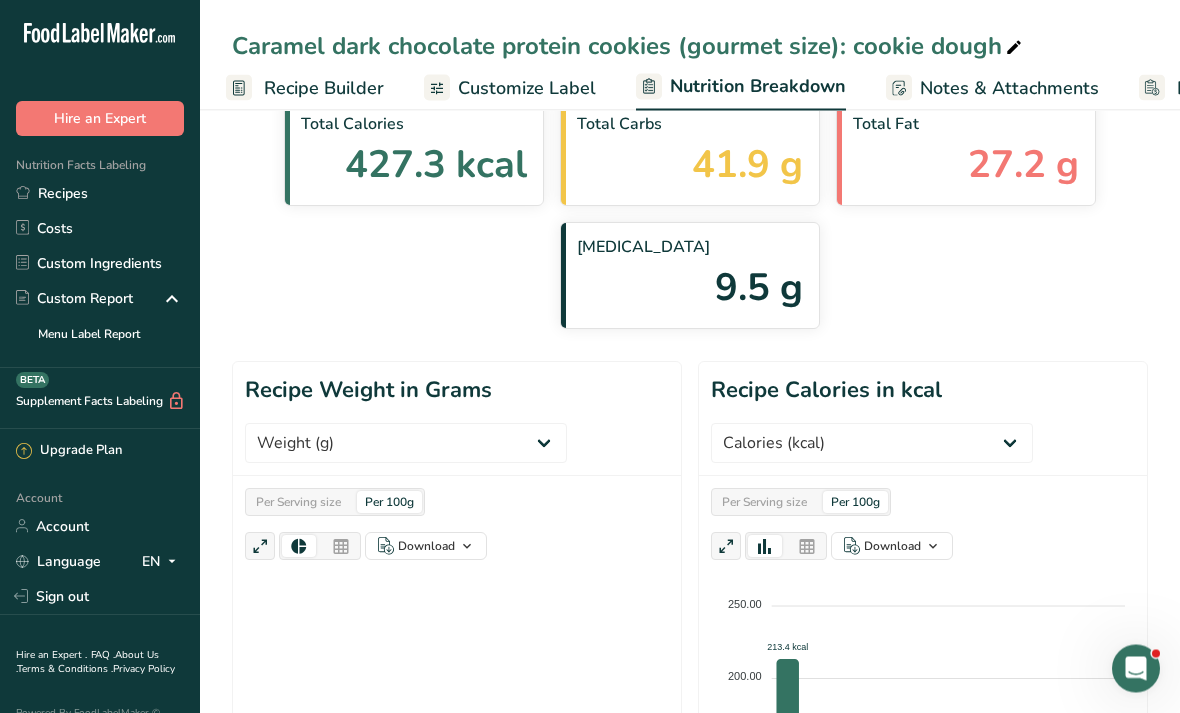 scroll, scrollTop: 20, scrollLeft: 0, axis: vertical 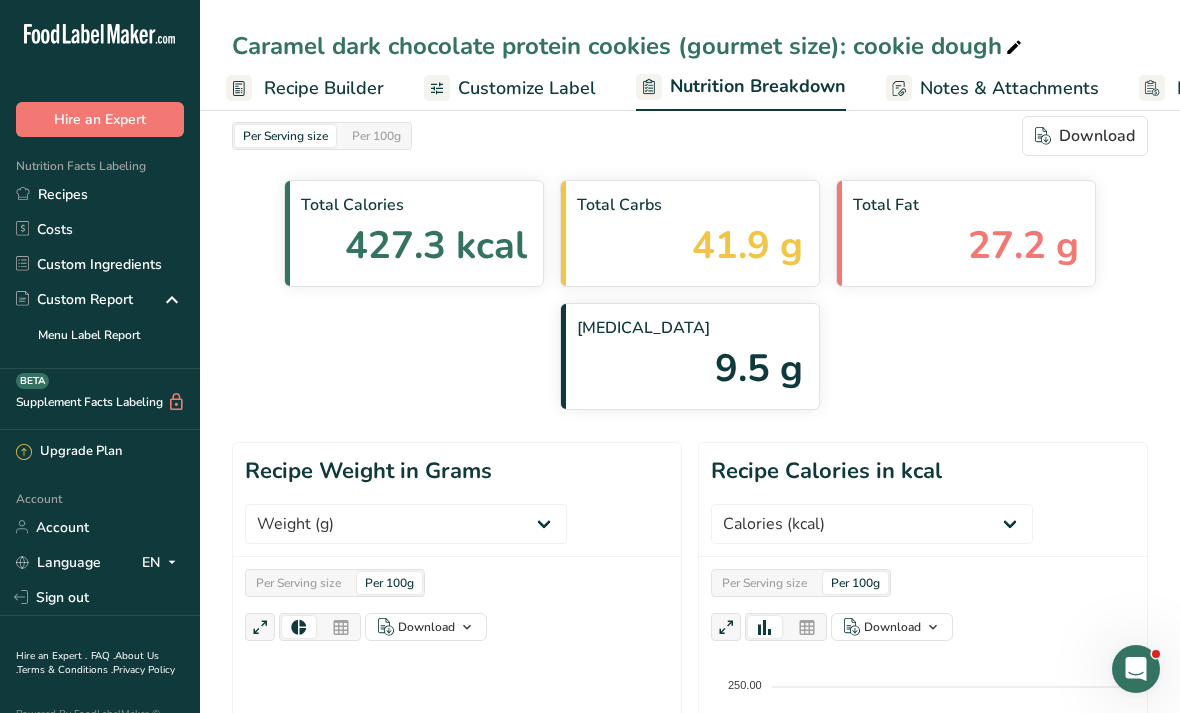 click on "Customize Label" at bounding box center [527, 88] 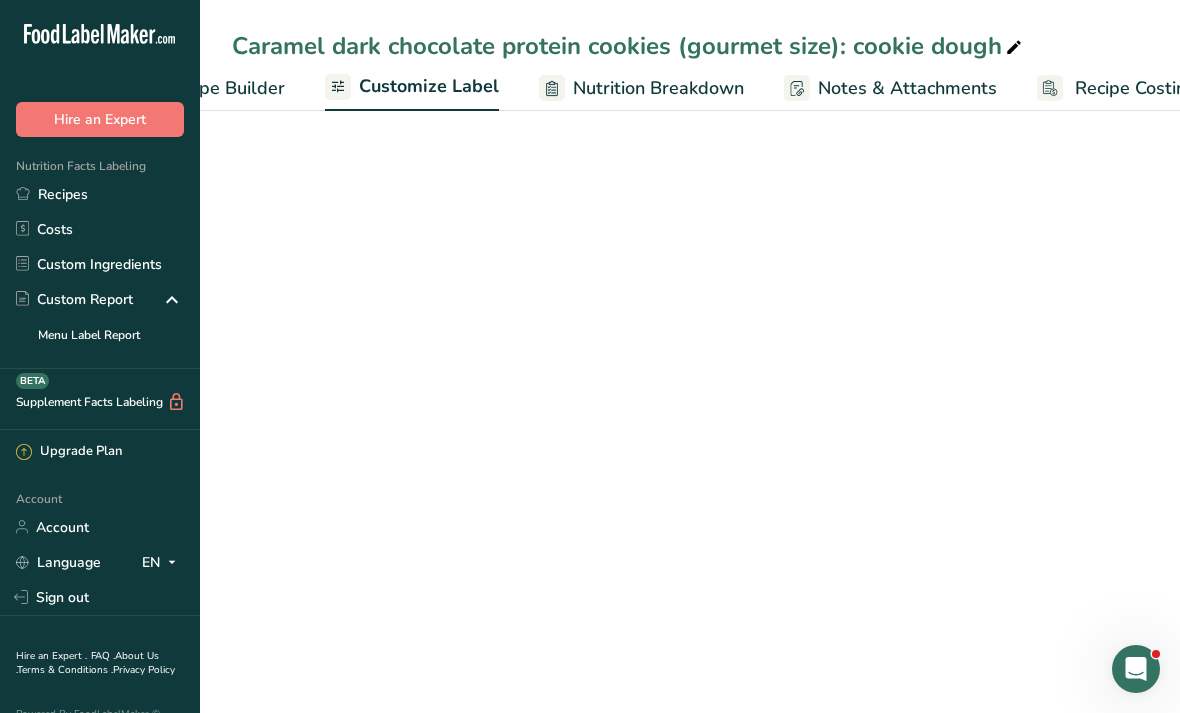 scroll, scrollTop: 0, scrollLeft: 341, axis: horizontal 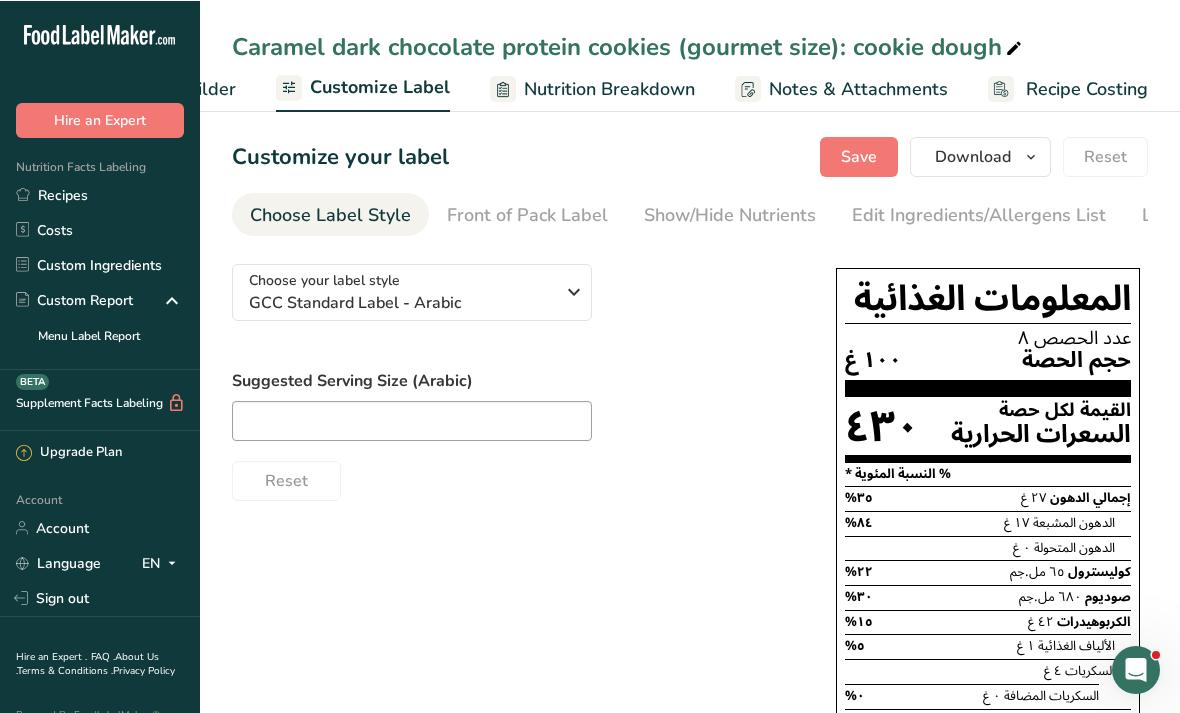click on "GCC Standard Label - Arabic" at bounding box center (401, 302) 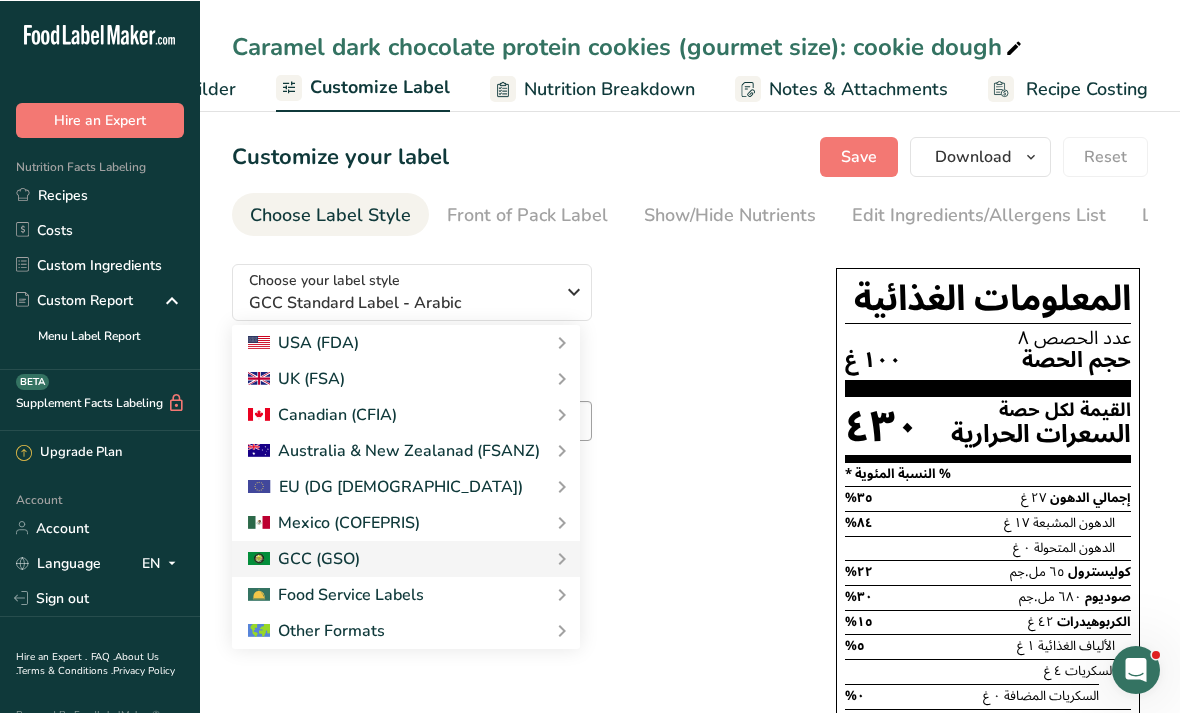click on "USA (FDA)" at bounding box center [406, 342] 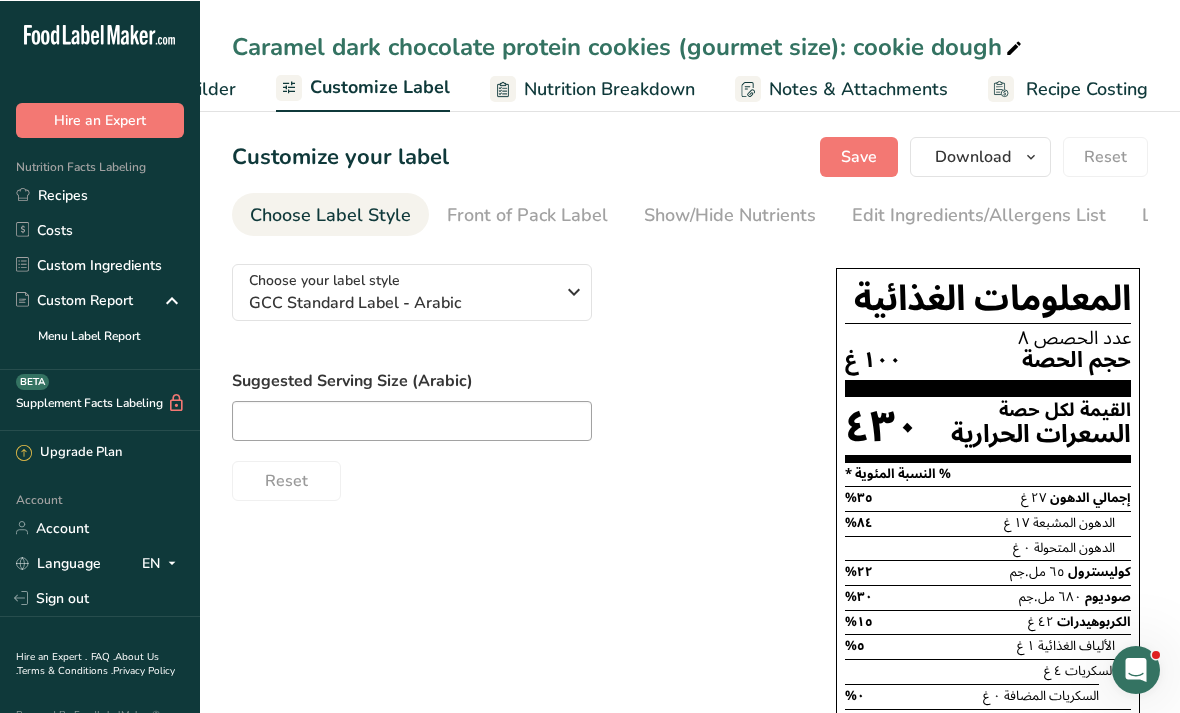 click on "GCC Standard Label - Arabic" at bounding box center [401, 302] 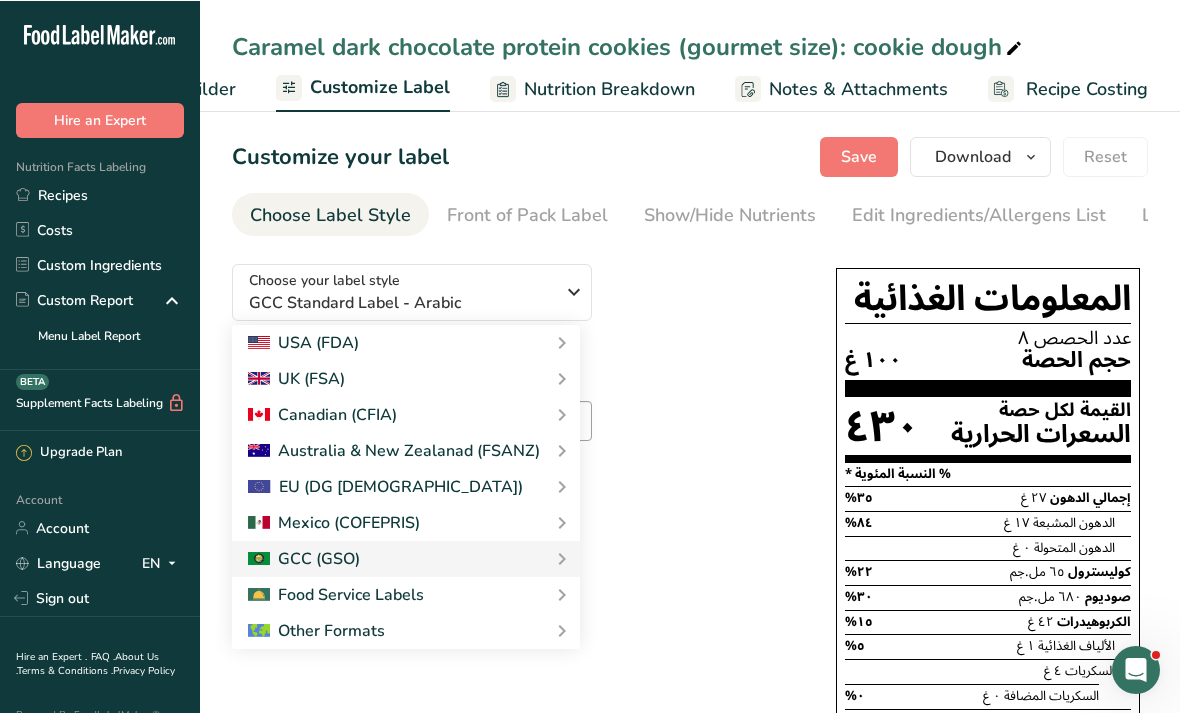 click on "USA (FDA)" at bounding box center [406, 342] 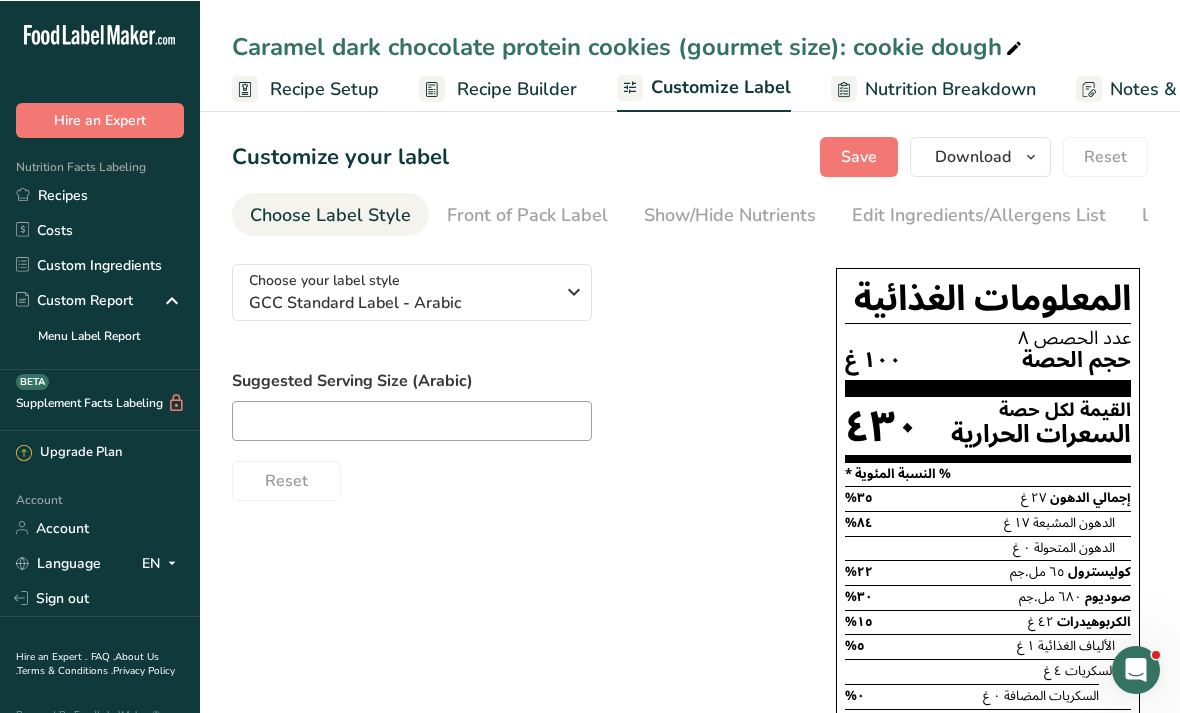 scroll, scrollTop: 0, scrollLeft: 0, axis: both 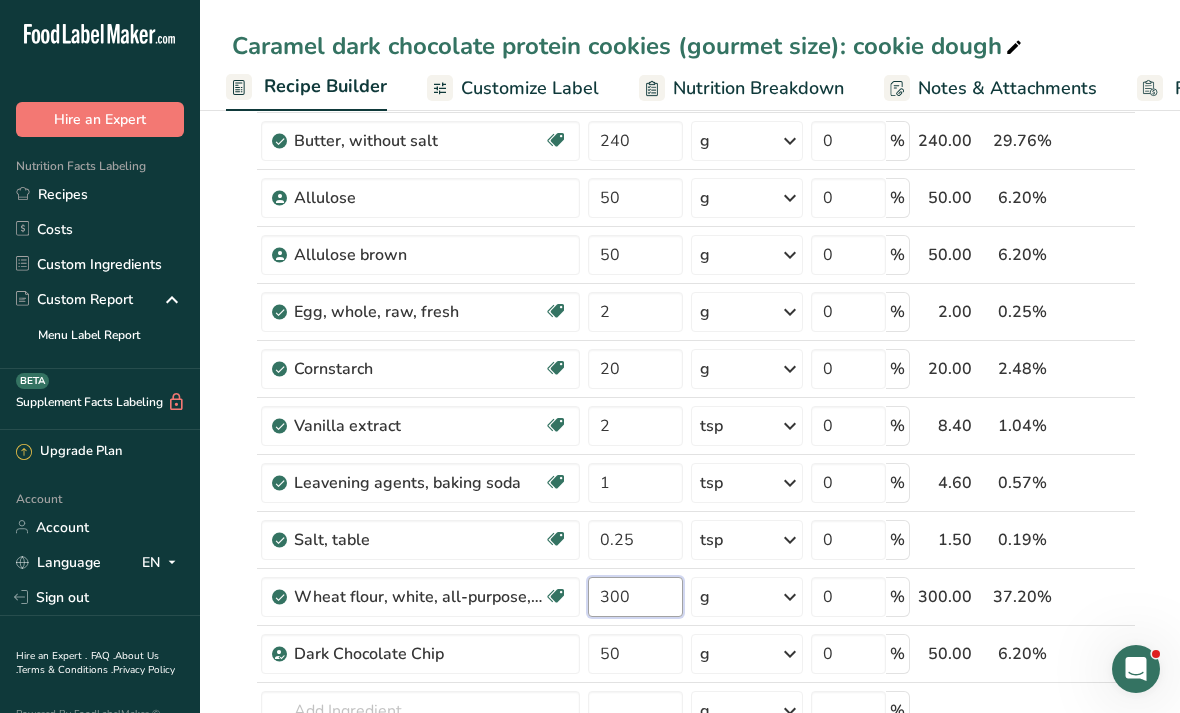 click on "300" at bounding box center [635, 597] 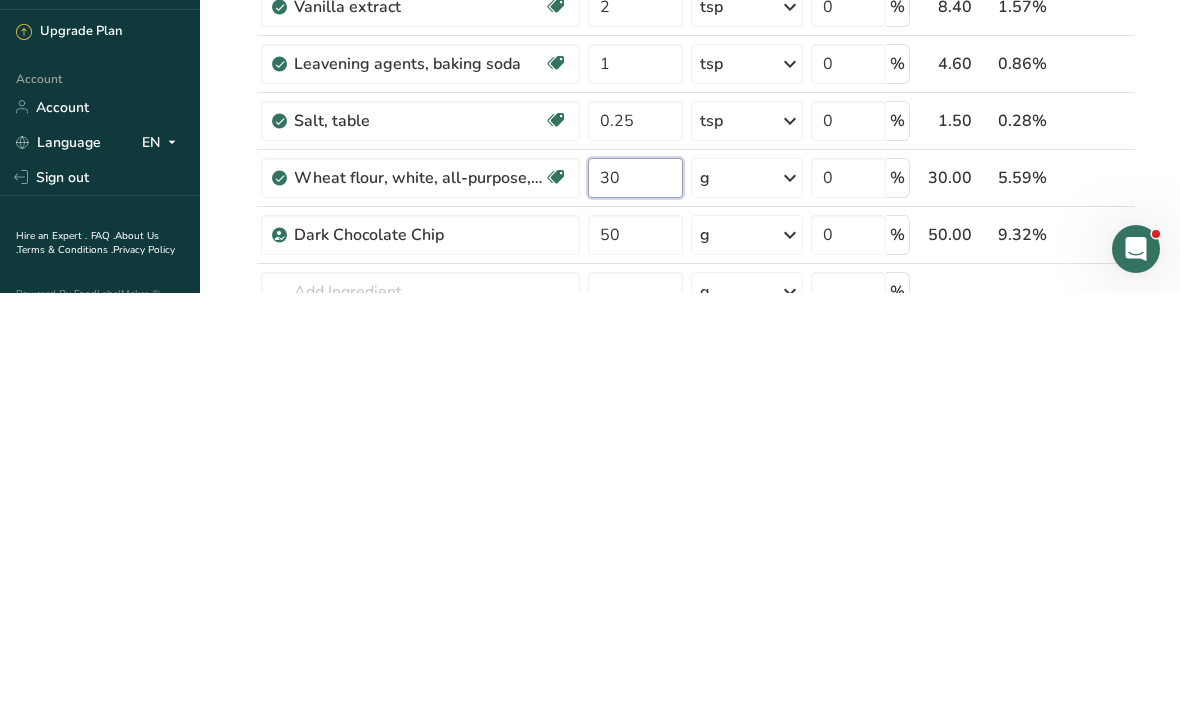 type on "3" 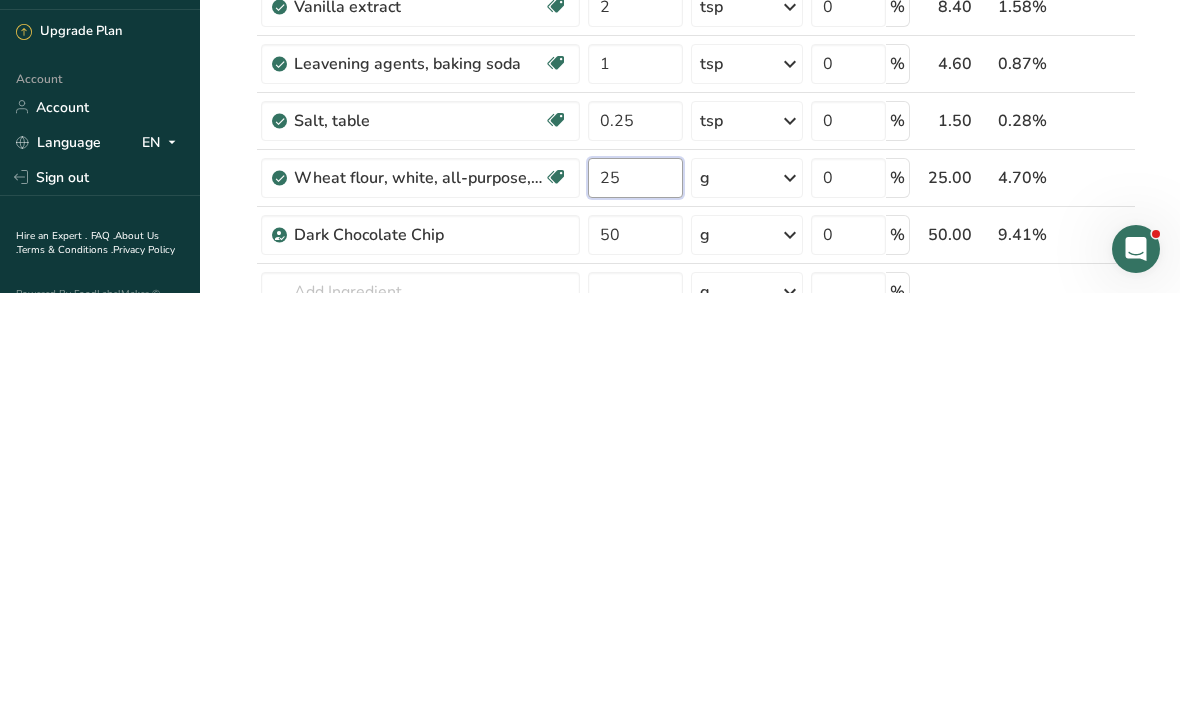type on "250" 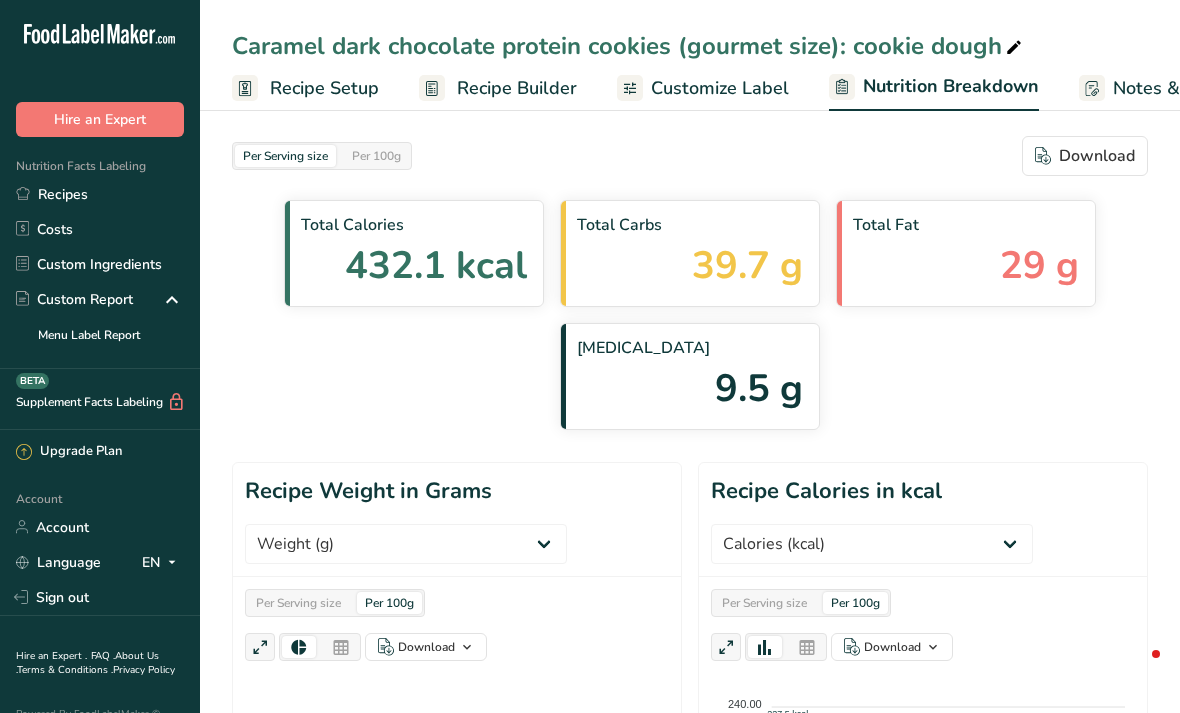 select on "Calories" 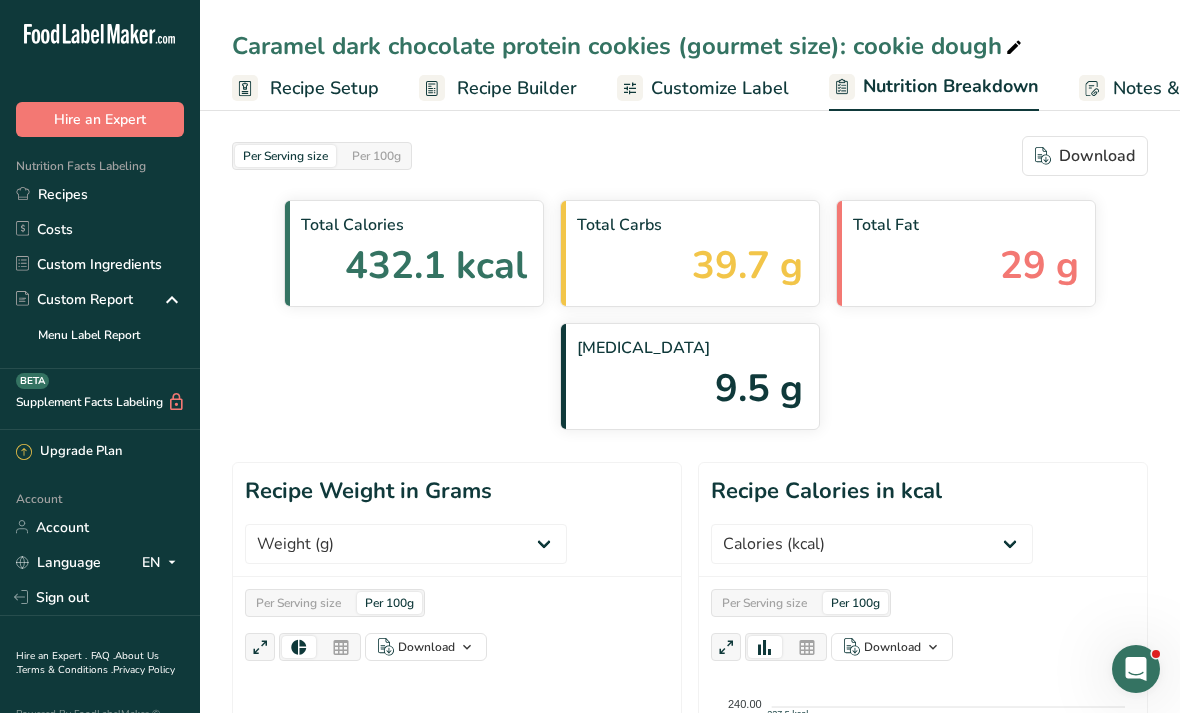 scroll, scrollTop: 0, scrollLeft: 0, axis: both 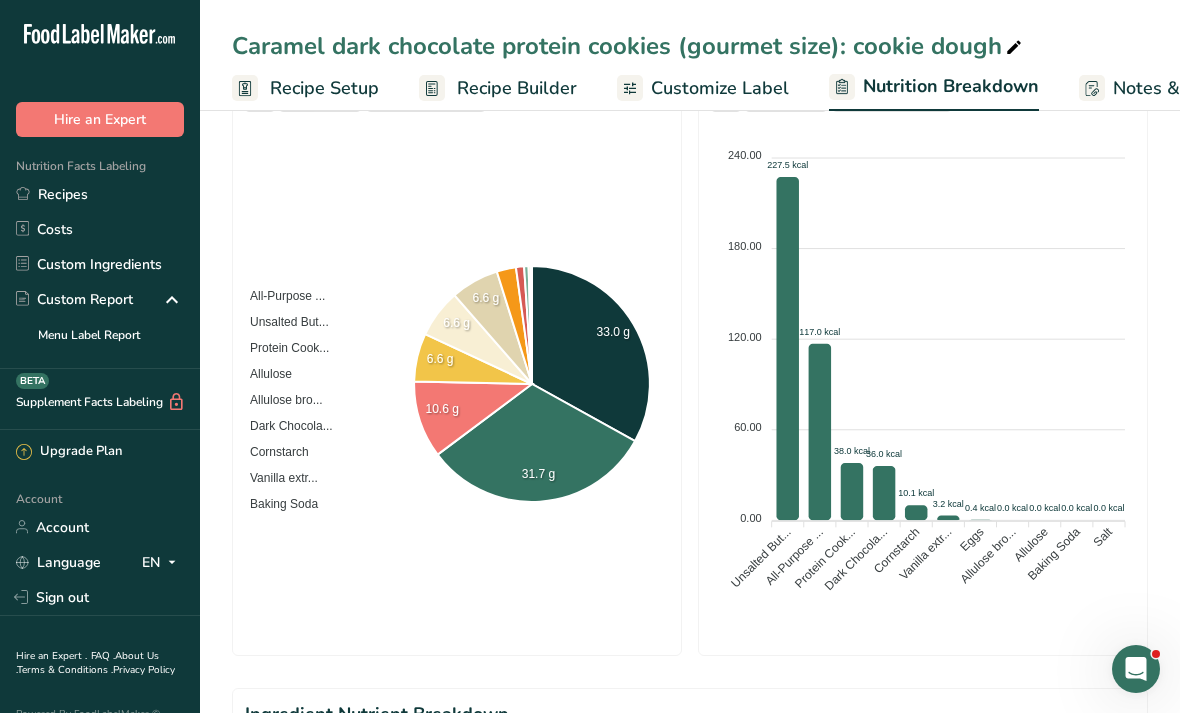 click on "Recipe Builder" at bounding box center [517, 88] 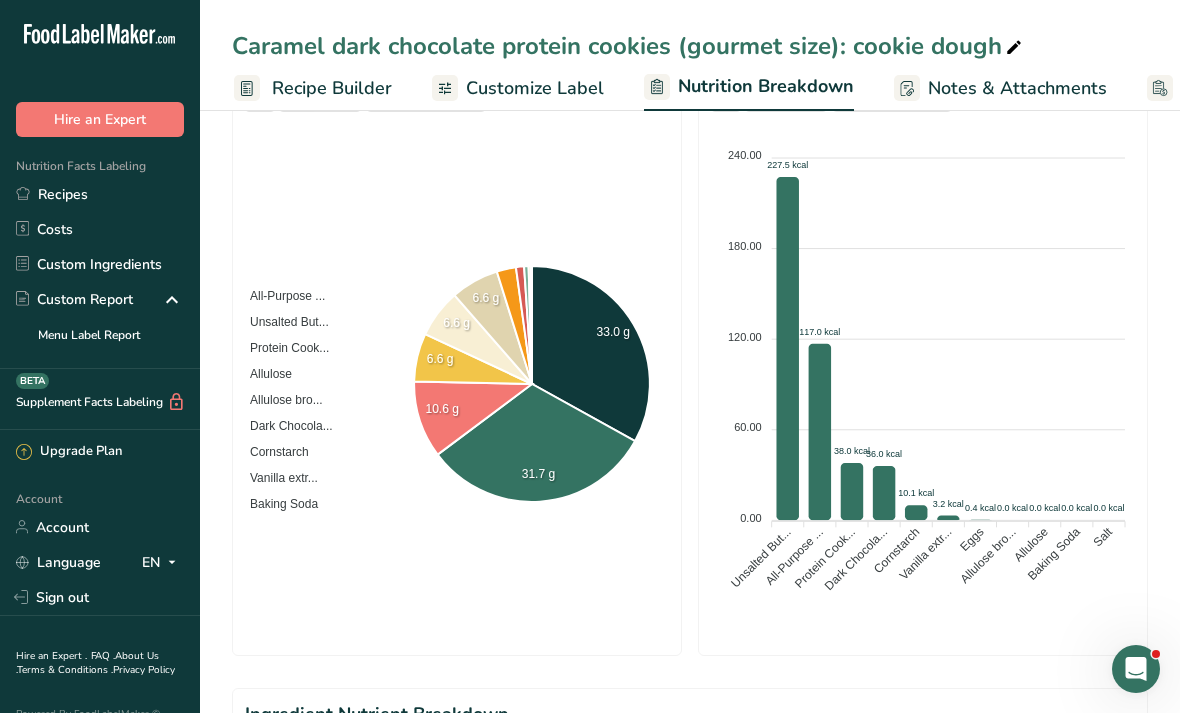 scroll, scrollTop: 0, scrollLeft: 193, axis: horizontal 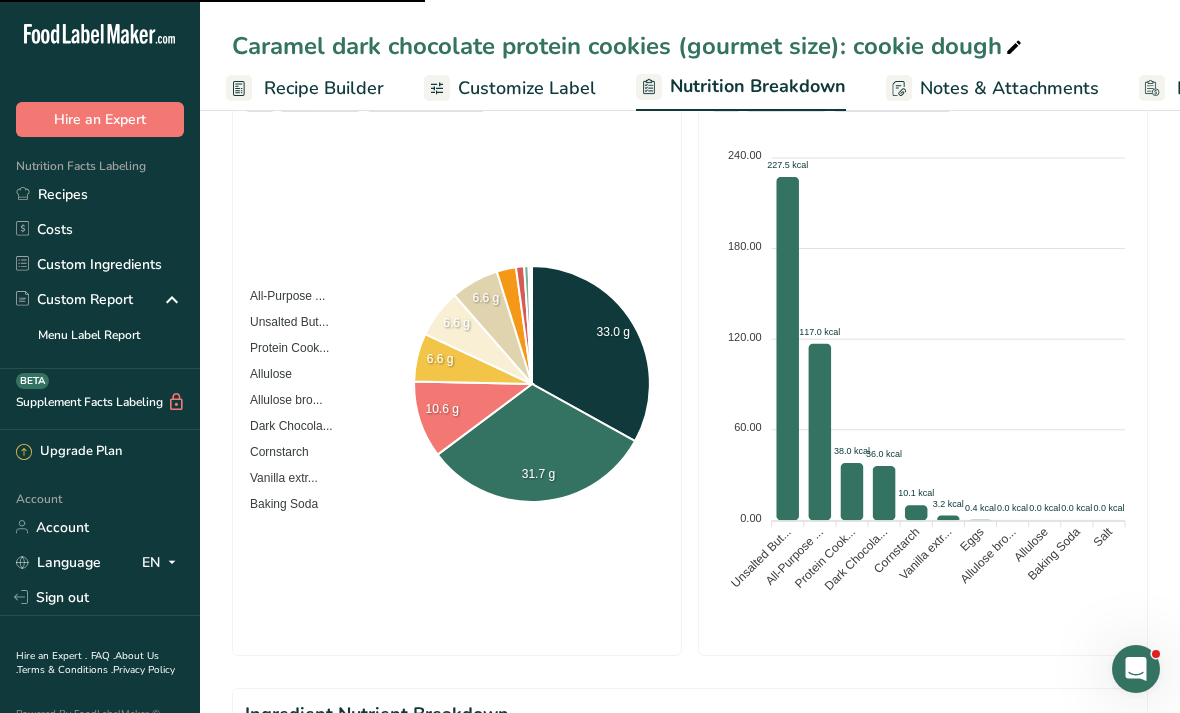 click on "Customize Label" at bounding box center (527, 88) 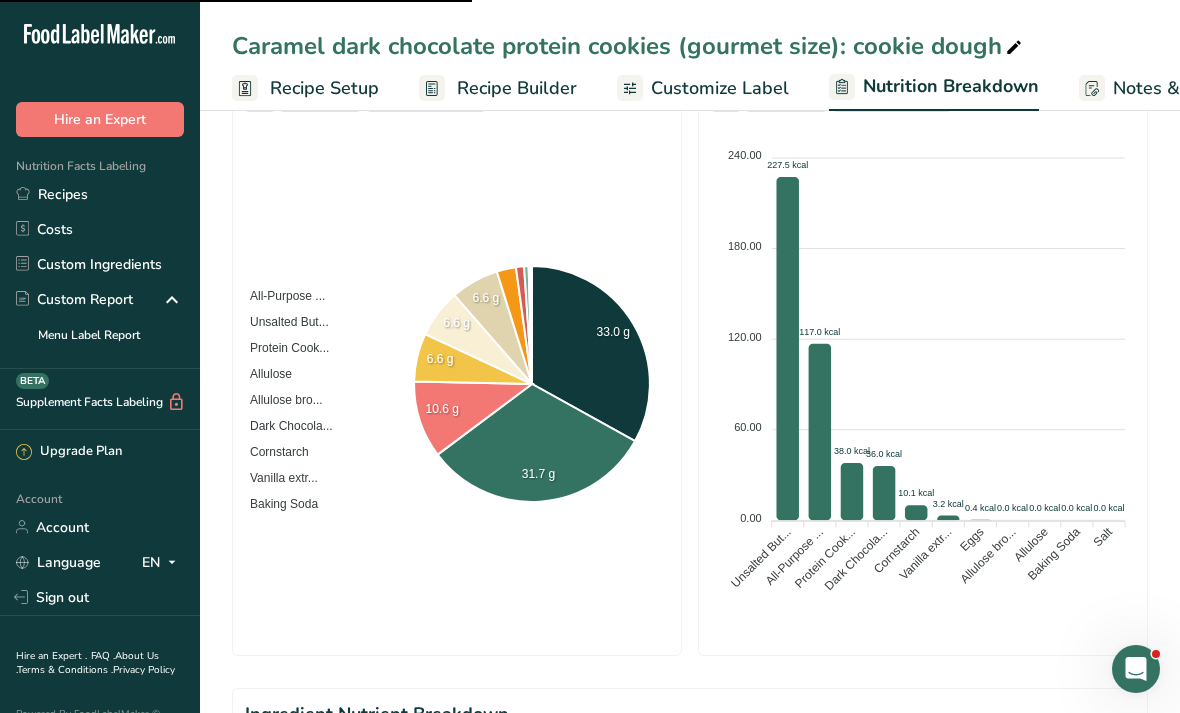 scroll, scrollTop: 0, scrollLeft: 0, axis: both 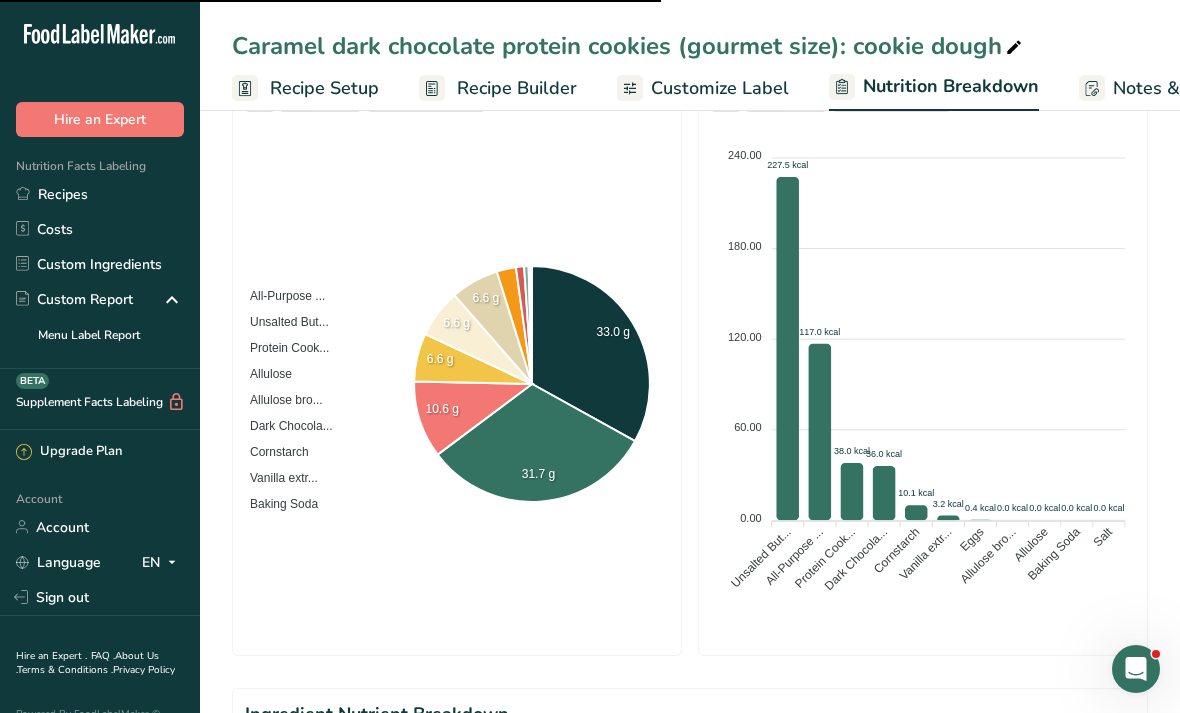 click on "Recipe Builder" at bounding box center [517, 88] 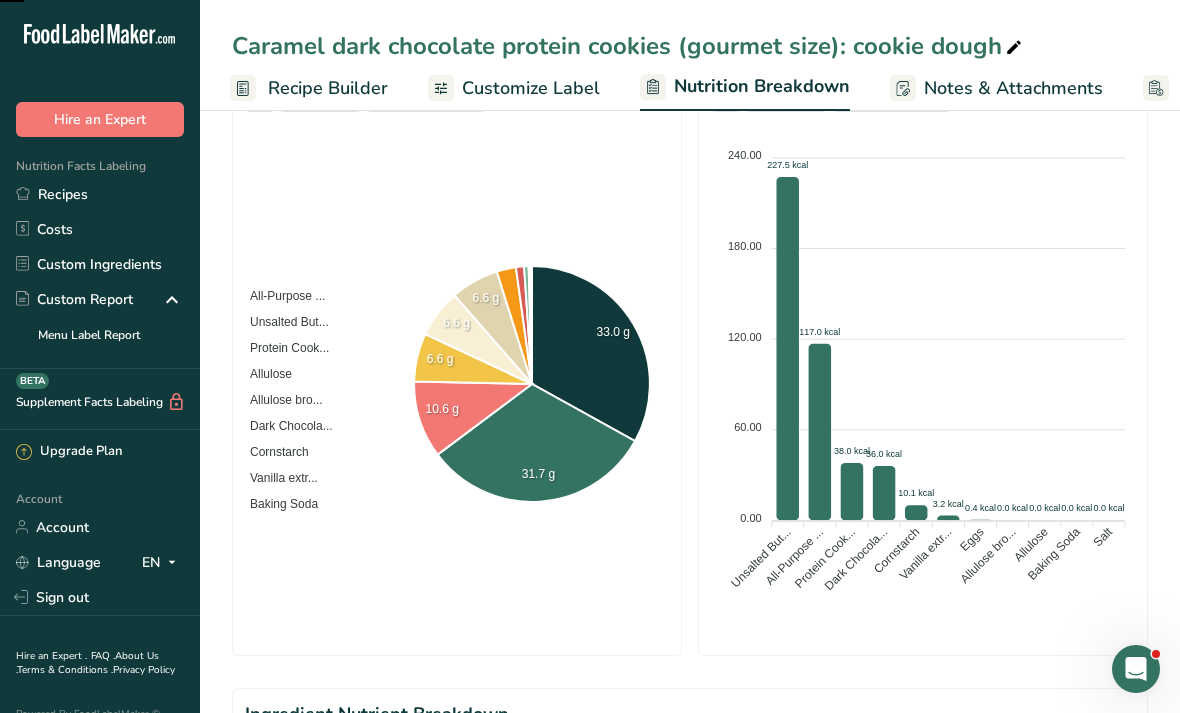 scroll, scrollTop: 0, scrollLeft: 193, axis: horizontal 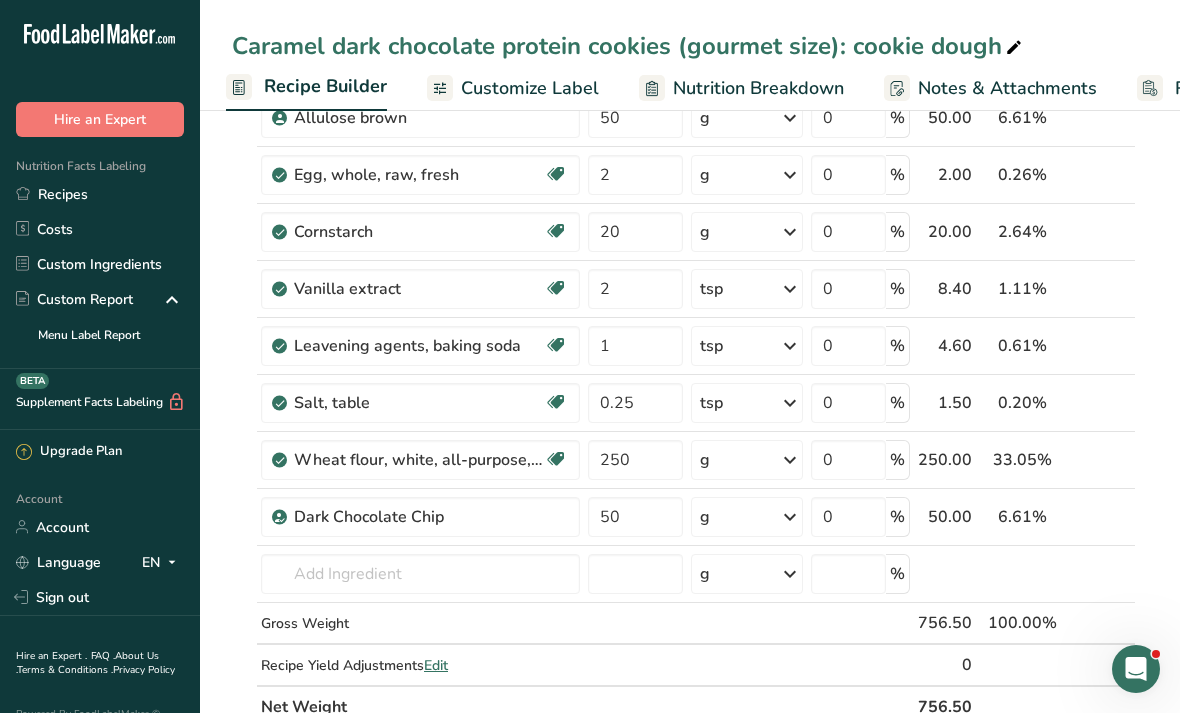 click on "Customize Label" at bounding box center [530, 88] 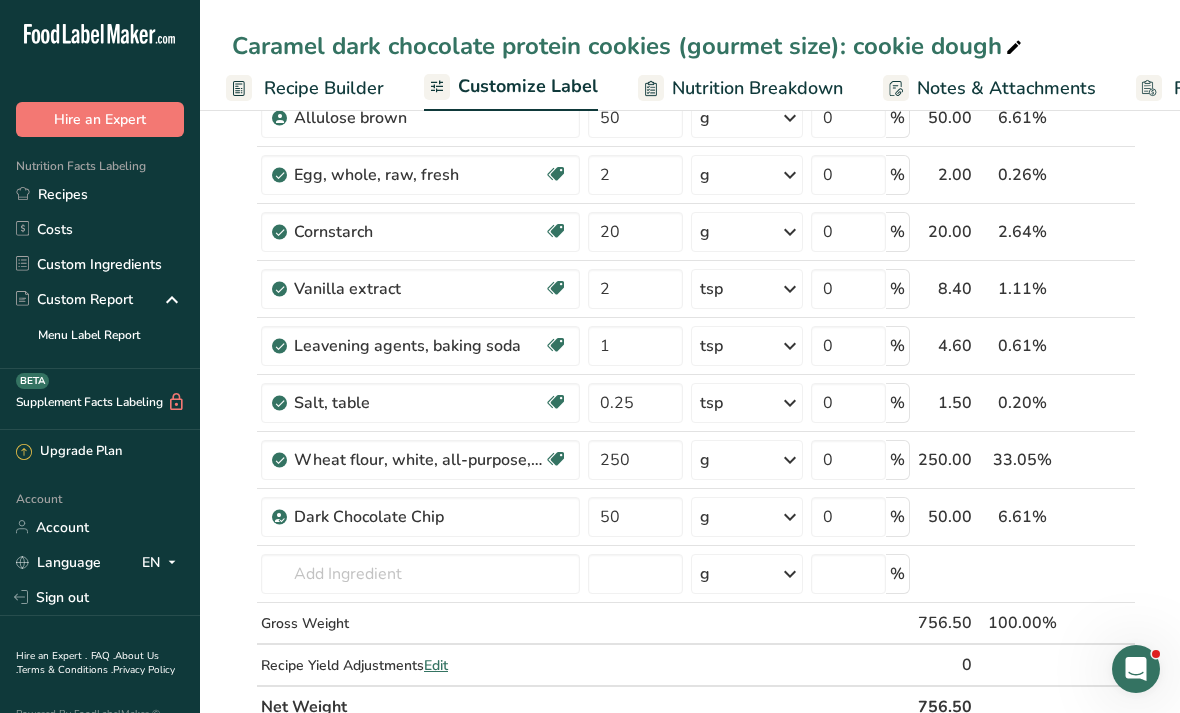 scroll, scrollTop: 0, scrollLeft: 247, axis: horizontal 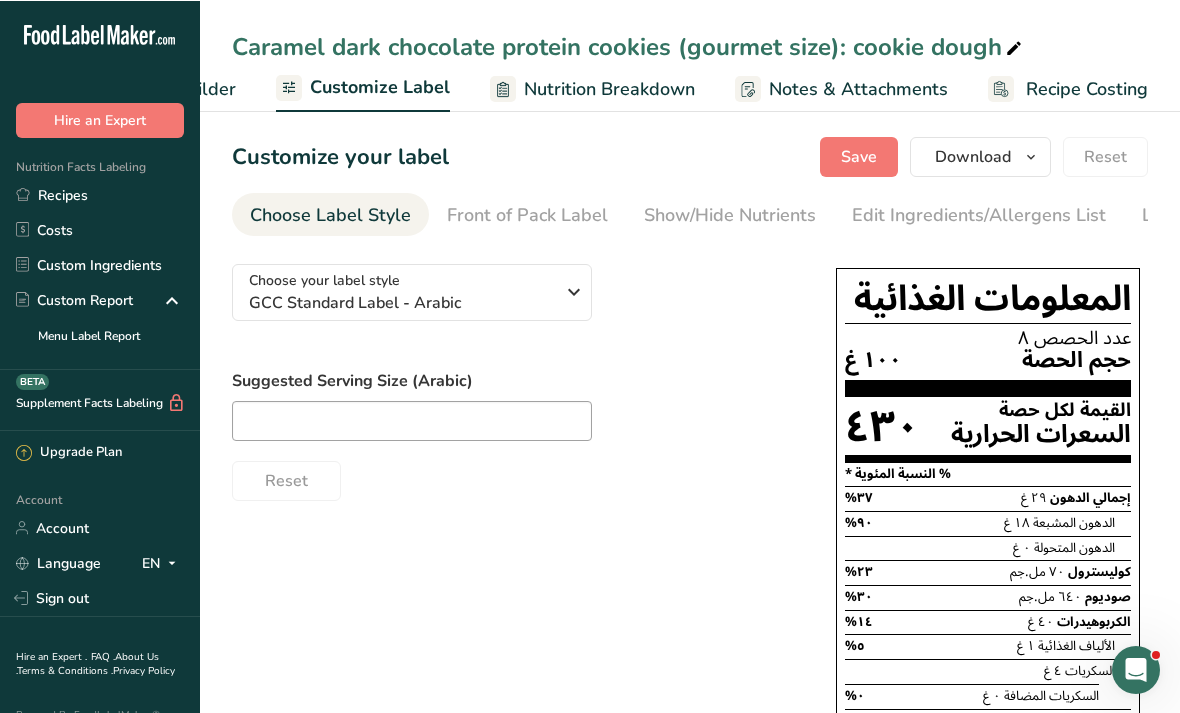 click at bounding box center (574, 291) 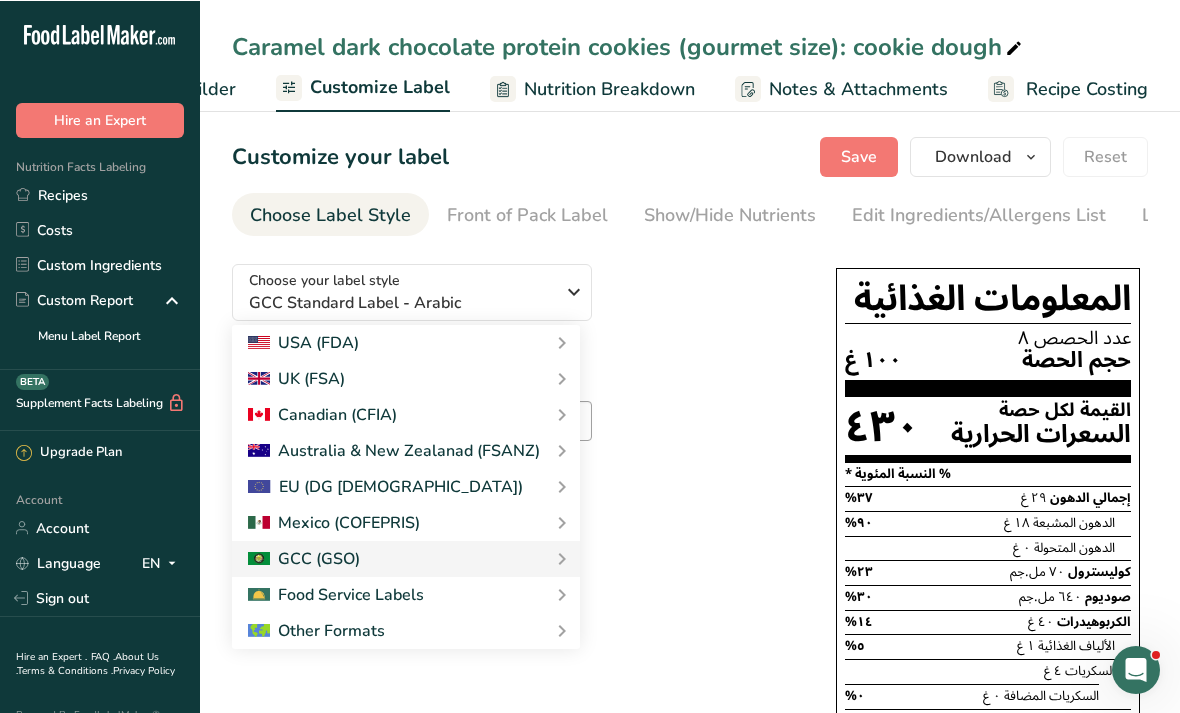 click on "Choose your label style
GCC Standard Label - Arabic
USA (FDA)
Standard FDA label
Tabular FDA label
Linear FDA label
Simplified FDA label
Dual Column FDA label (Per Serving/Per Container)
Dual Column FDA label (As Sold/As Prepared)
Aggregate Standard FDA label
Standard FDA label with Micronutrients listed side-by-side
[GEOGRAPHIC_DATA] (FSA)
UK Mandatory Label "Back of Pack"
UK Traffic Light Label  "Front of Pack"
Canadian (CFIA)
Canadian Standard label
Canadian Dual Column label" at bounding box center [514, 373] 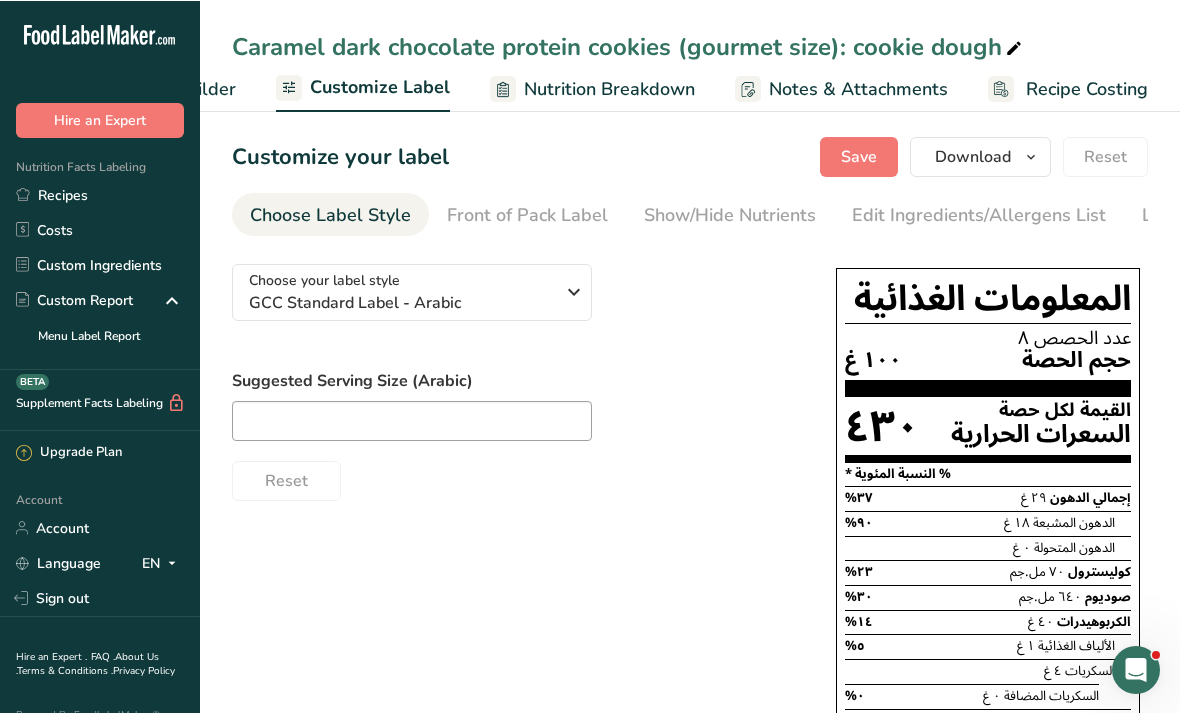 click on "Save" at bounding box center (859, 156) 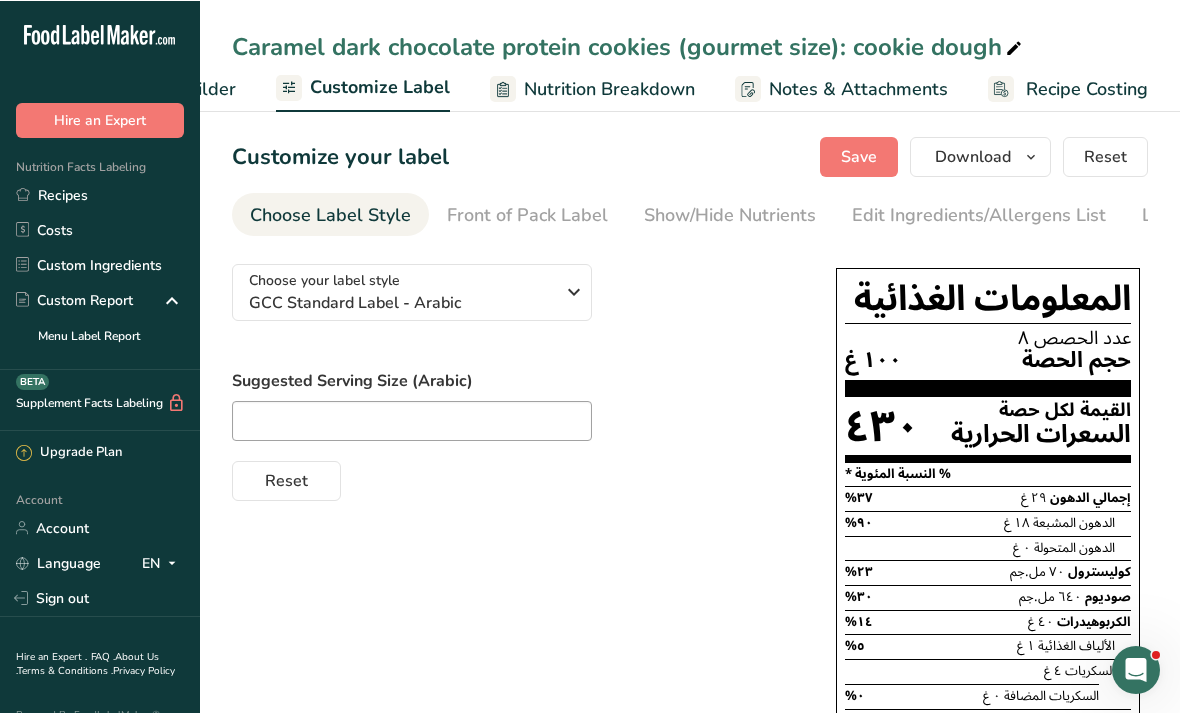 click on "GCC Standard Label - Arabic" at bounding box center [401, 302] 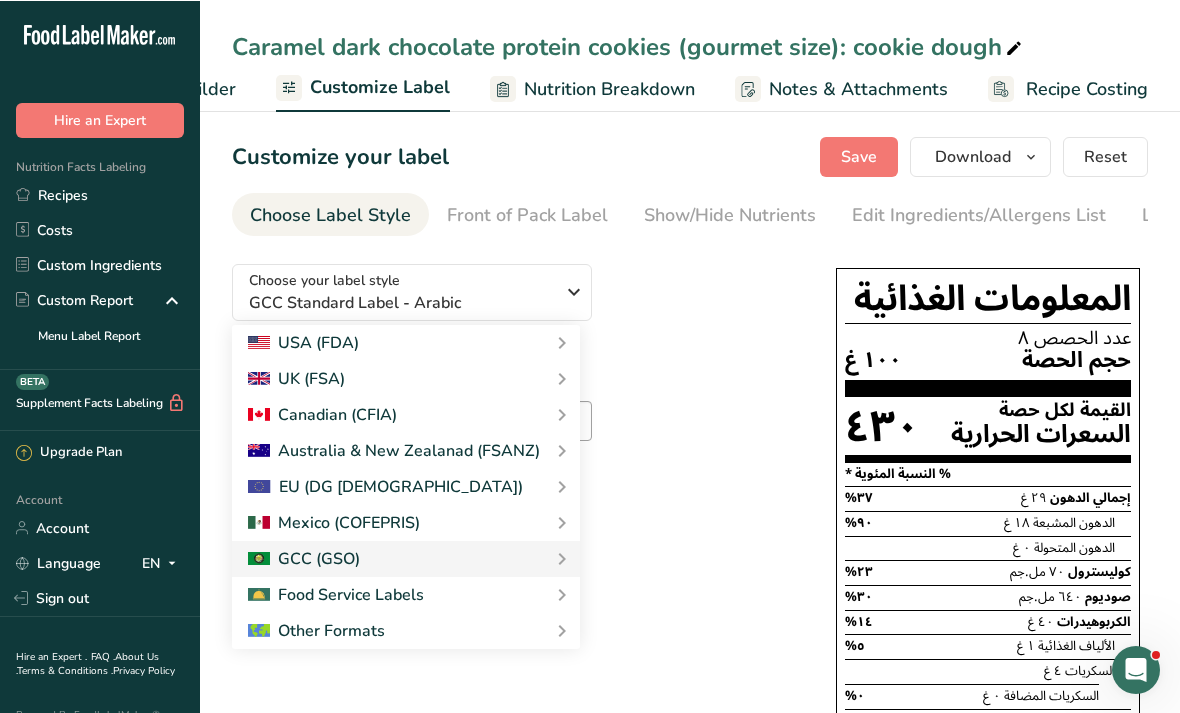 click on "USA (FDA)" at bounding box center [406, 342] 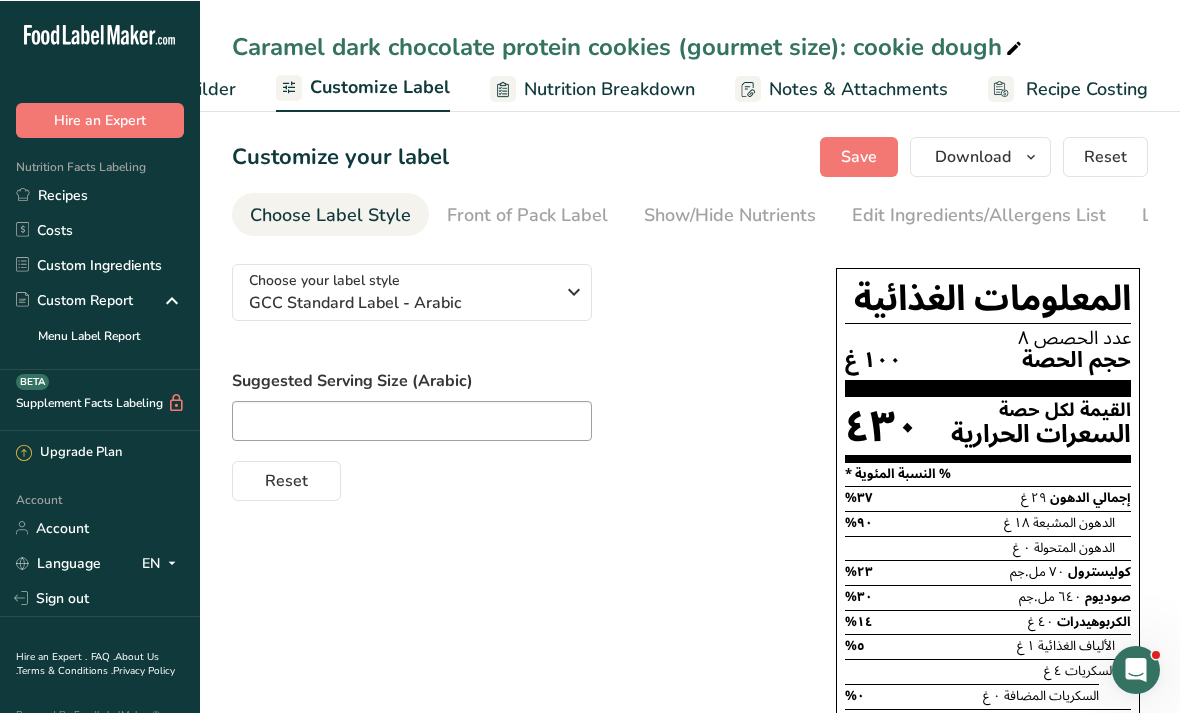 click on "GCC Standard Label - Arabic" at bounding box center (401, 302) 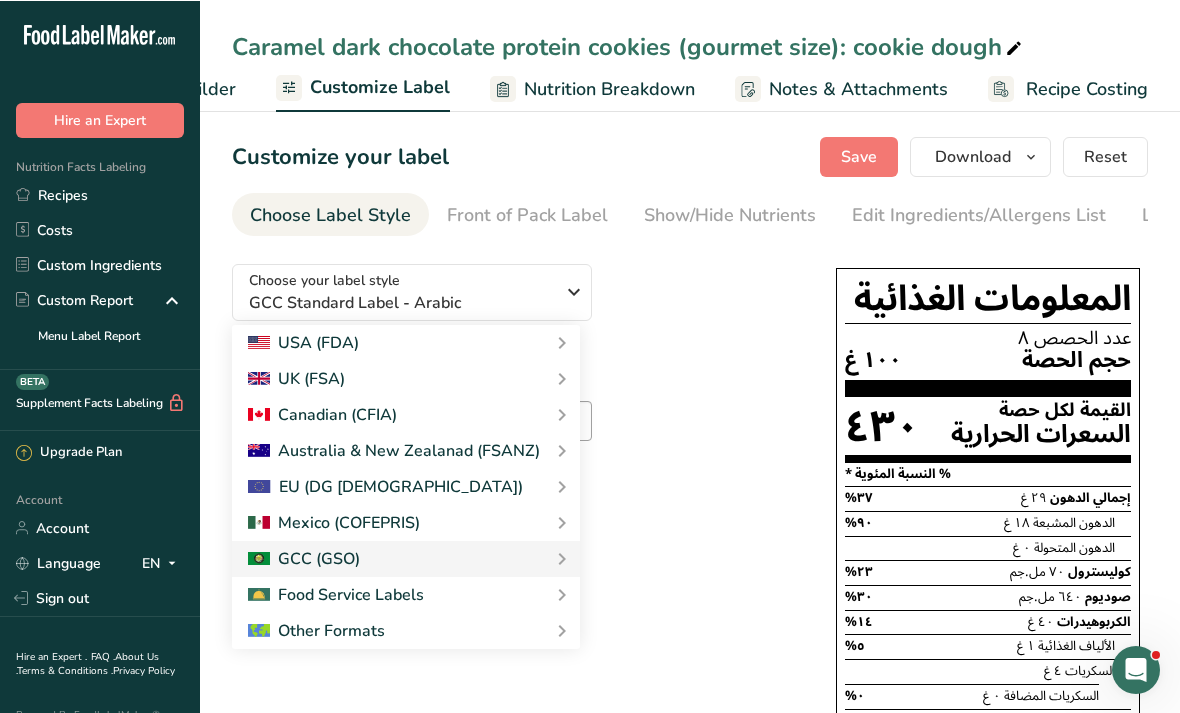 click at bounding box center [562, 342] 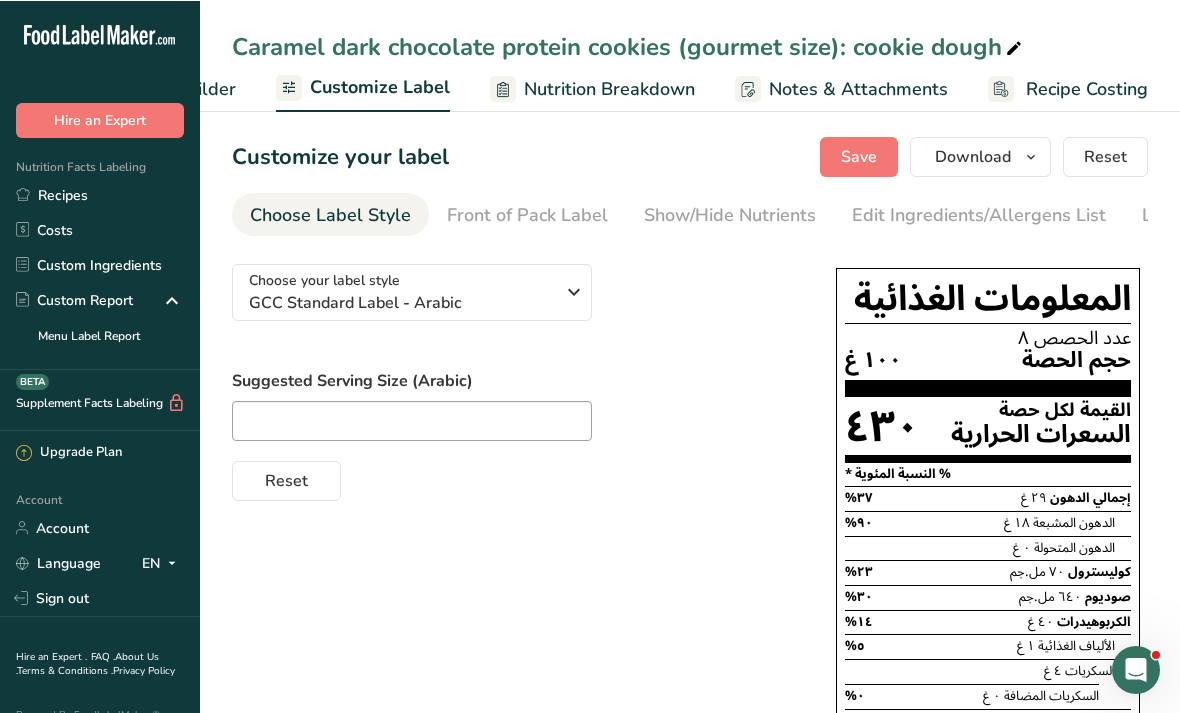 click on "Choose your label style
GCC Standard Label - Arabic" at bounding box center (401, 291) 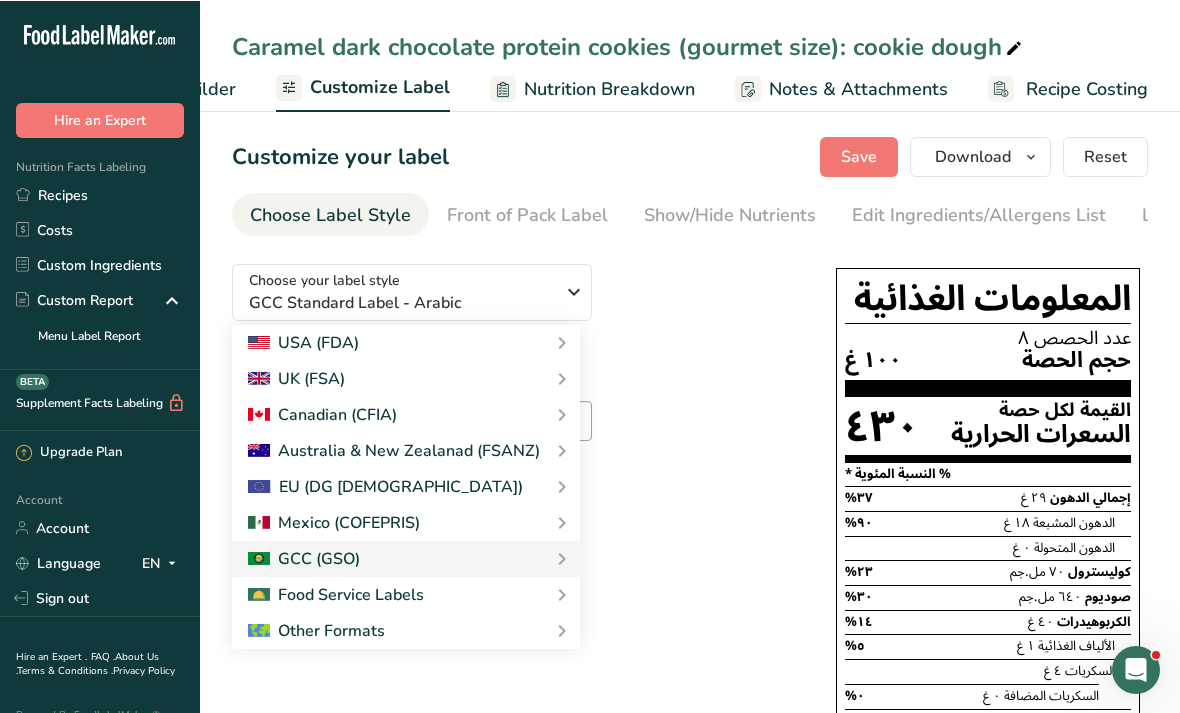 click on "USA (FDA)" at bounding box center (406, 342) 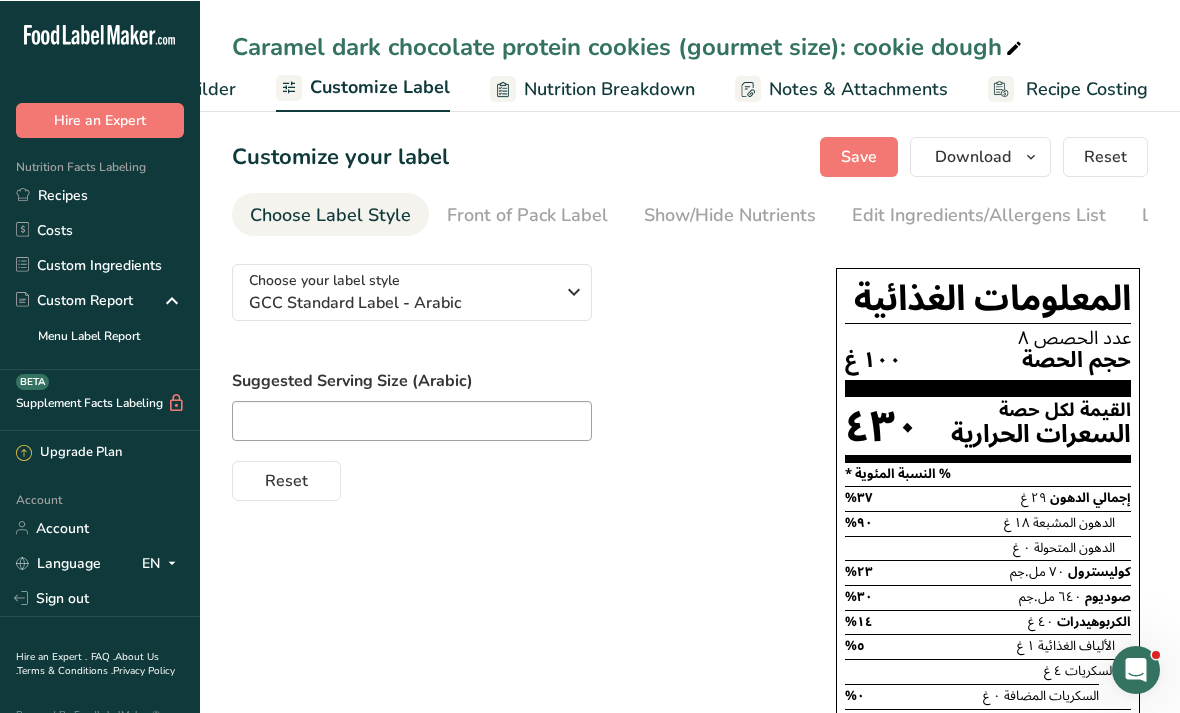 click on "Choose your label style
GCC Standard Label - Arabic
USA (FDA)
Standard FDA label
Tabular FDA label
Linear FDA label
Simplified FDA label
Dual Column FDA label (Per Serving/Per Container)
Dual Column FDA label (As Sold/As Prepared)
Aggregate Standard FDA label
Standard FDA label with Micronutrients listed side-by-side
[GEOGRAPHIC_DATA] (FSA)
UK Mandatory Label "Back of Pack"
UK Traffic Light Label  "Front of Pack"
Canadian (CFIA)
Canadian Standard label
Canadian Dual Column label" at bounding box center (514, 373) 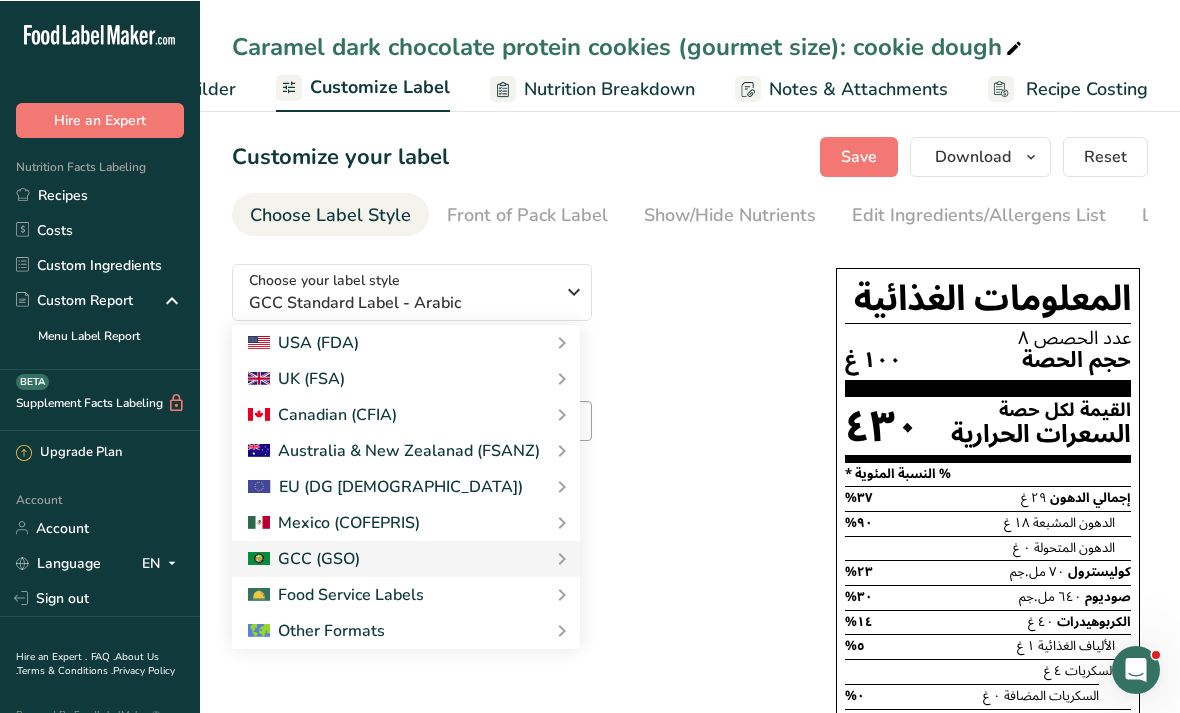 click on "USA (FDA)" at bounding box center [303, 342] 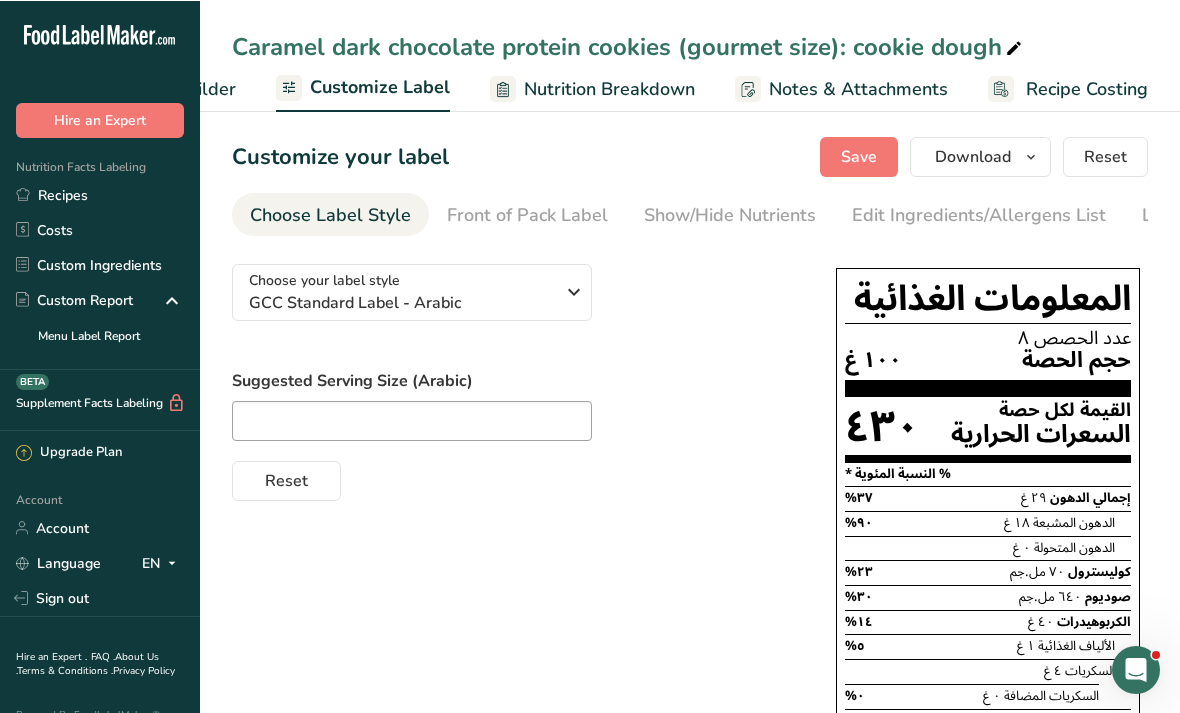 click on "Choose your label style
GCC Standard Label - Arabic" at bounding box center (401, 291) 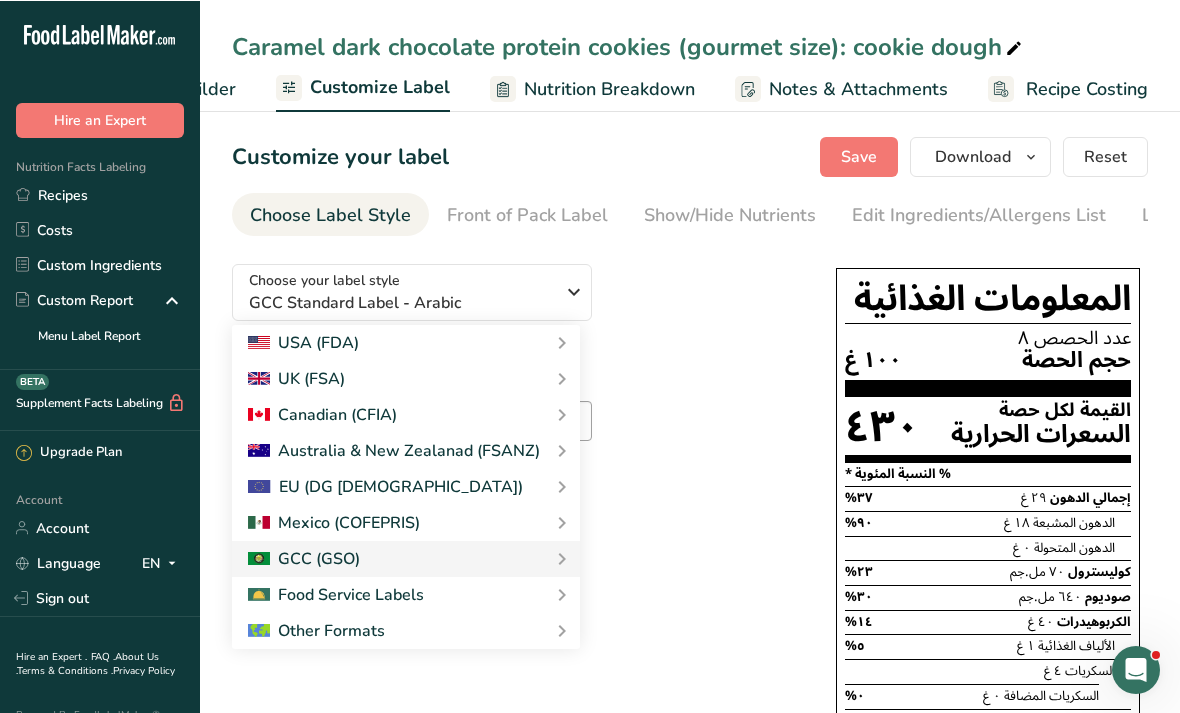 click on "USA (FDA)" at bounding box center (406, 342) 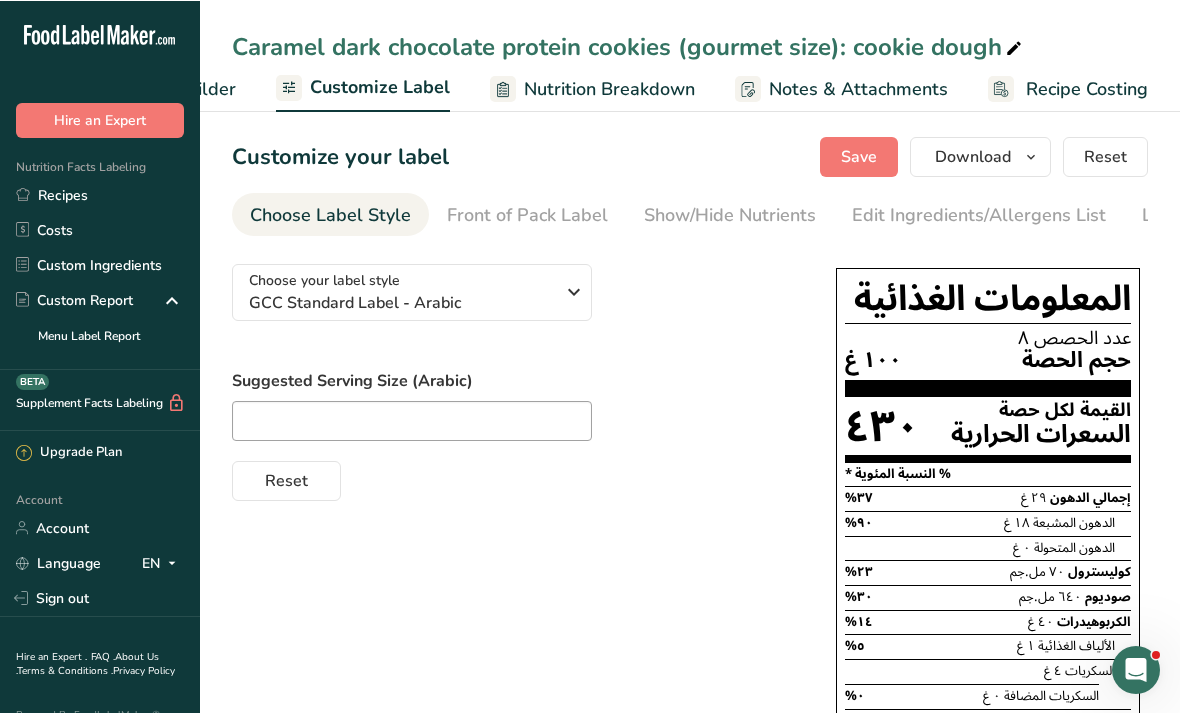click on "GCC Standard Label - Arabic" at bounding box center (401, 302) 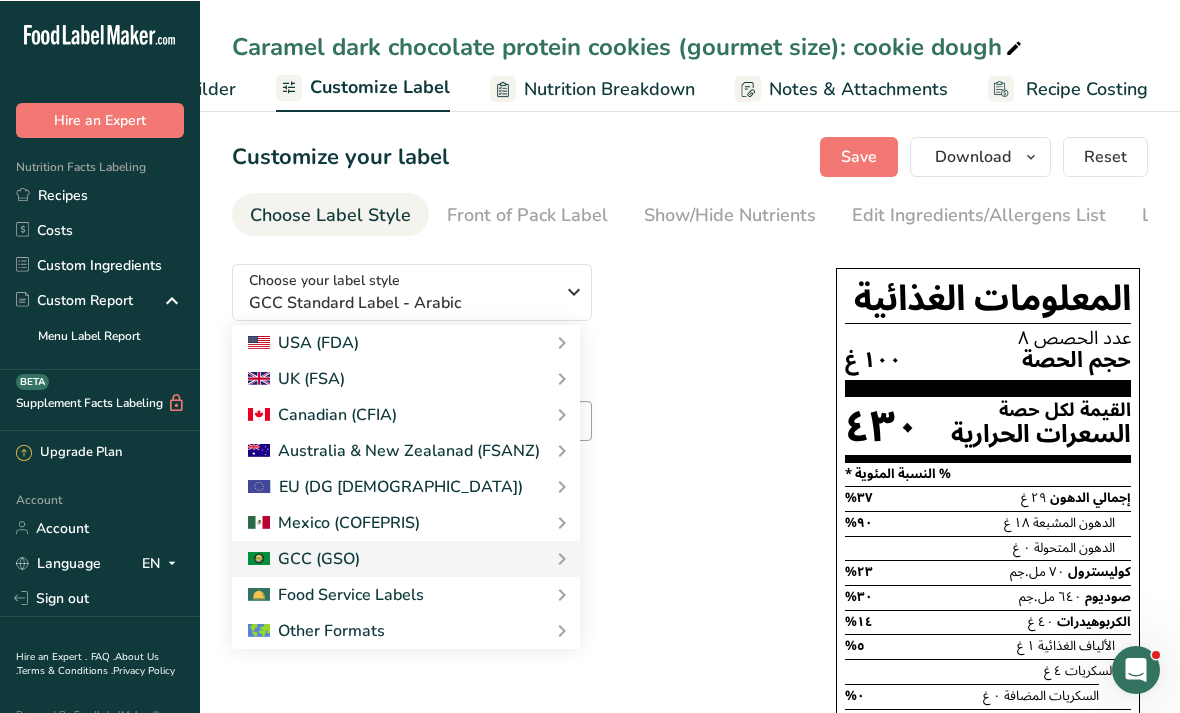 click on "UK (FSA)" at bounding box center [406, 378] 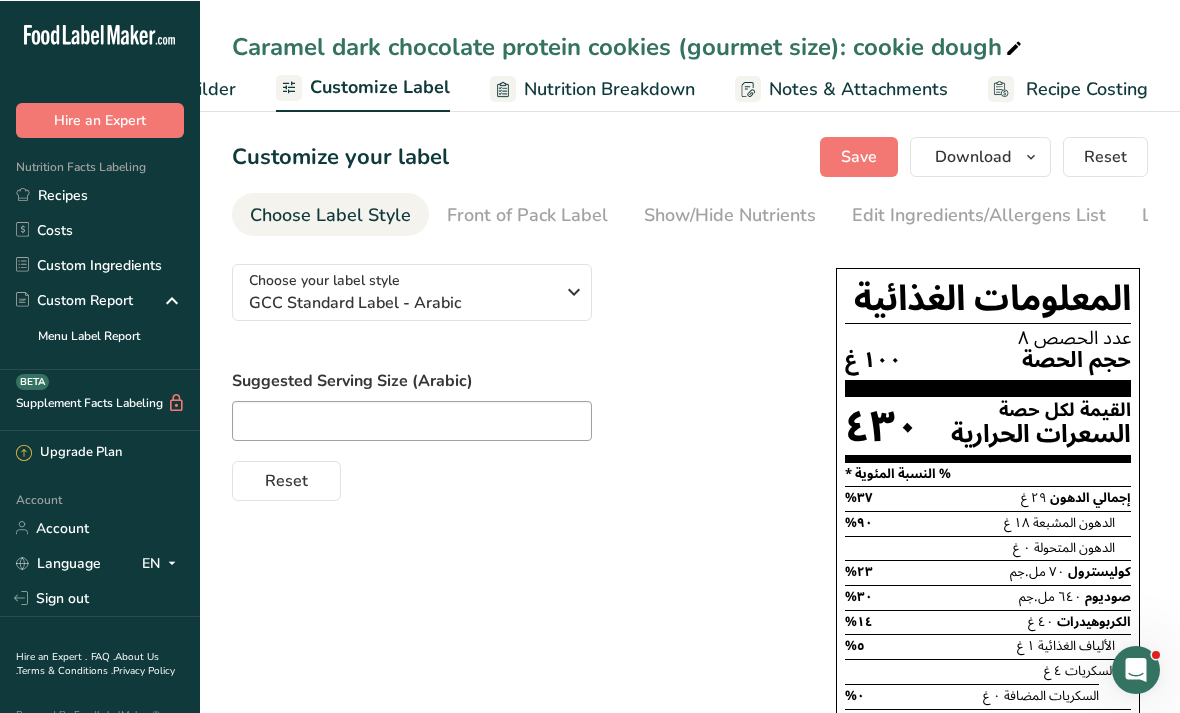 click at bounding box center [574, 291] 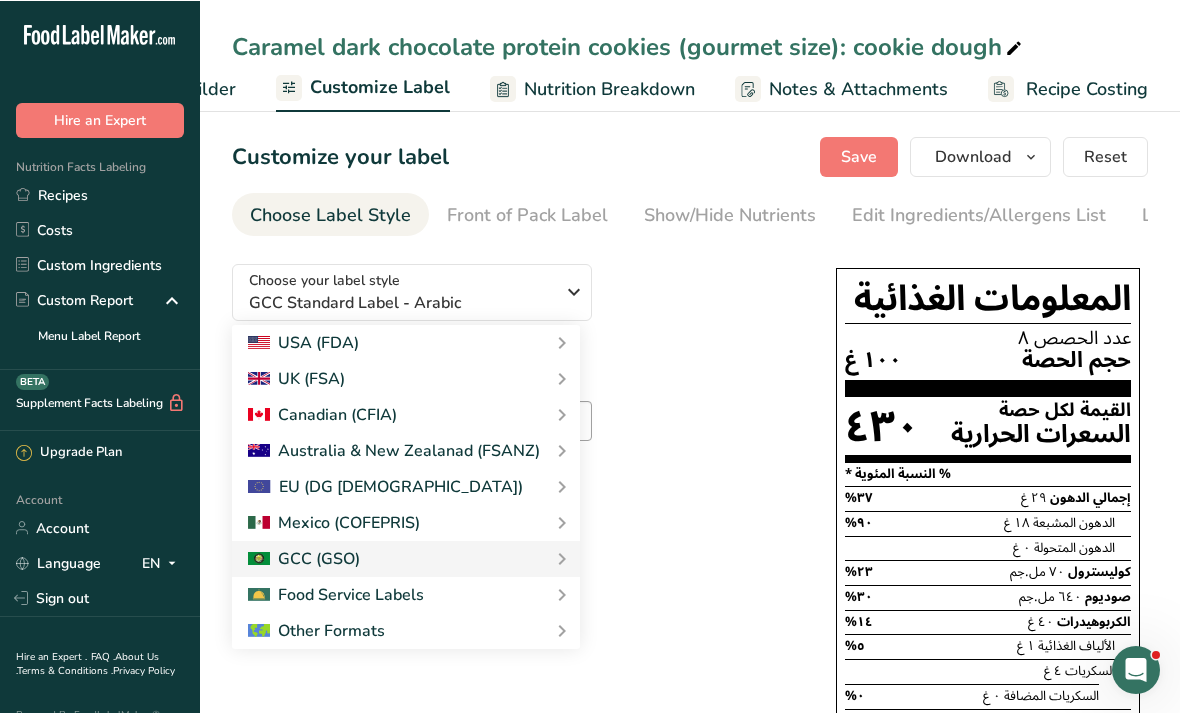 click on "UK (FSA)" at bounding box center (406, 378) 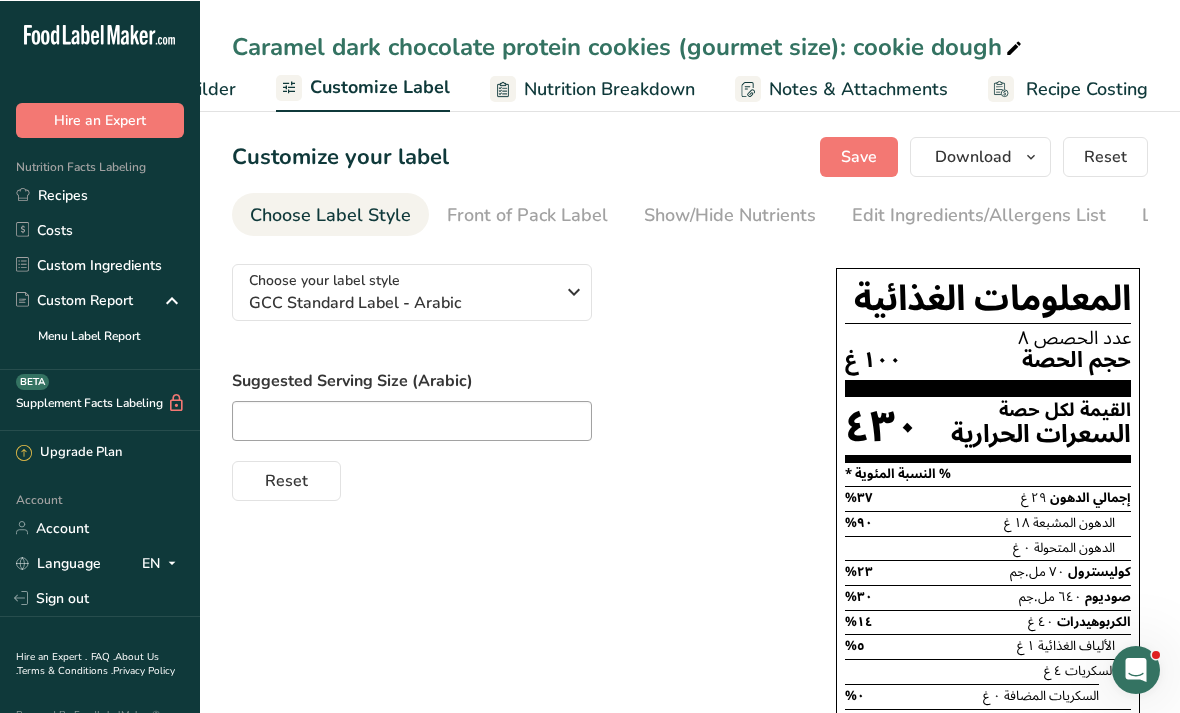 click at bounding box center [574, 291] 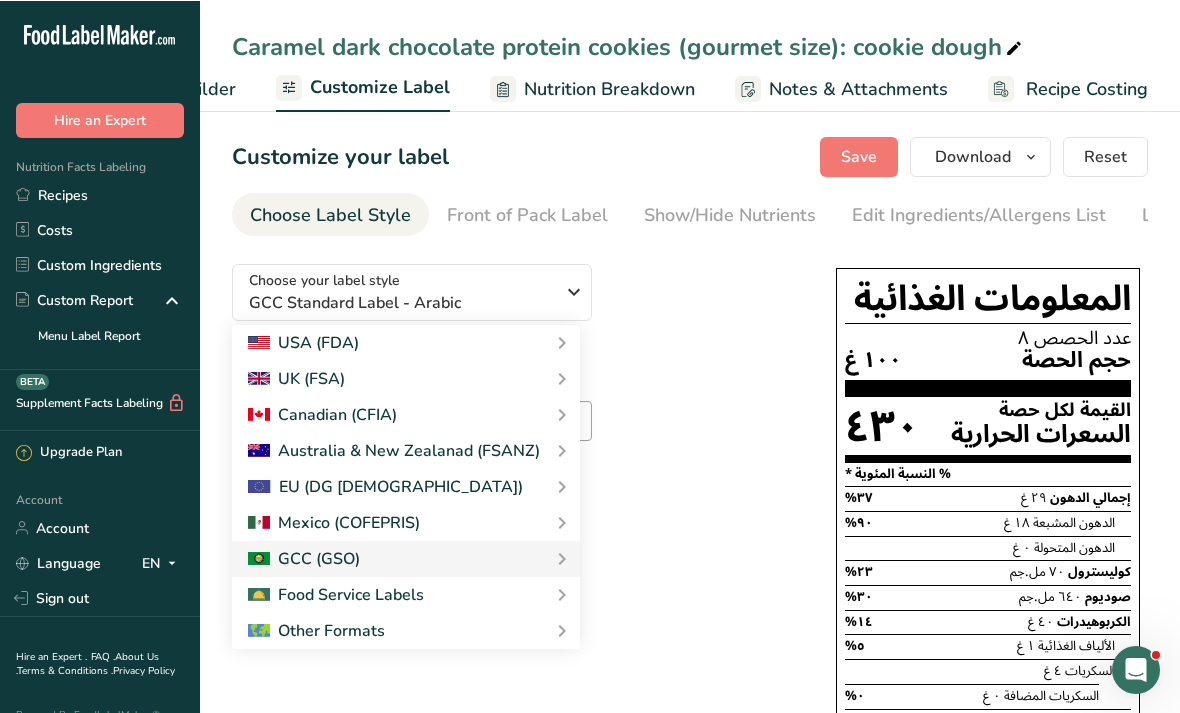 click on "Standard FDA label" at bounding box center (0, 0) 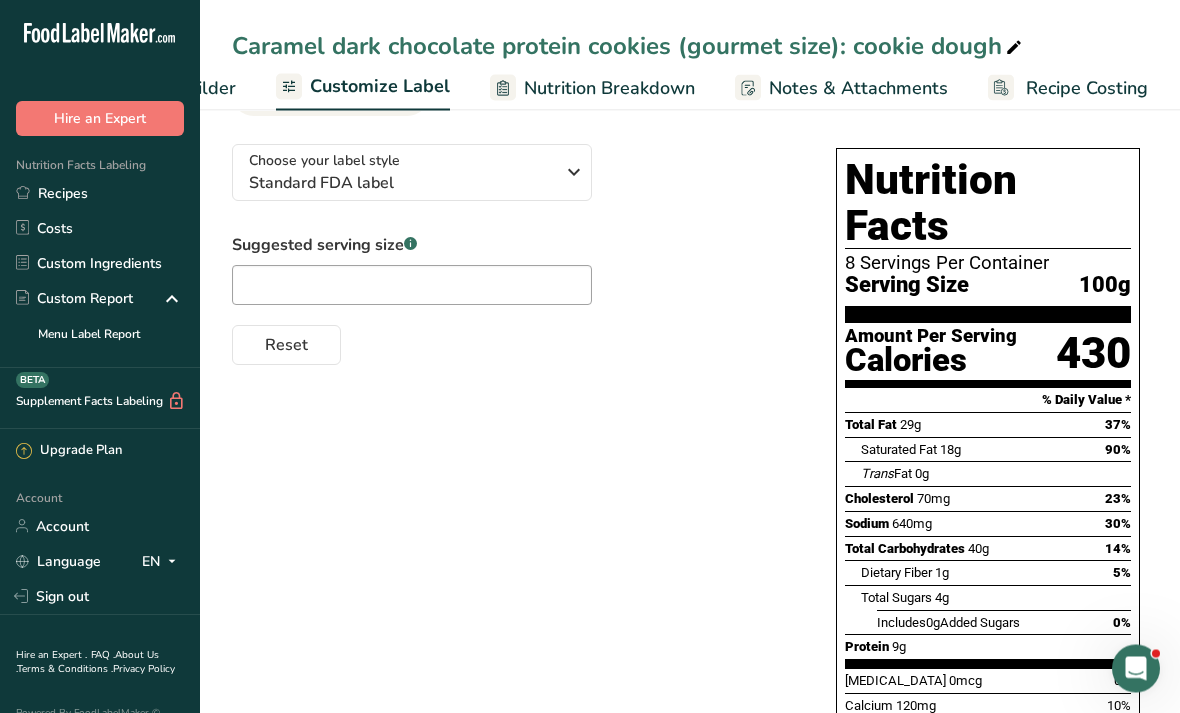 scroll, scrollTop: 0, scrollLeft: 0, axis: both 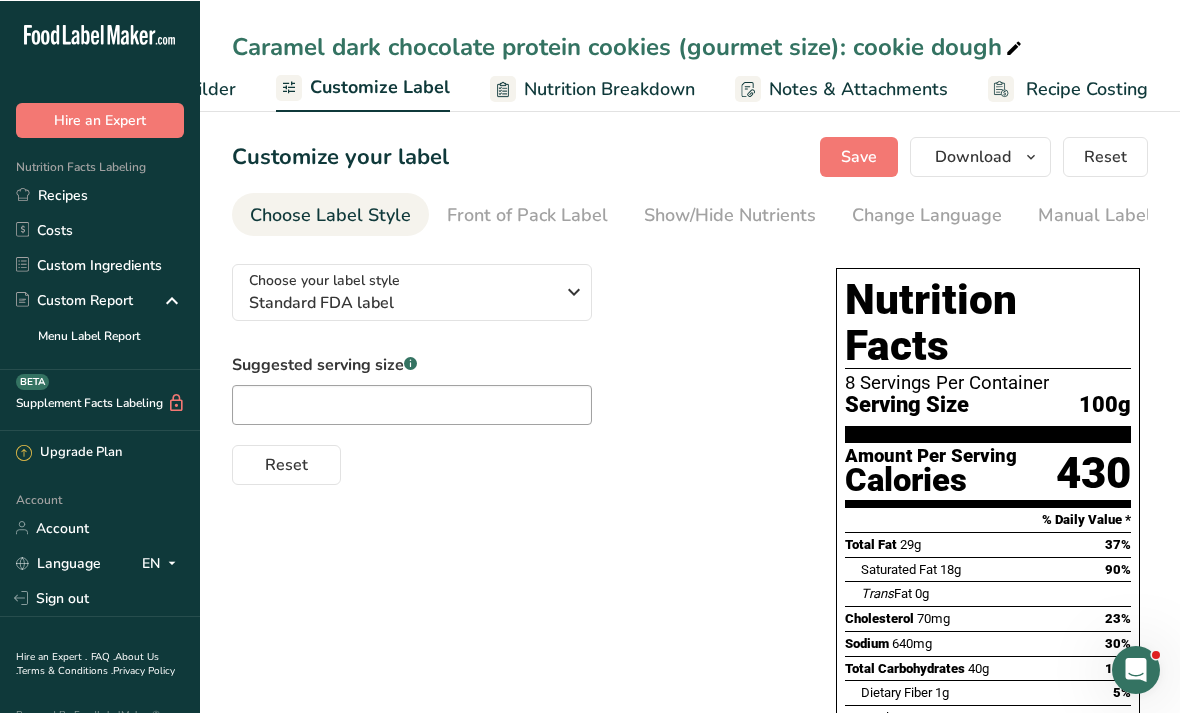 click on "Nutrition Breakdown" at bounding box center [609, 88] 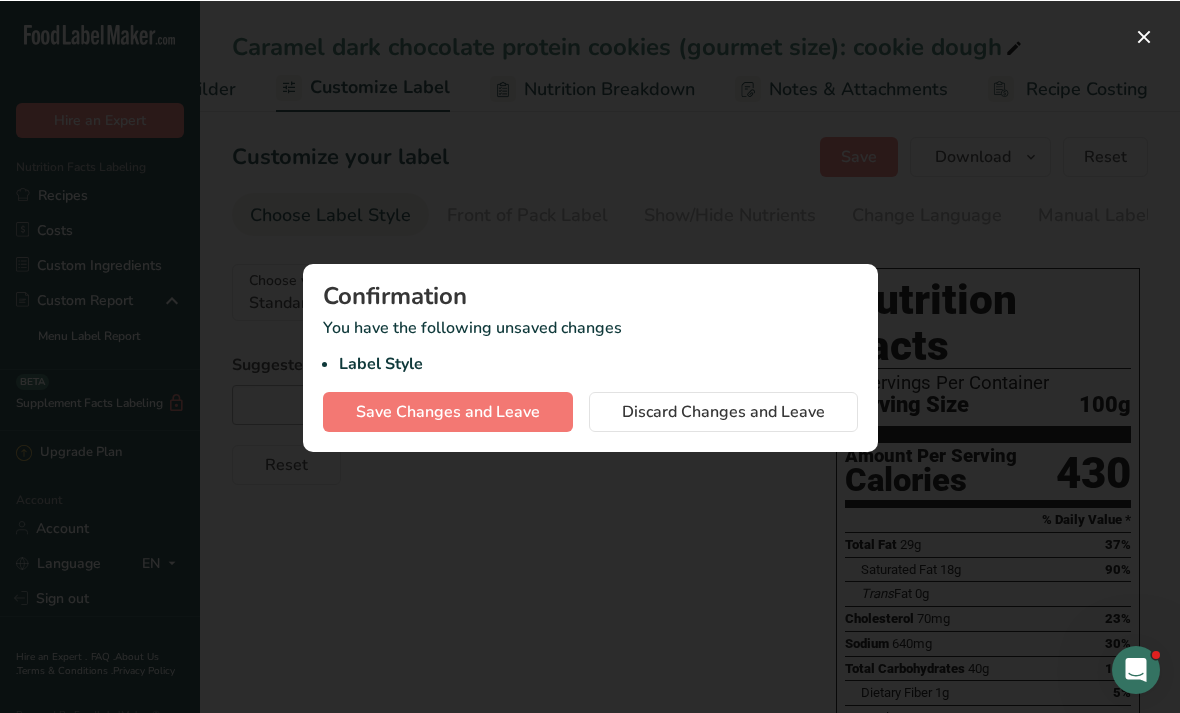 click on "Save Changes and Leave" at bounding box center (448, 411) 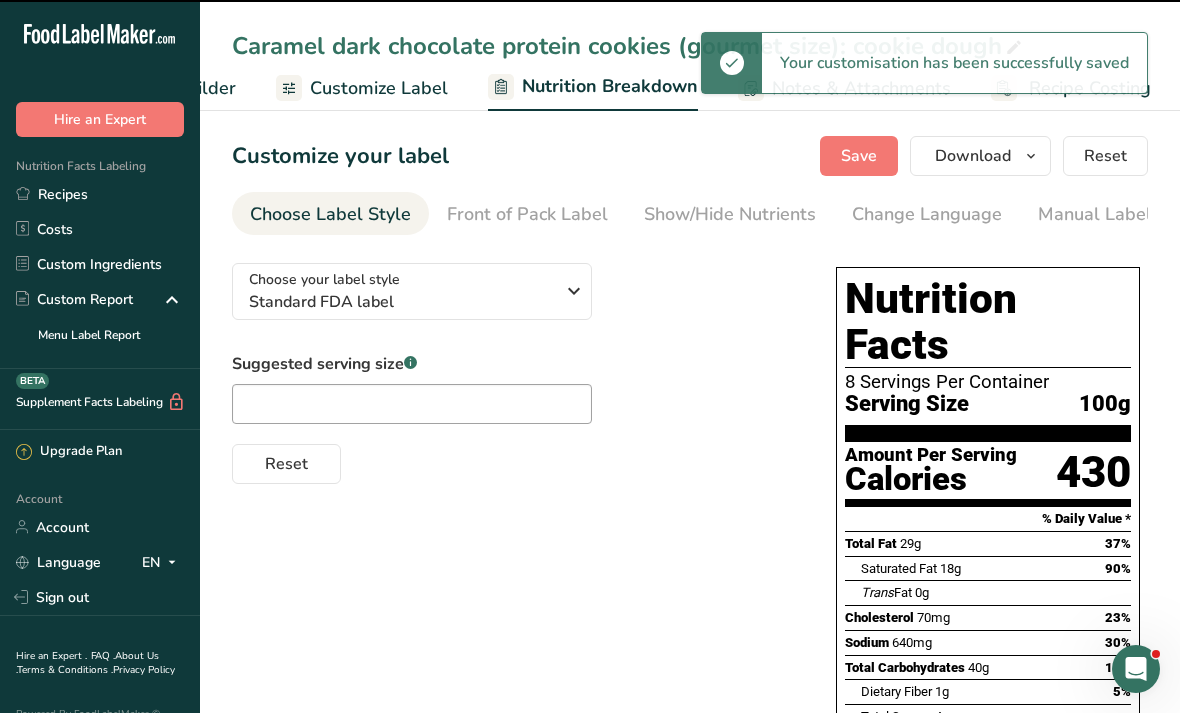 select on "Calories" 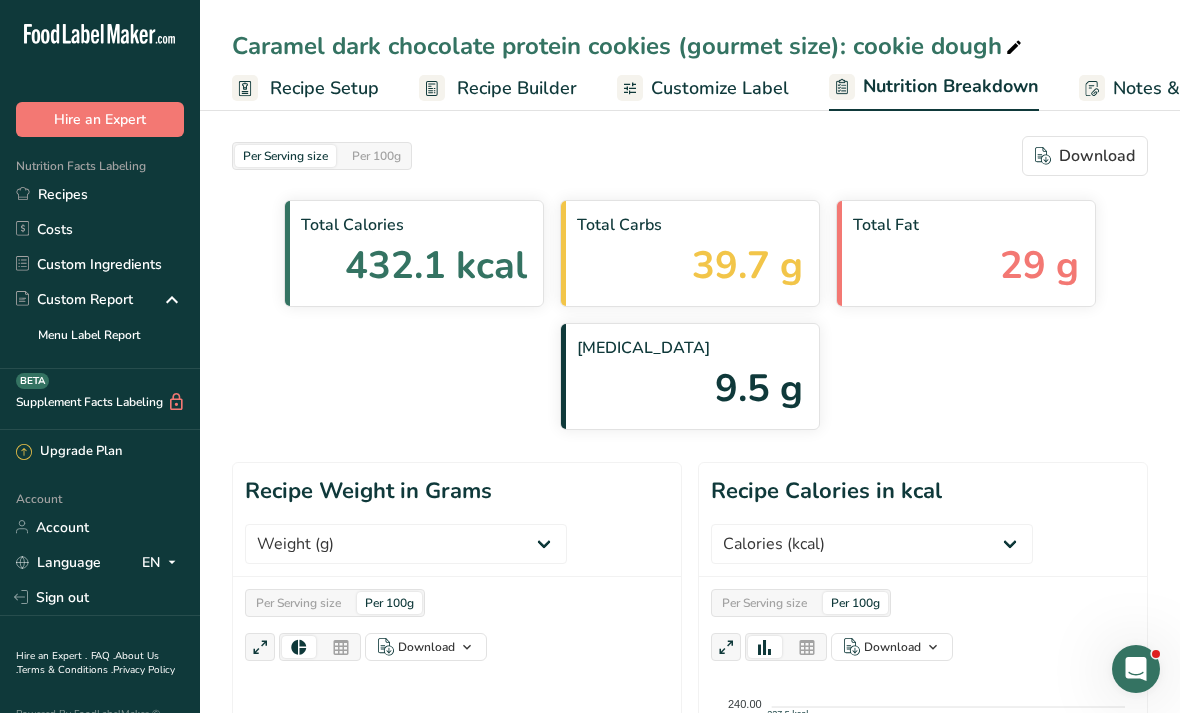 scroll, scrollTop: 0, scrollLeft: 0, axis: both 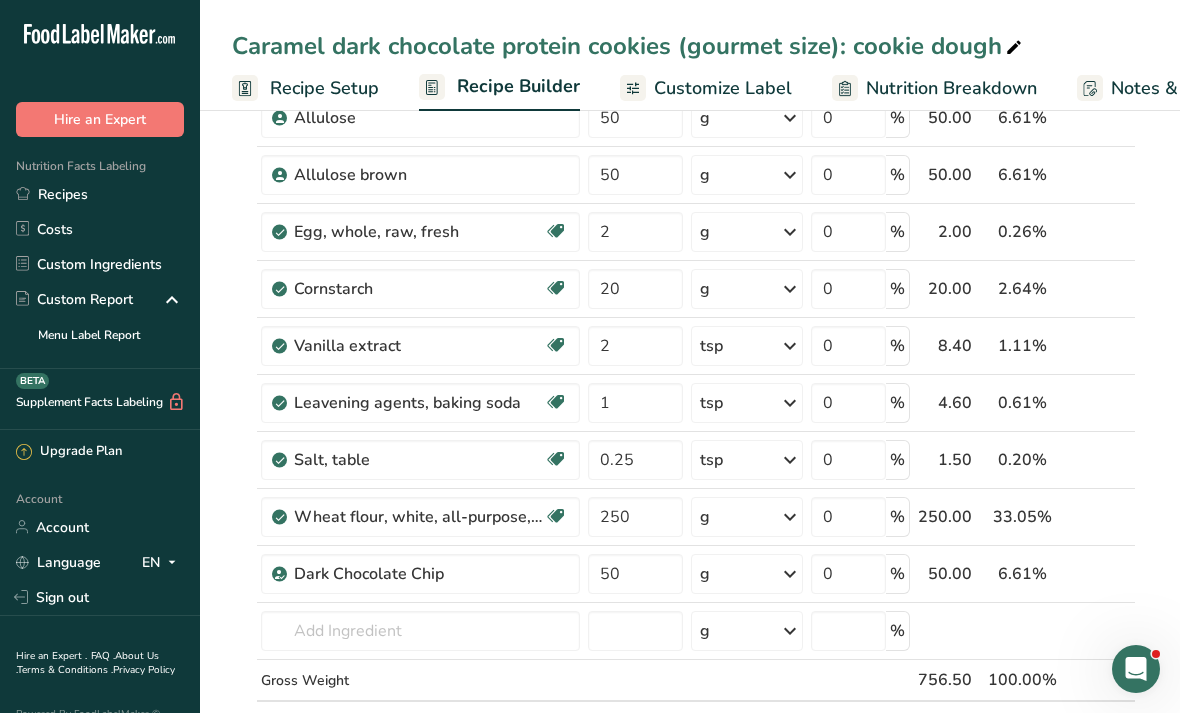 click on "Recipes" at bounding box center [100, 194] 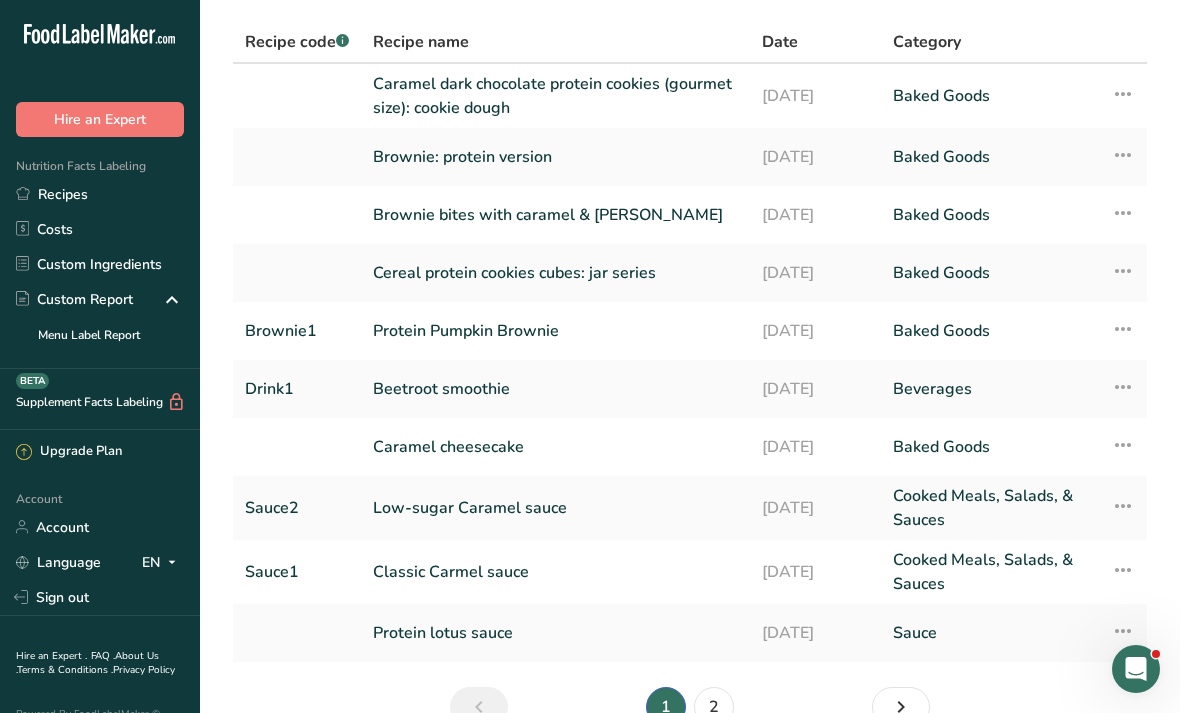 scroll, scrollTop: 118, scrollLeft: 0, axis: vertical 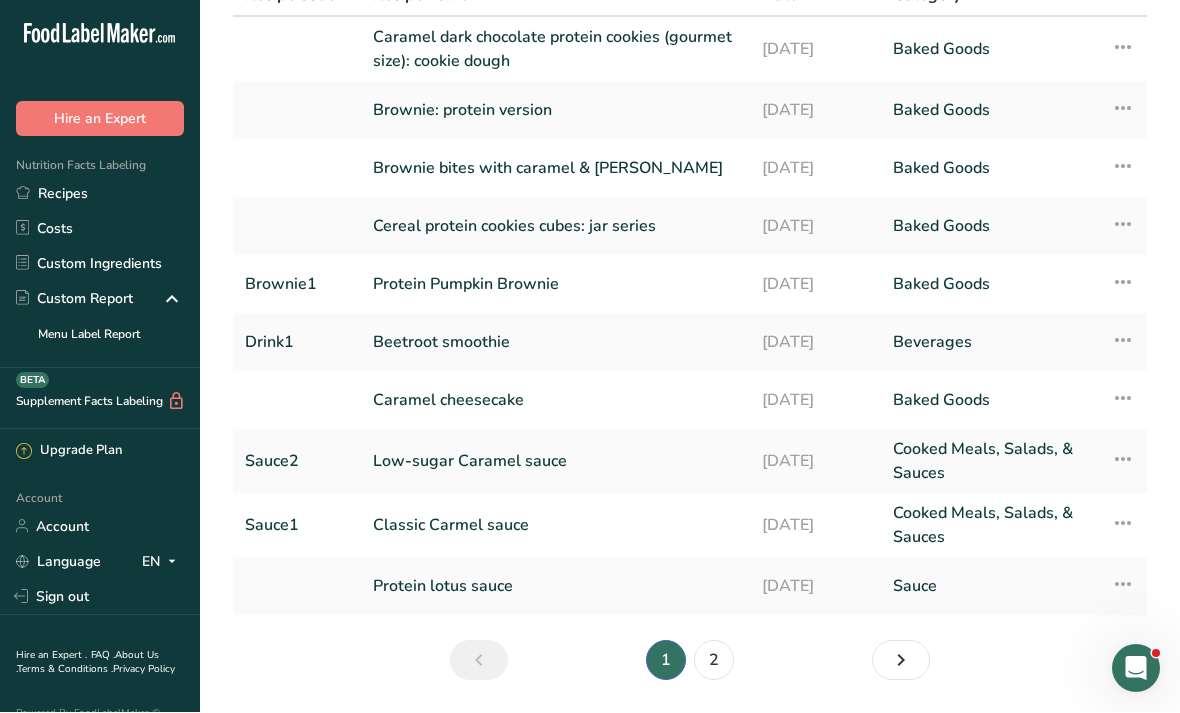 click on "2" at bounding box center (714, 661) 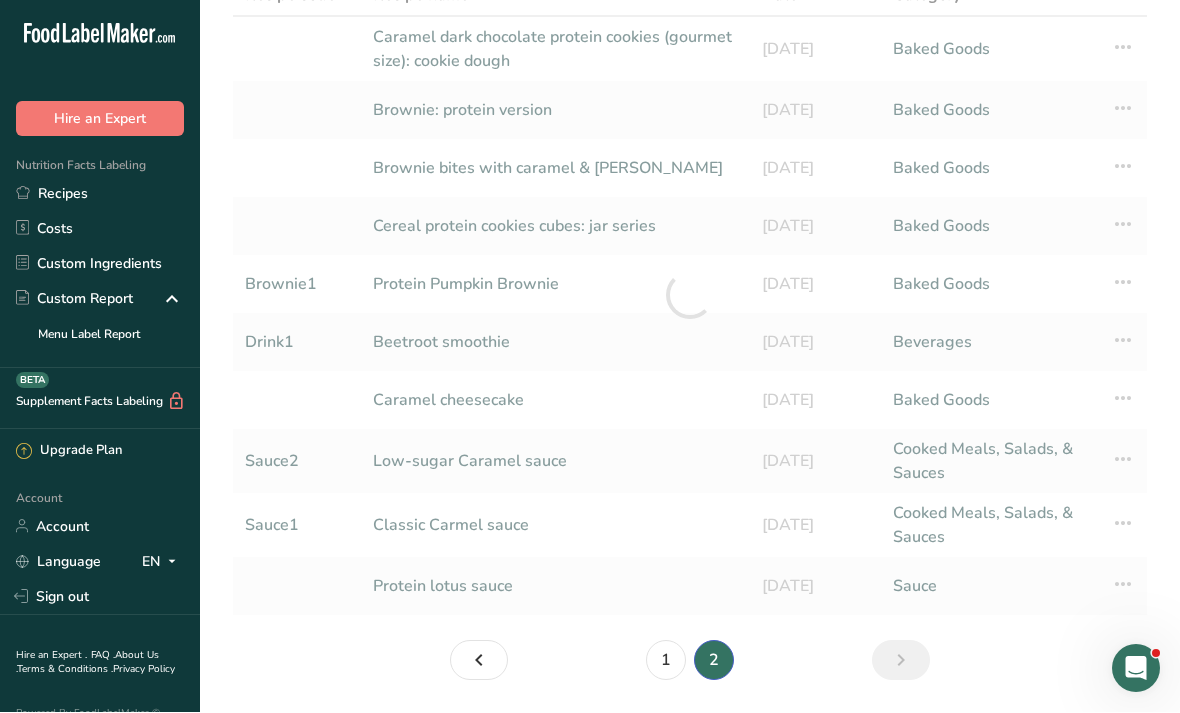 scroll, scrollTop: 0, scrollLeft: 0, axis: both 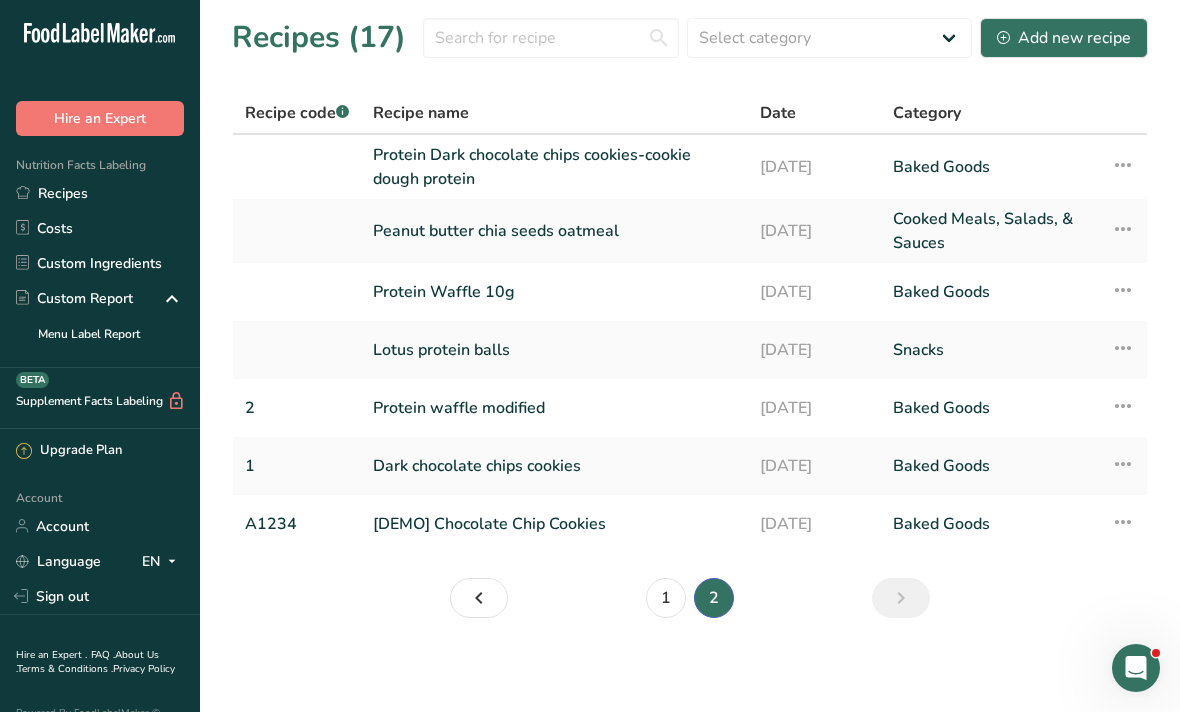 click on "Dark chocolate chips cookies" at bounding box center (554, 467) 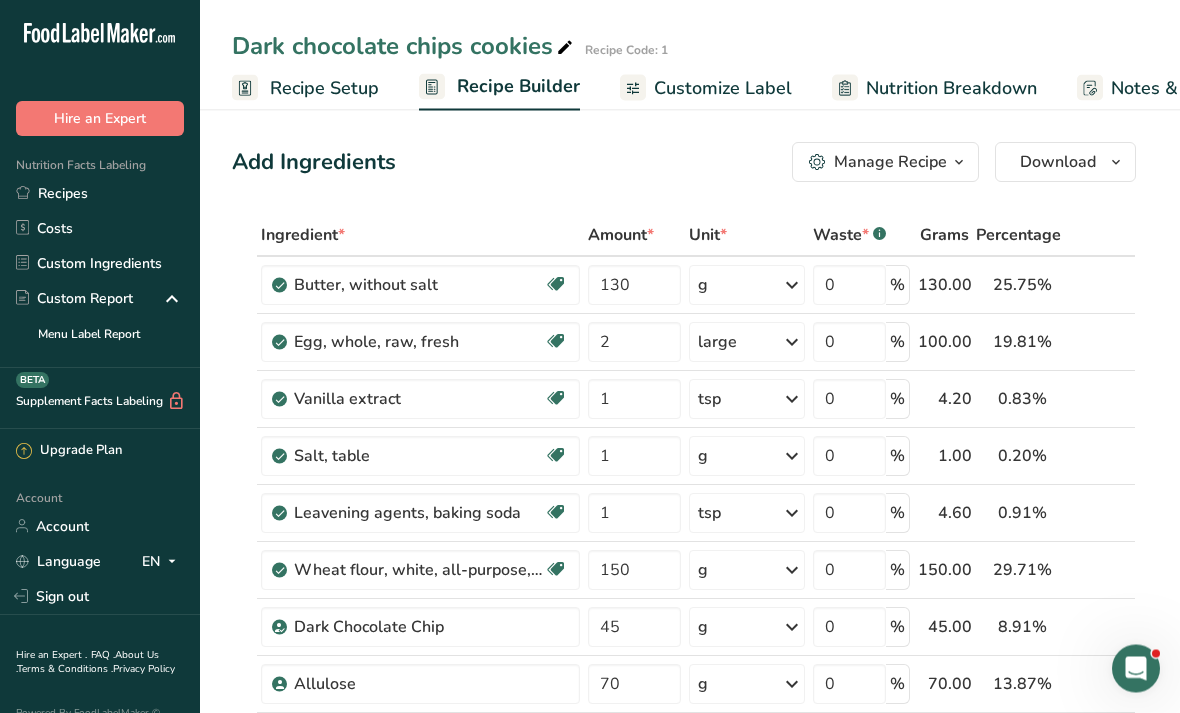 scroll, scrollTop: 0, scrollLeft: 0, axis: both 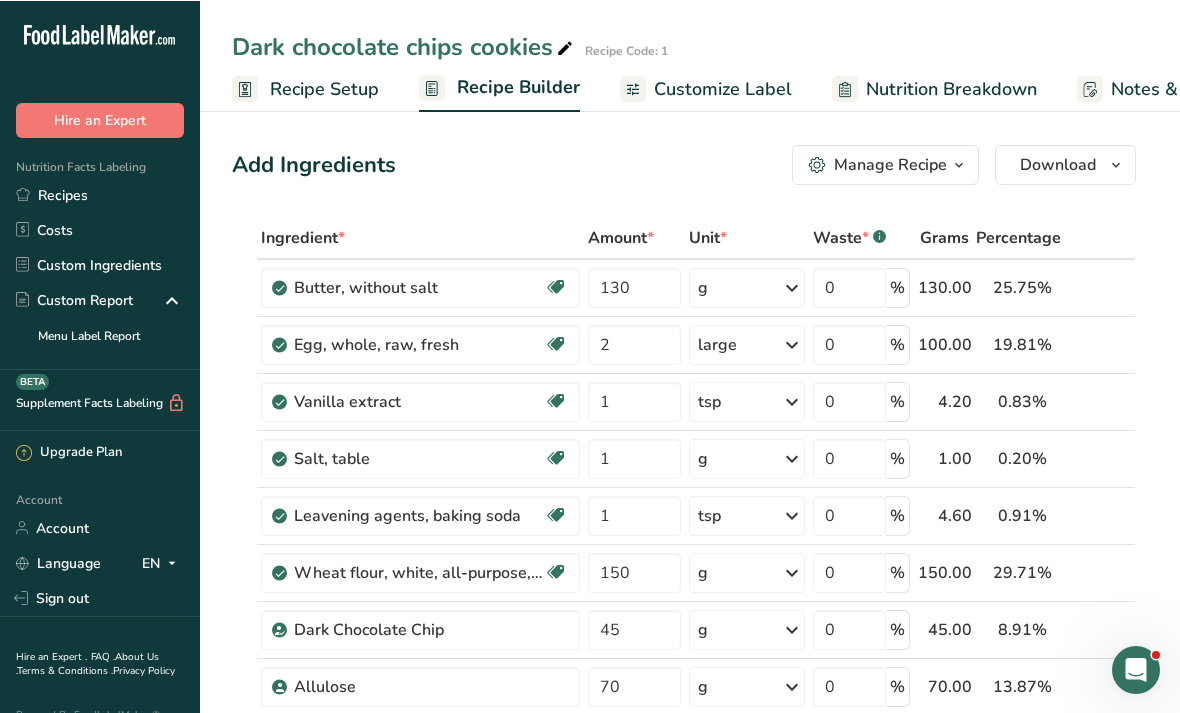 click on "Customize Label" at bounding box center [723, 88] 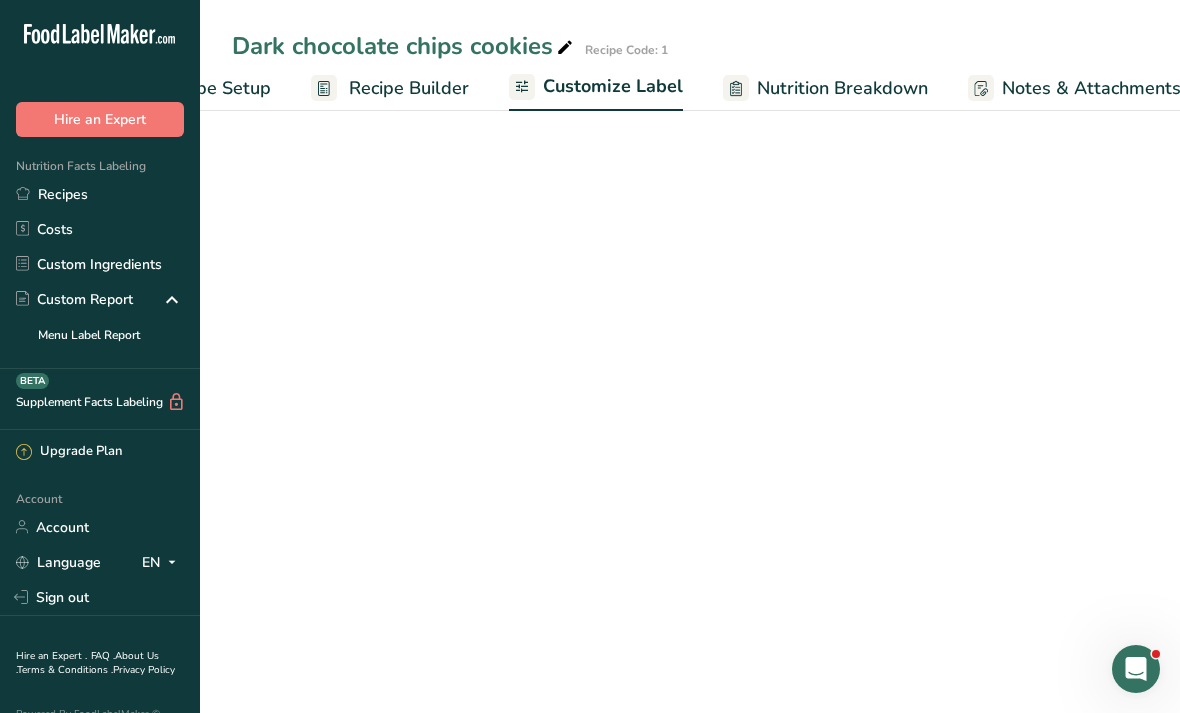 scroll, scrollTop: 0, scrollLeft: 341, axis: horizontal 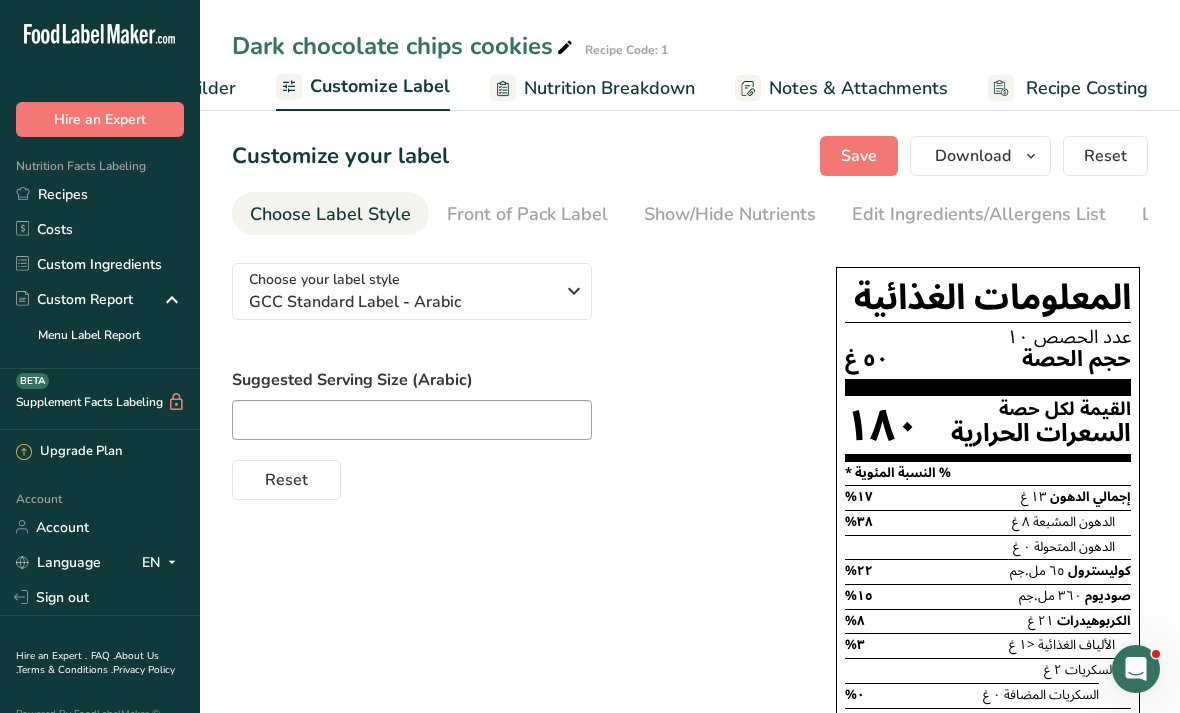 click on "GCC Standard Label - Arabic" at bounding box center (401, 302) 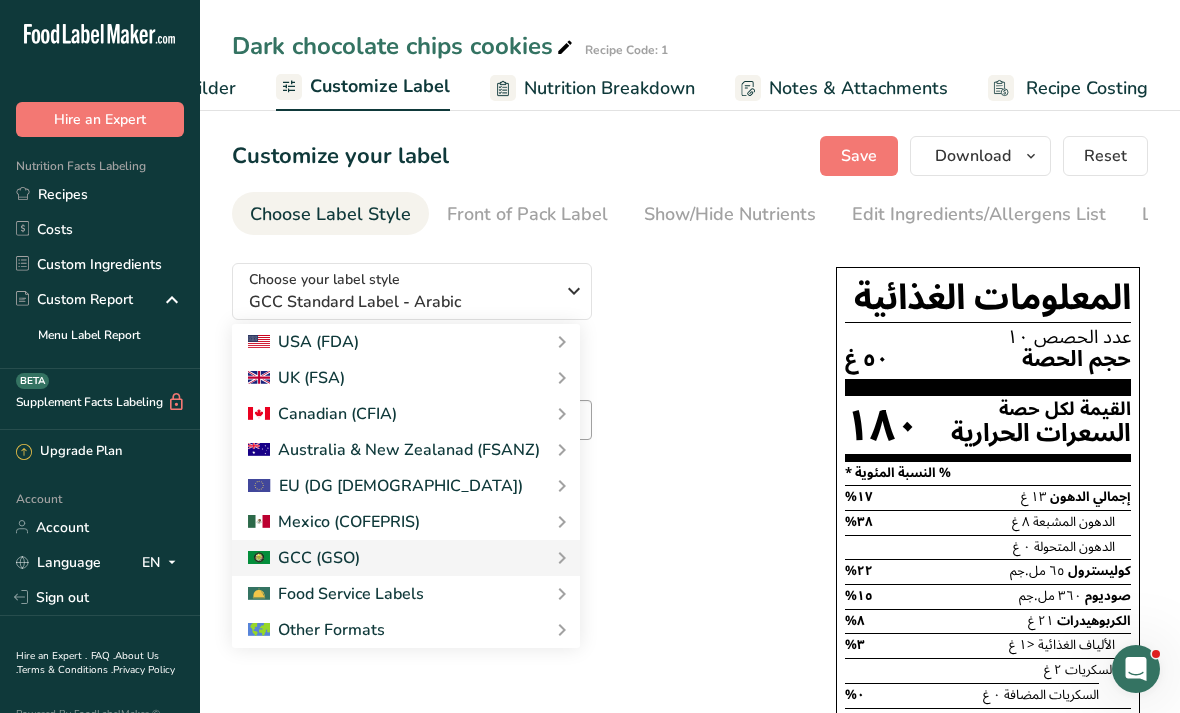 click on "USA (FDA)" at bounding box center (406, 342) 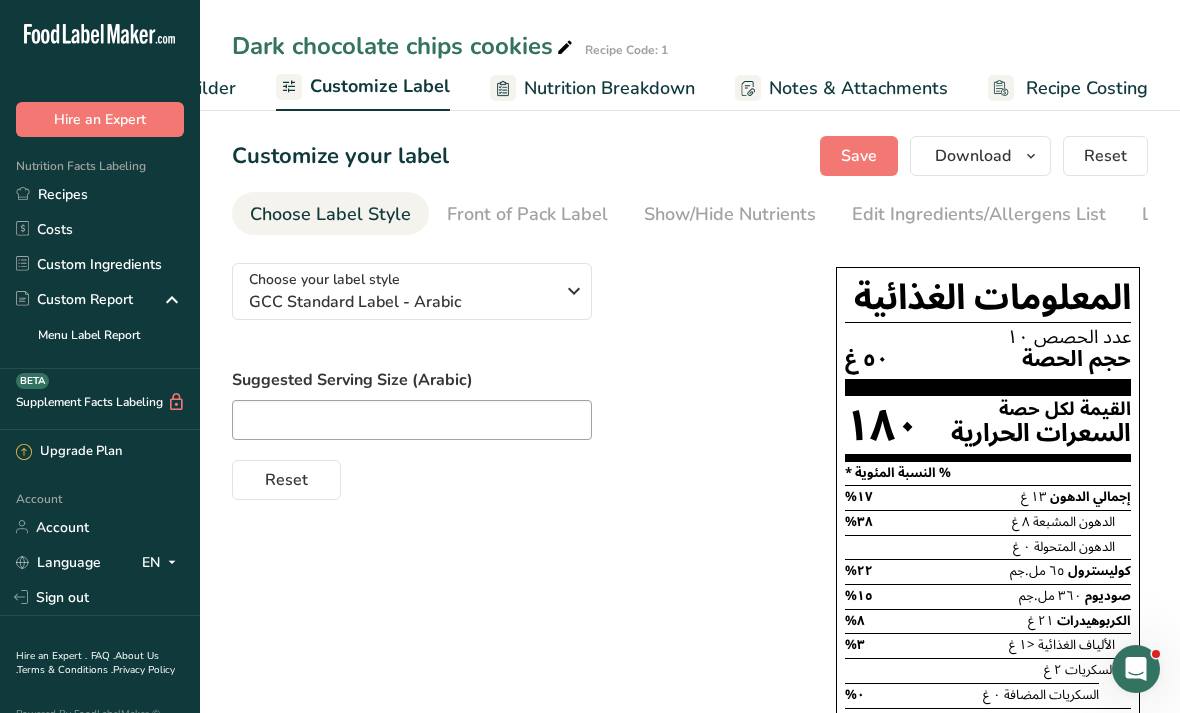 click on "GCC Standard Label - Arabic" at bounding box center [401, 302] 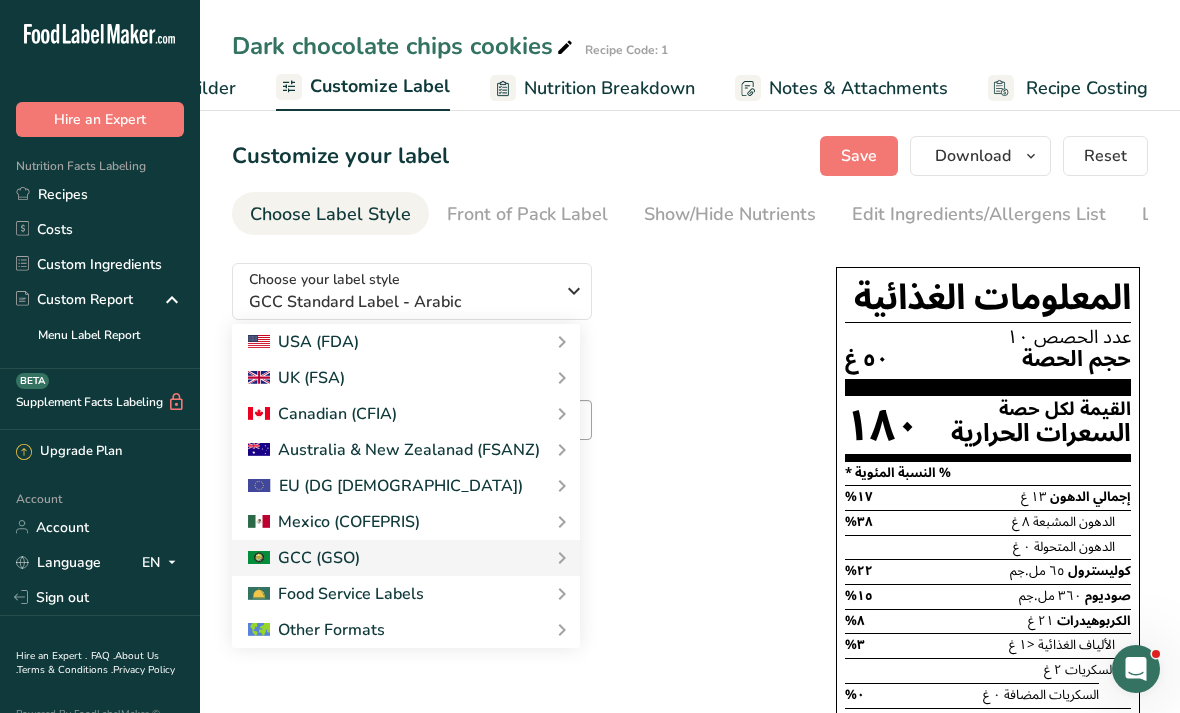 click on "Choose your label style
GCC Standard Label - Arabic
USA (FDA)
Standard FDA label
Tabular FDA label
Linear FDA label
Simplified FDA label
Dual Column FDA label (Per Serving/Per Container)
Dual Column FDA label (As Sold/As Prepared)
Aggregate Standard FDA label
Standard FDA label with Micronutrients listed side-by-side
[GEOGRAPHIC_DATA] (FSA)
UK Mandatory Label "Back of Pack"
UK Traffic Light Label  "Front of Pack"
Canadian (CFIA)
Canadian Standard label
Canadian Dual Column label" at bounding box center (514, 373) 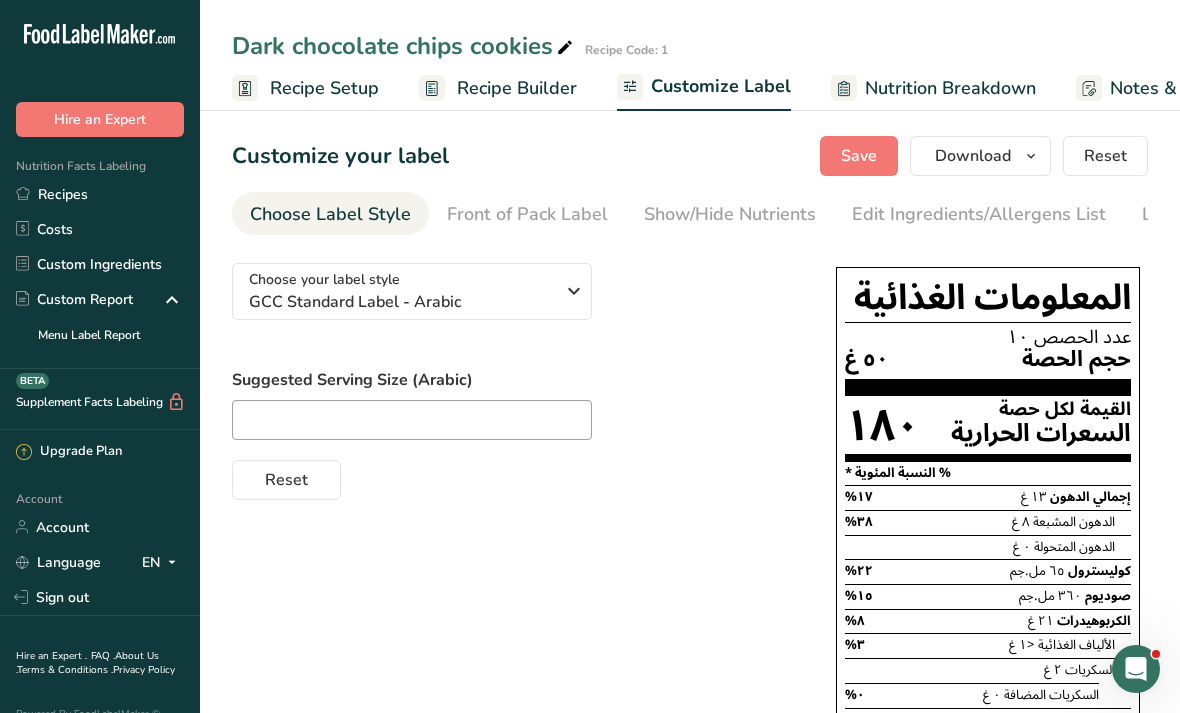 scroll, scrollTop: 0, scrollLeft: 0, axis: both 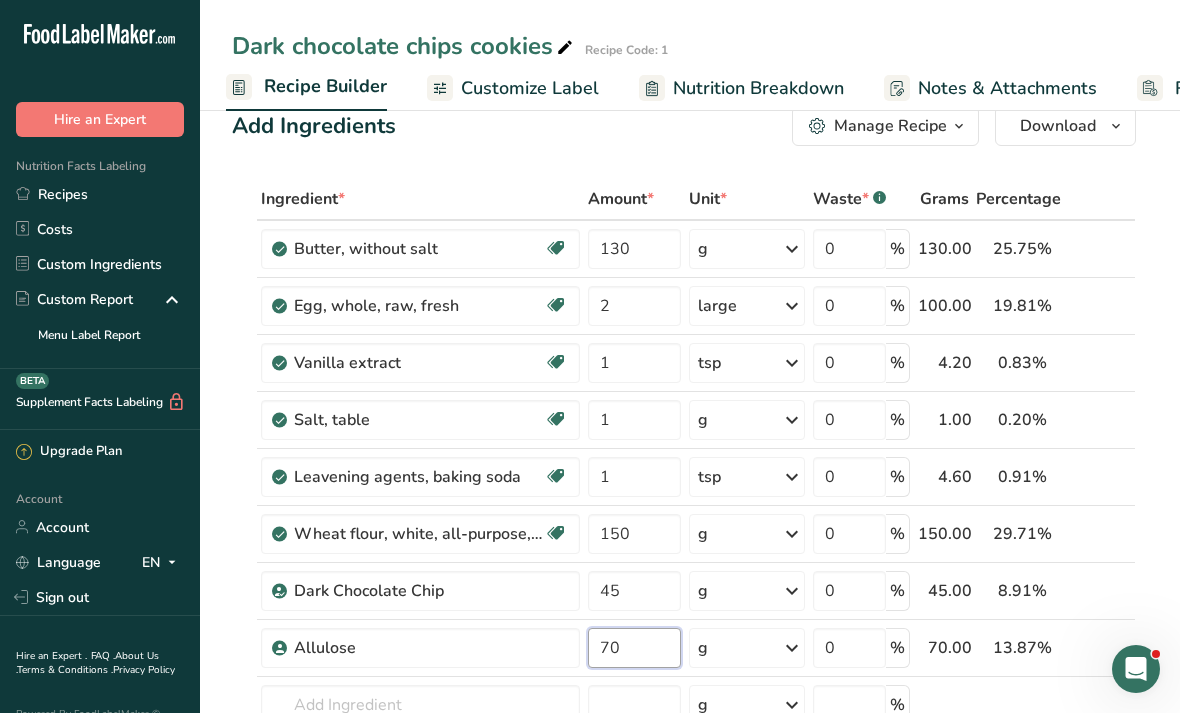 click on "70" at bounding box center [634, 648] 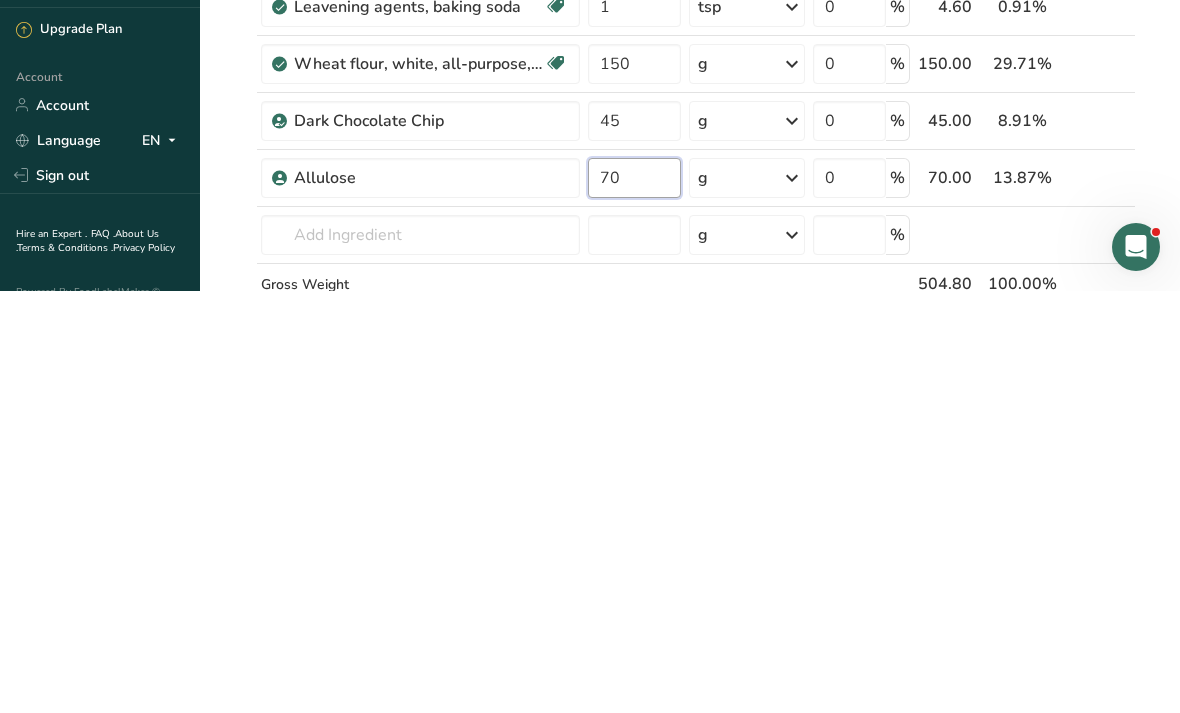 type on "7" 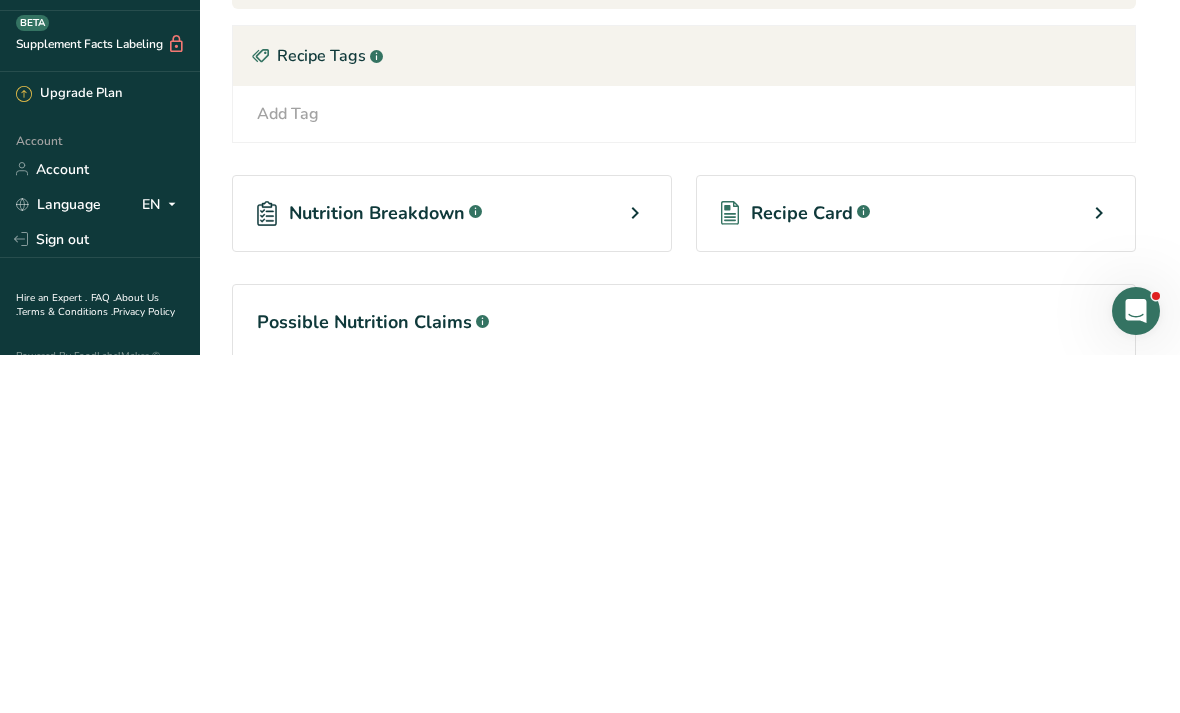 type on "120" 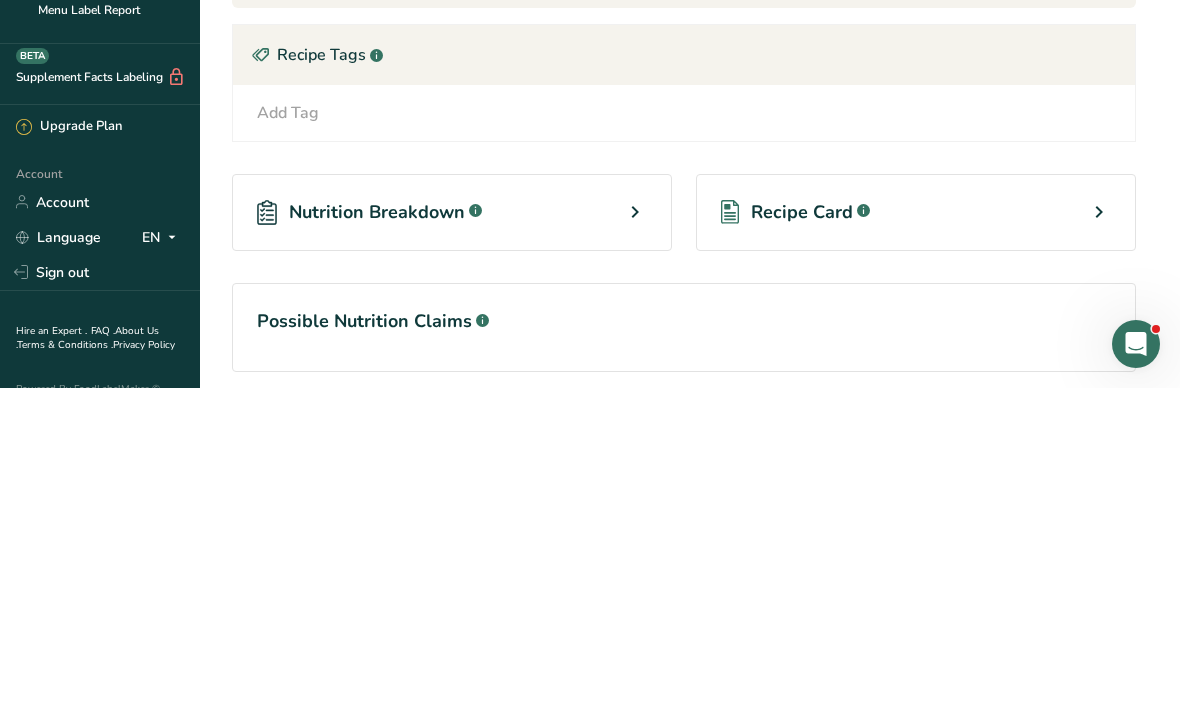 select on "Calories" 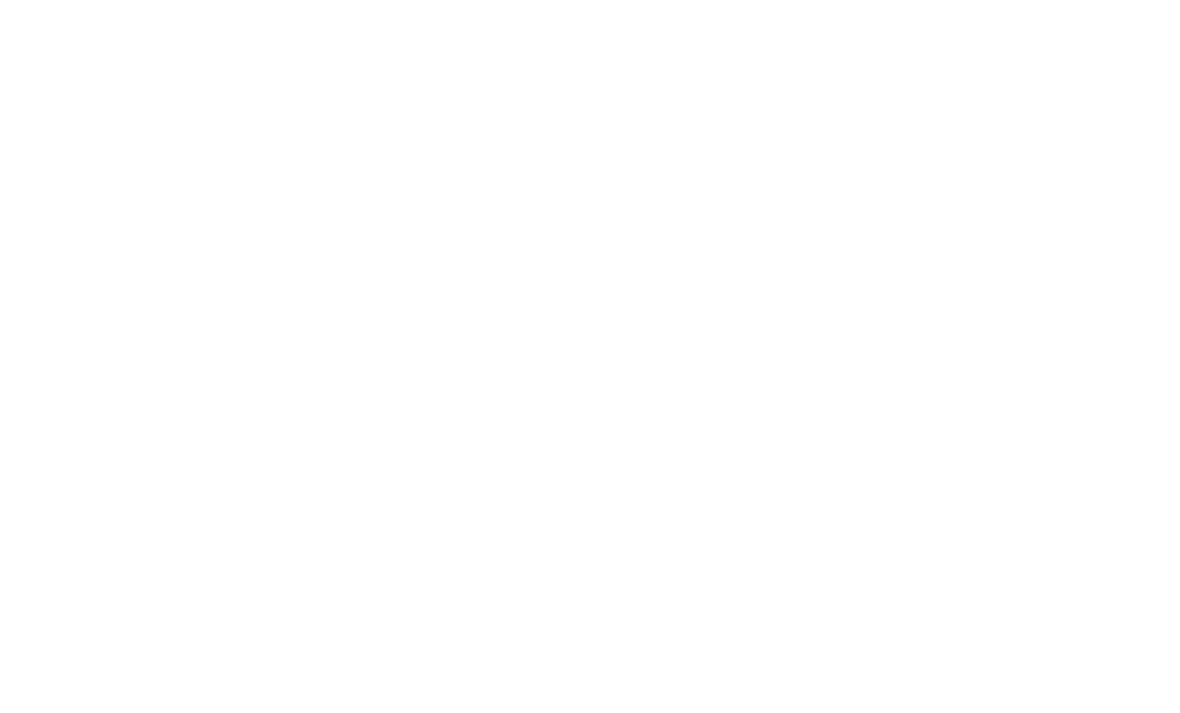 scroll, scrollTop: 0, scrollLeft: 0, axis: both 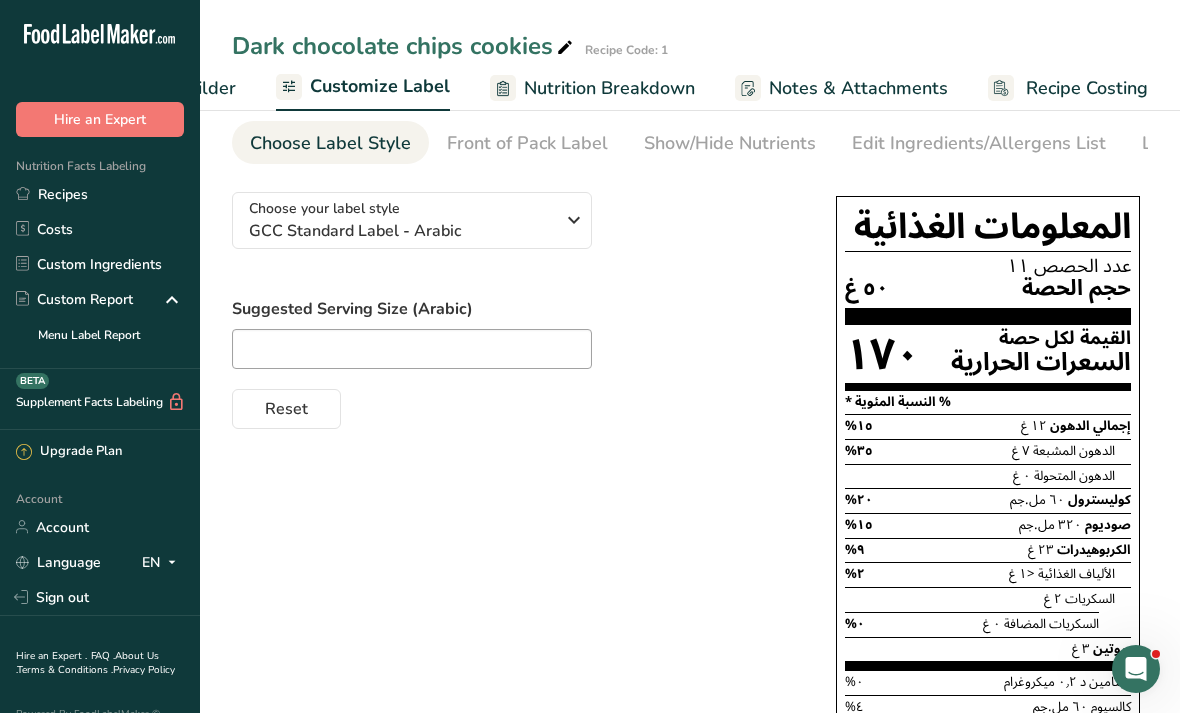 click on "GCC Standard Label - Arabic" at bounding box center (401, 231) 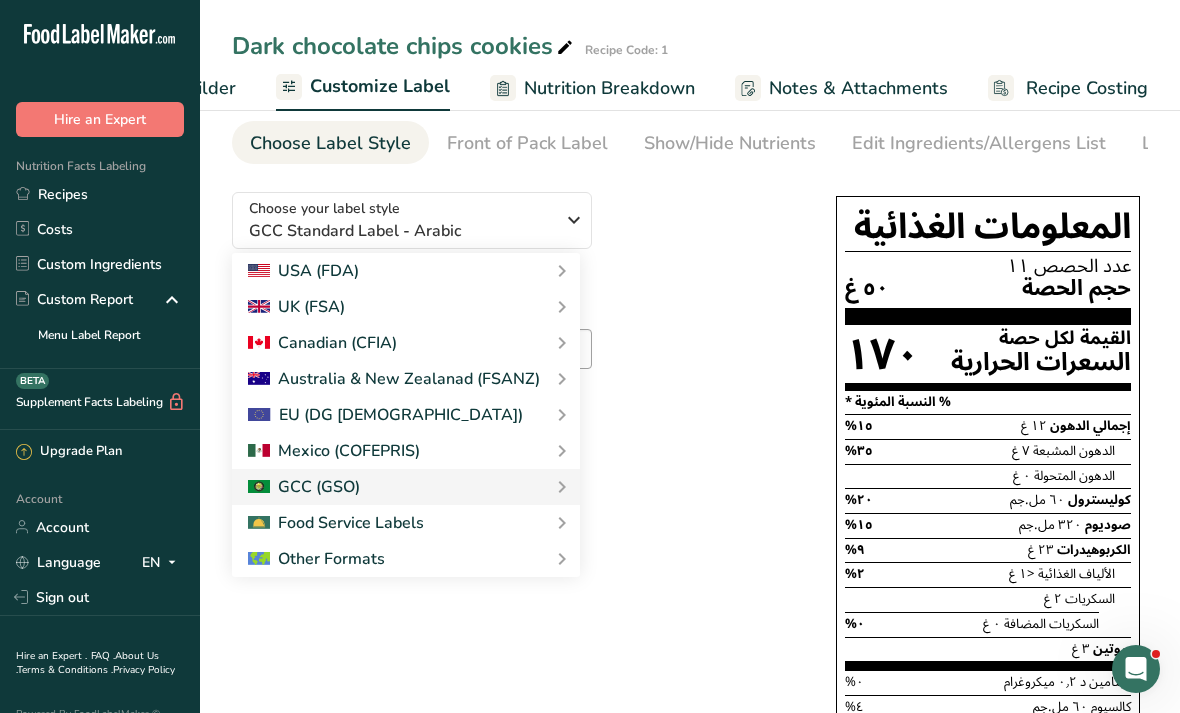 click on "Standard FDA label" at bounding box center [0, 0] 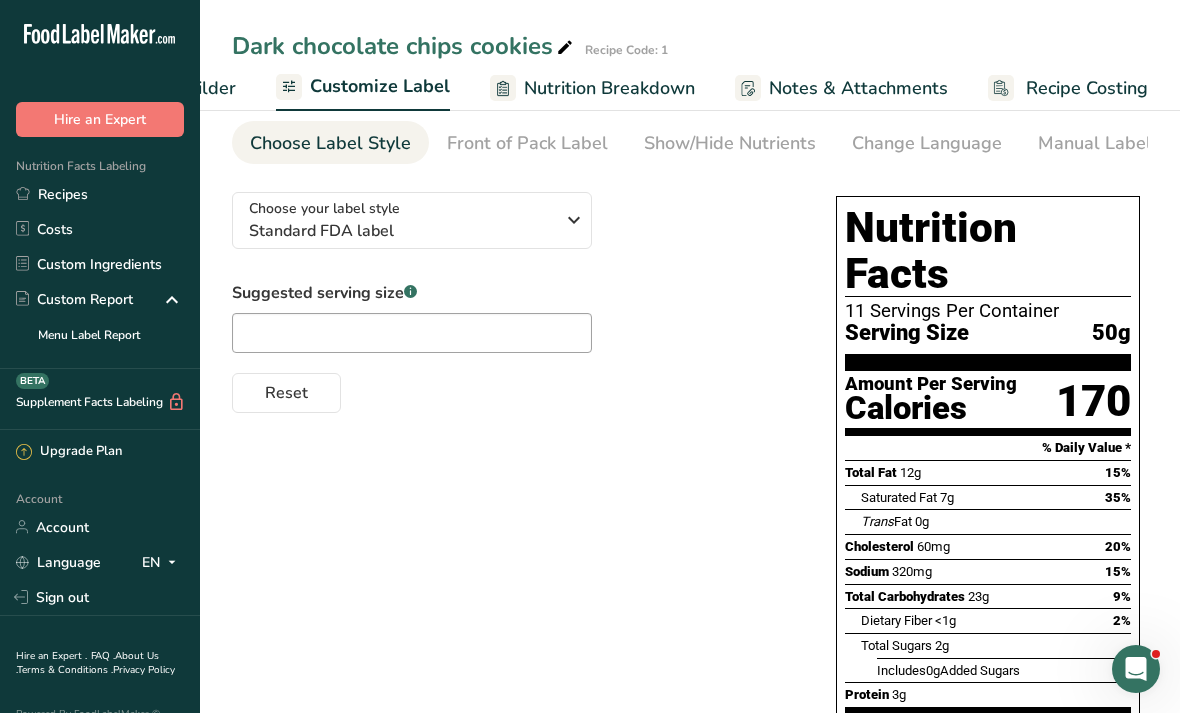 scroll, scrollTop: 0, scrollLeft: 0, axis: both 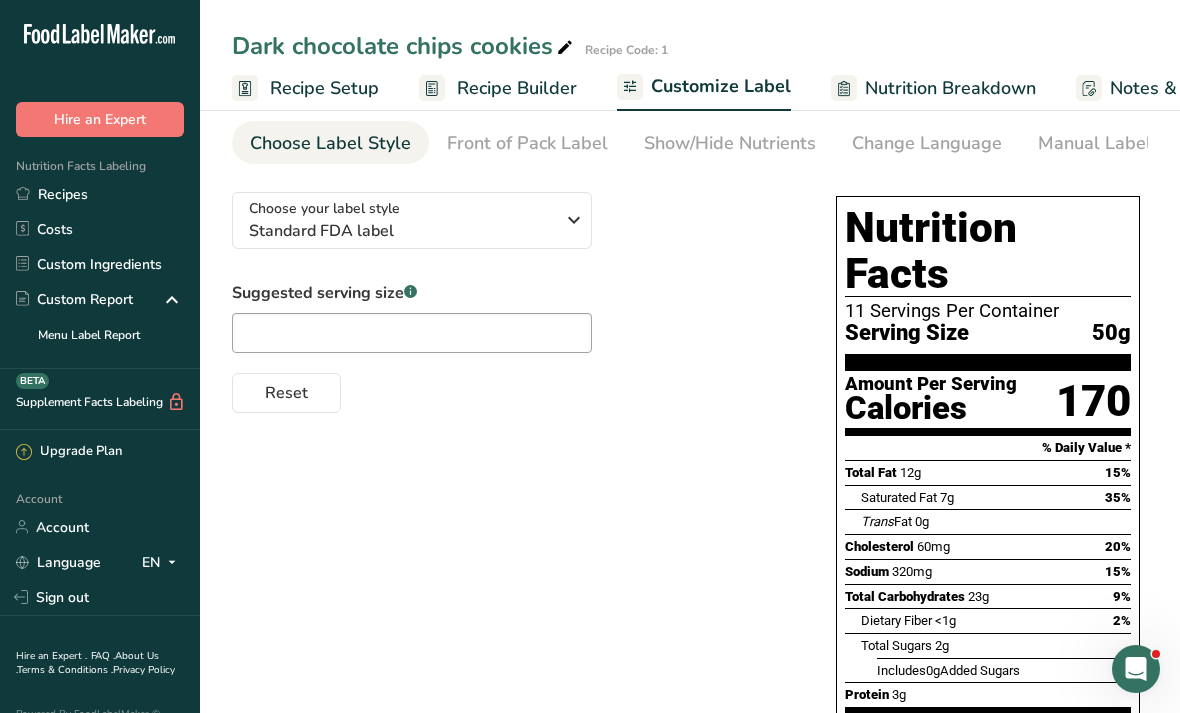 click on "Recipe Builder" at bounding box center [517, 88] 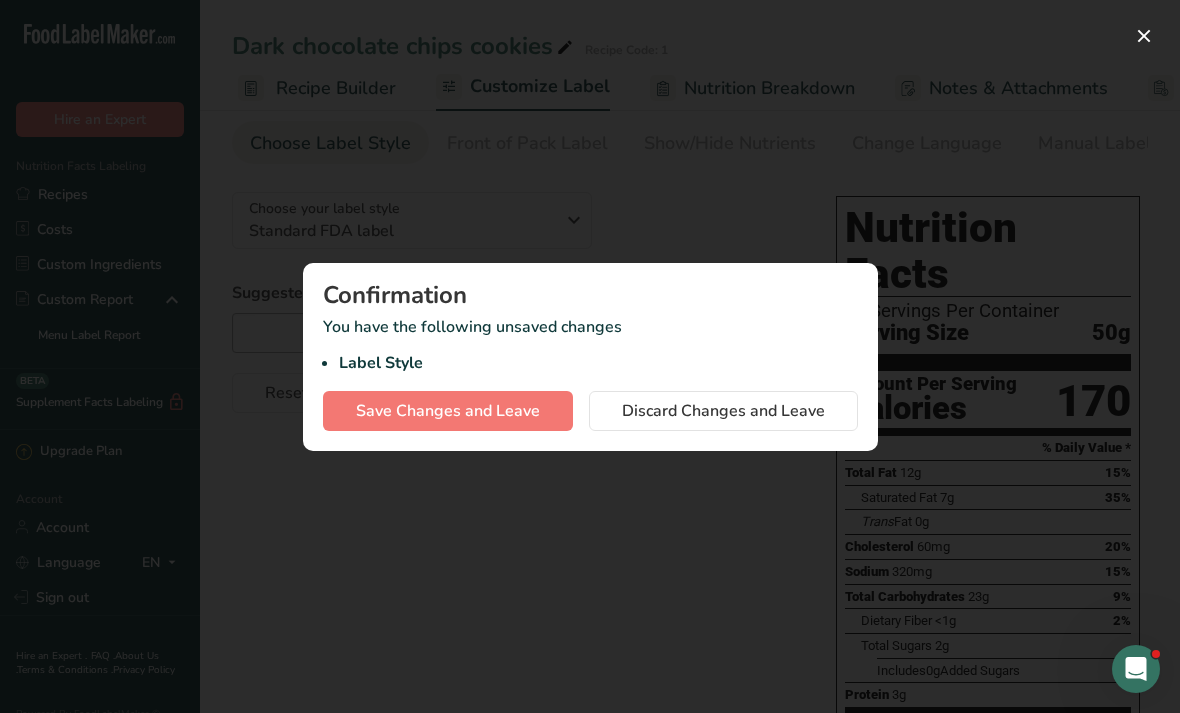 scroll, scrollTop: 0, scrollLeft: 193, axis: horizontal 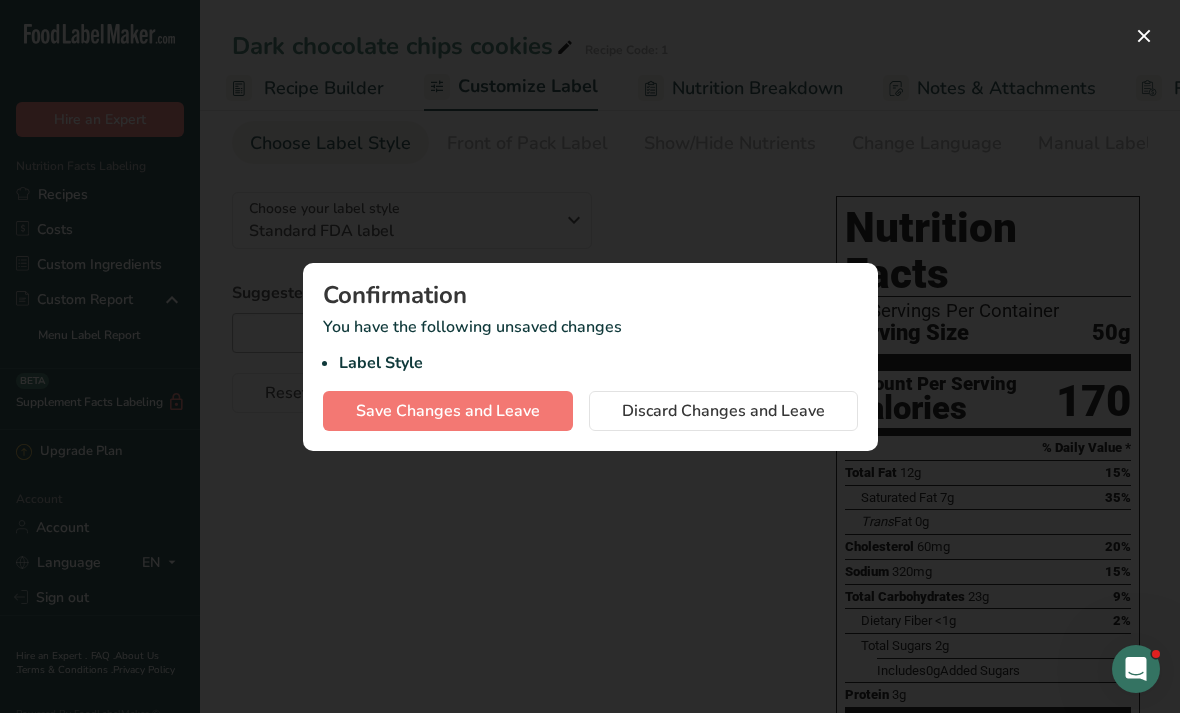 click on "Save Changes and Leave" at bounding box center (448, 411) 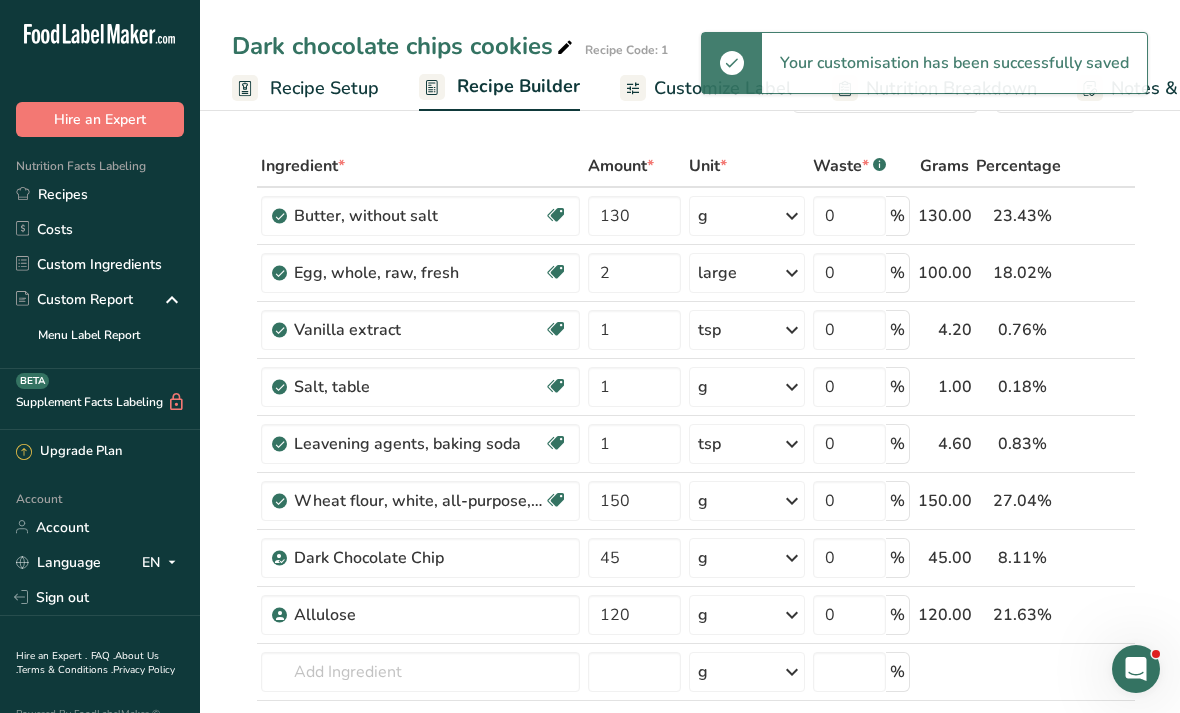 scroll, scrollTop: 0, scrollLeft: 0, axis: both 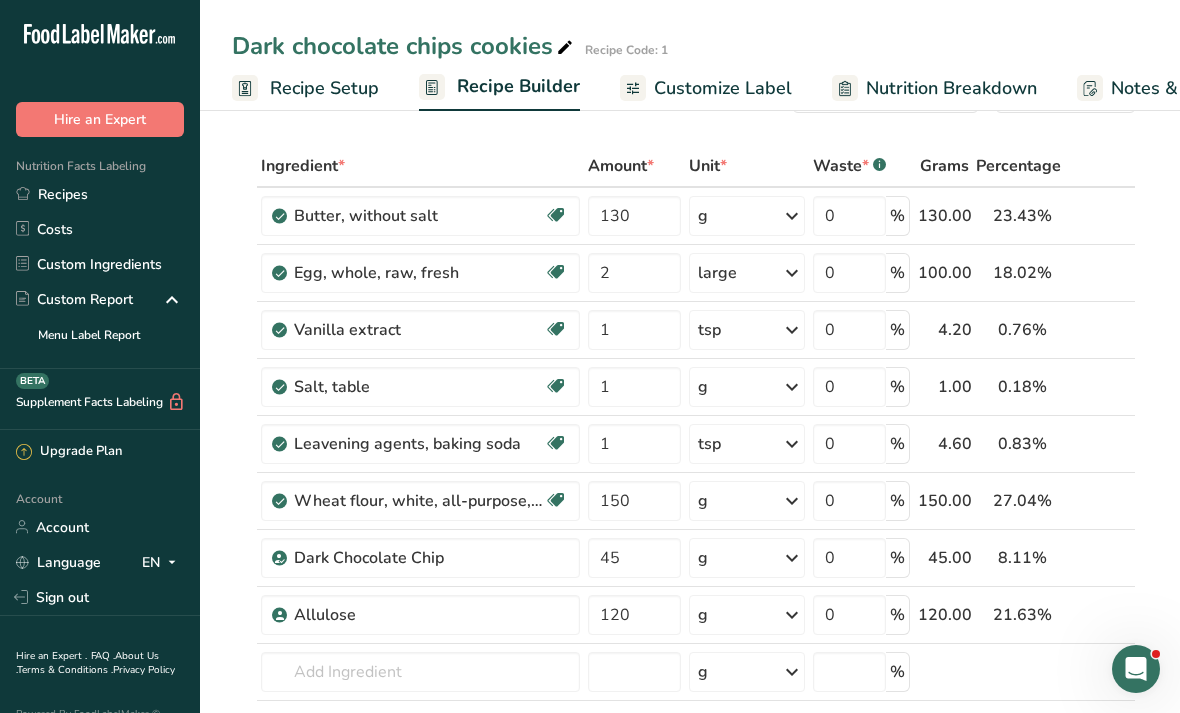 click on "Recipe Setup" at bounding box center [324, 88] 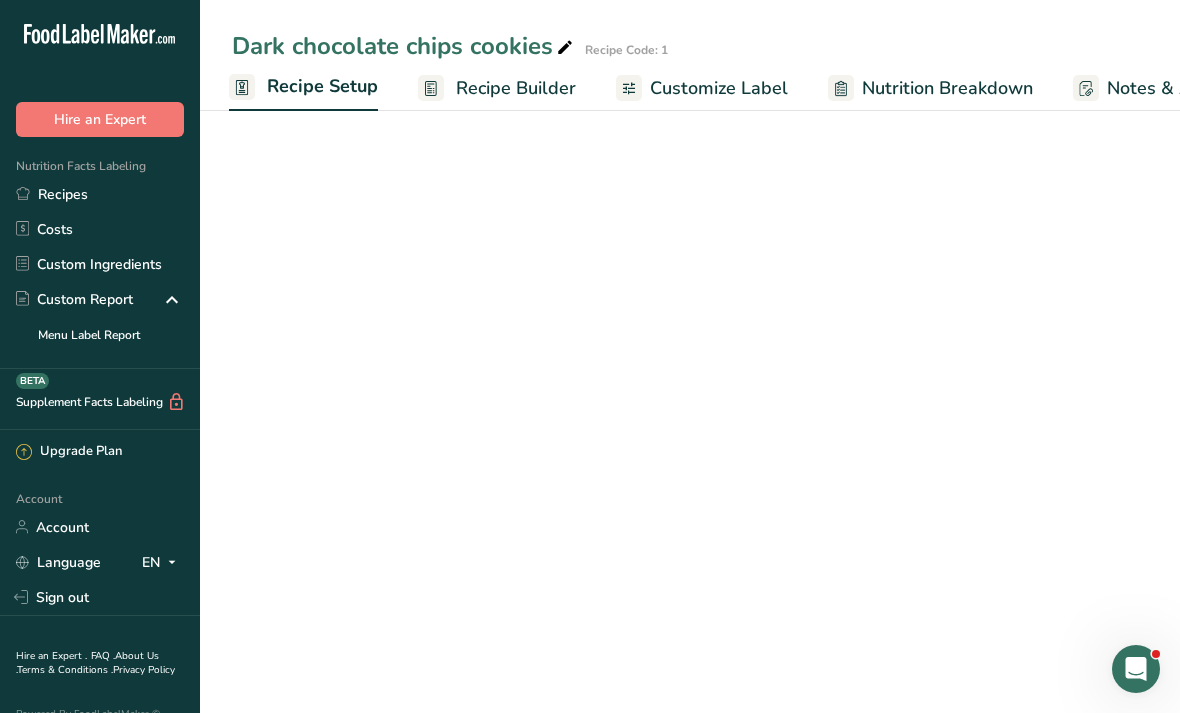 scroll, scrollTop: 0, scrollLeft: 7, axis: horizontal 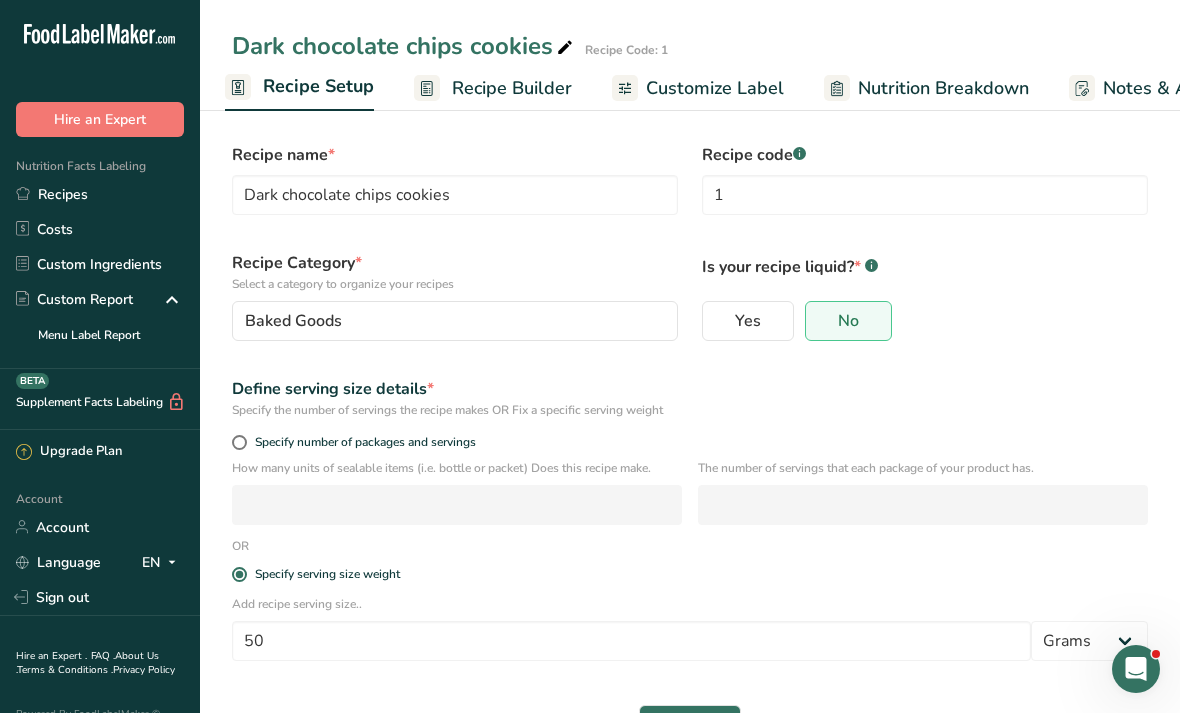 click on "Recipe Builder" at bounding box center [512, 88] 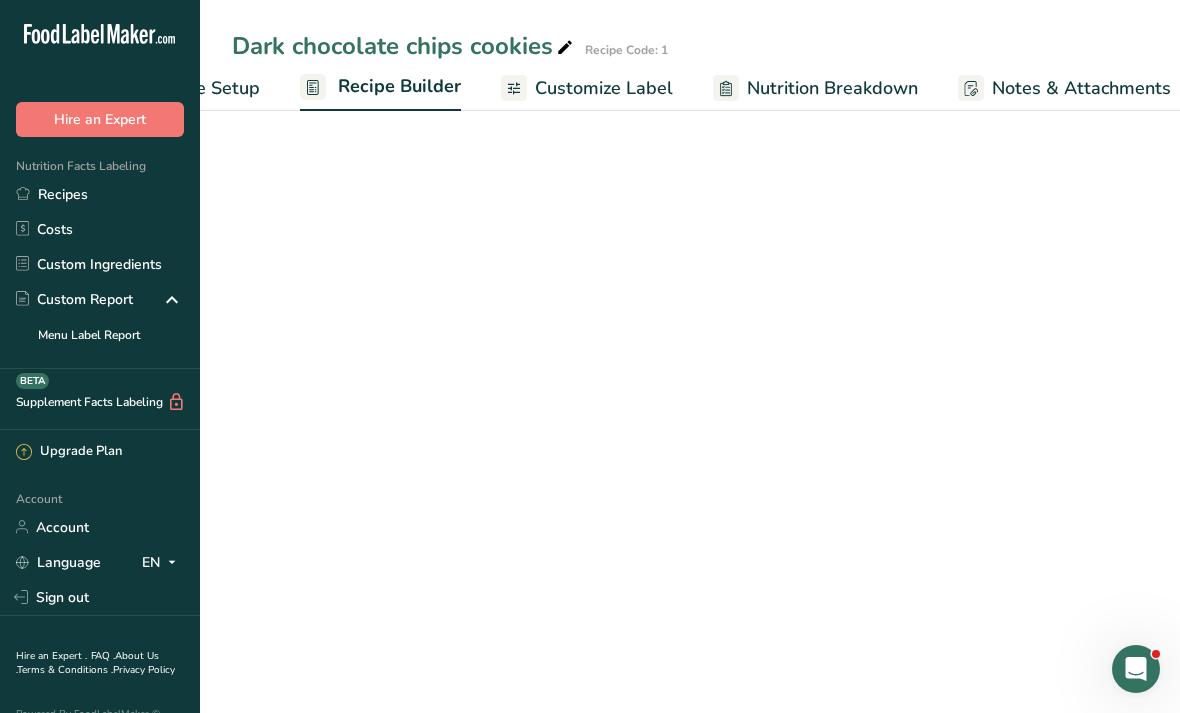 scroll, scrollTop: 0, scrollLeft: 193, axis: horizontal 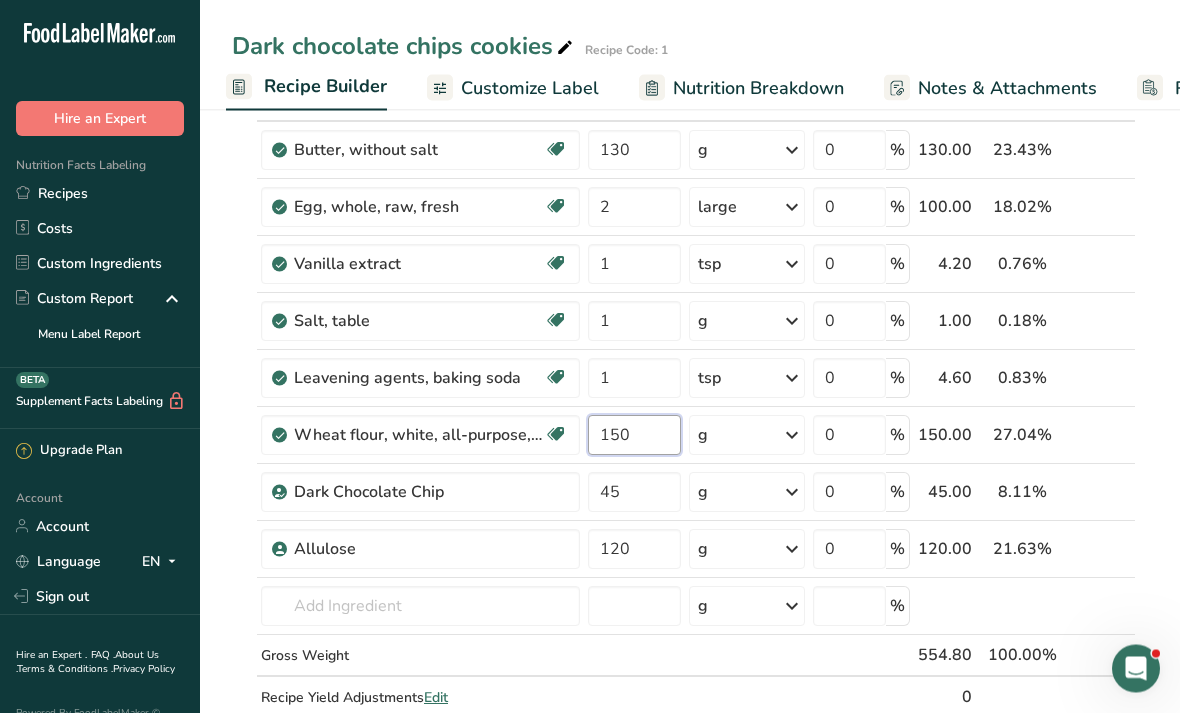 click on "150" at bounding box center [634, 436] 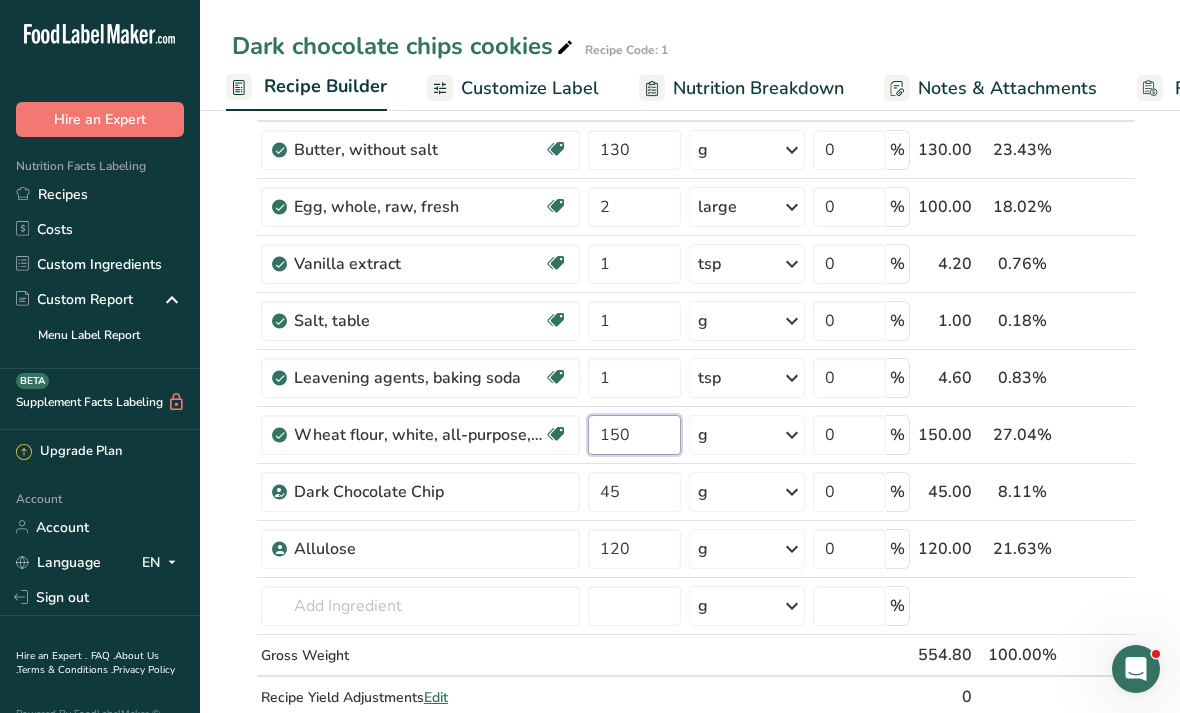 scroll, scrollTop: 136, scrollLeft: 0, axis: vertical 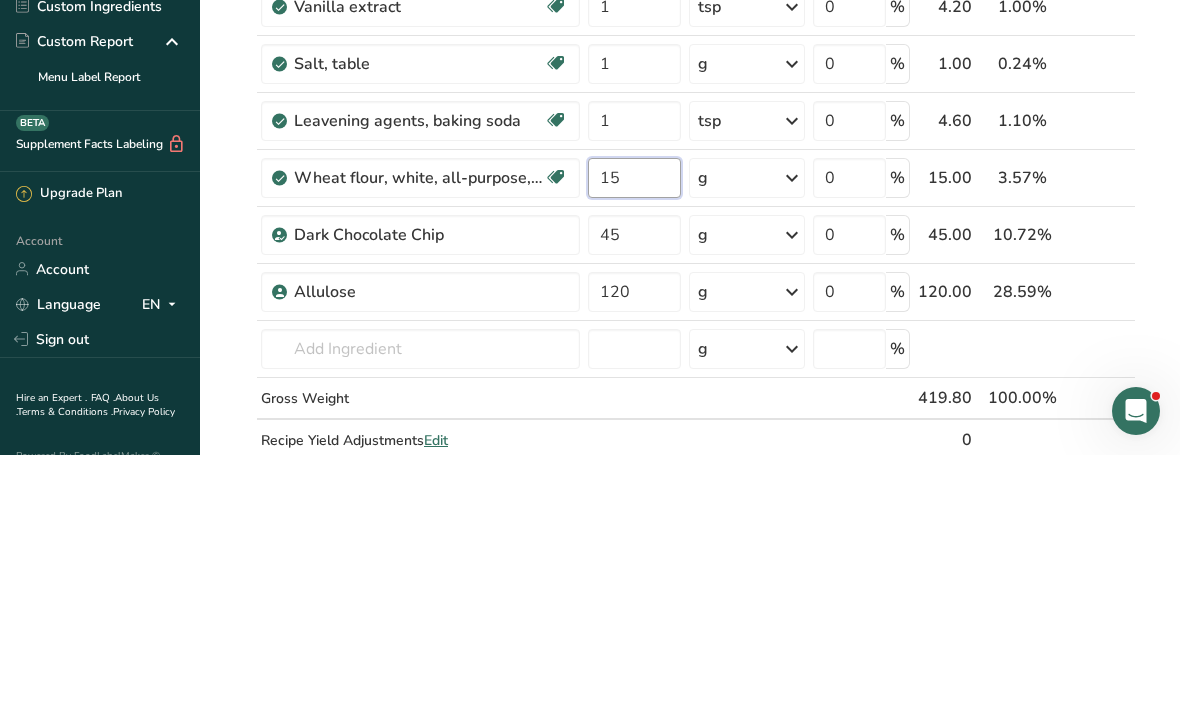 type on "1" 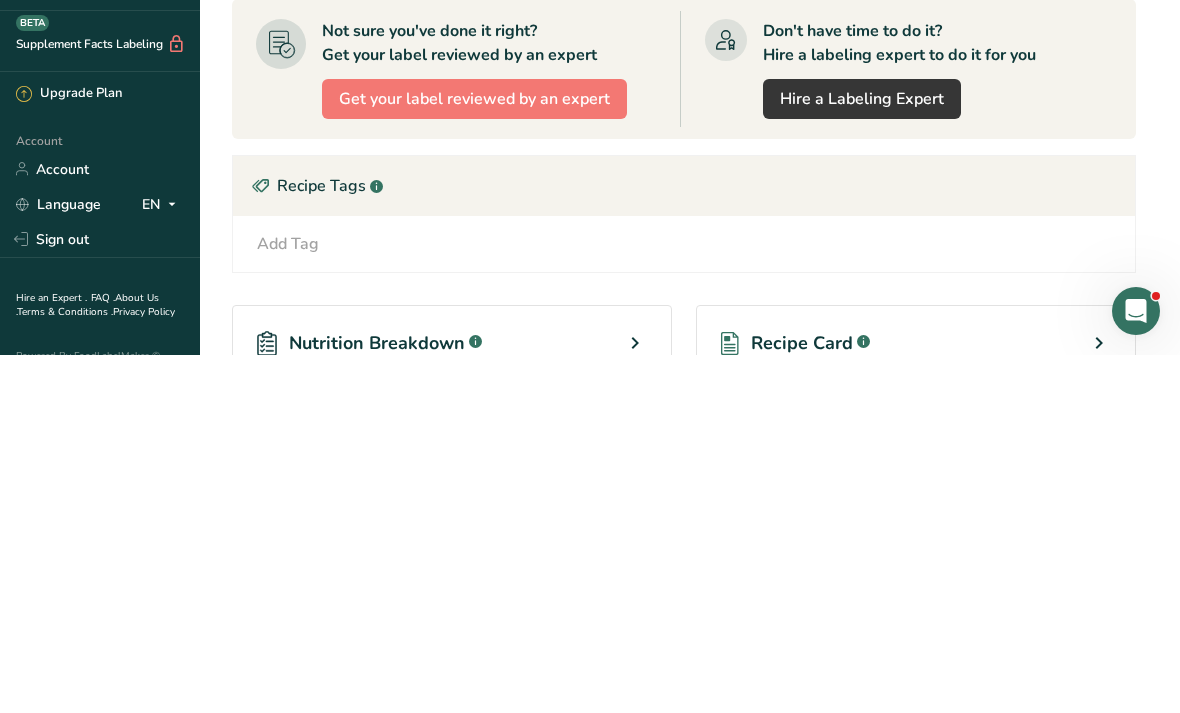 scroll, scrollTop: 1487, scrollLeft: 0, axis: vertical 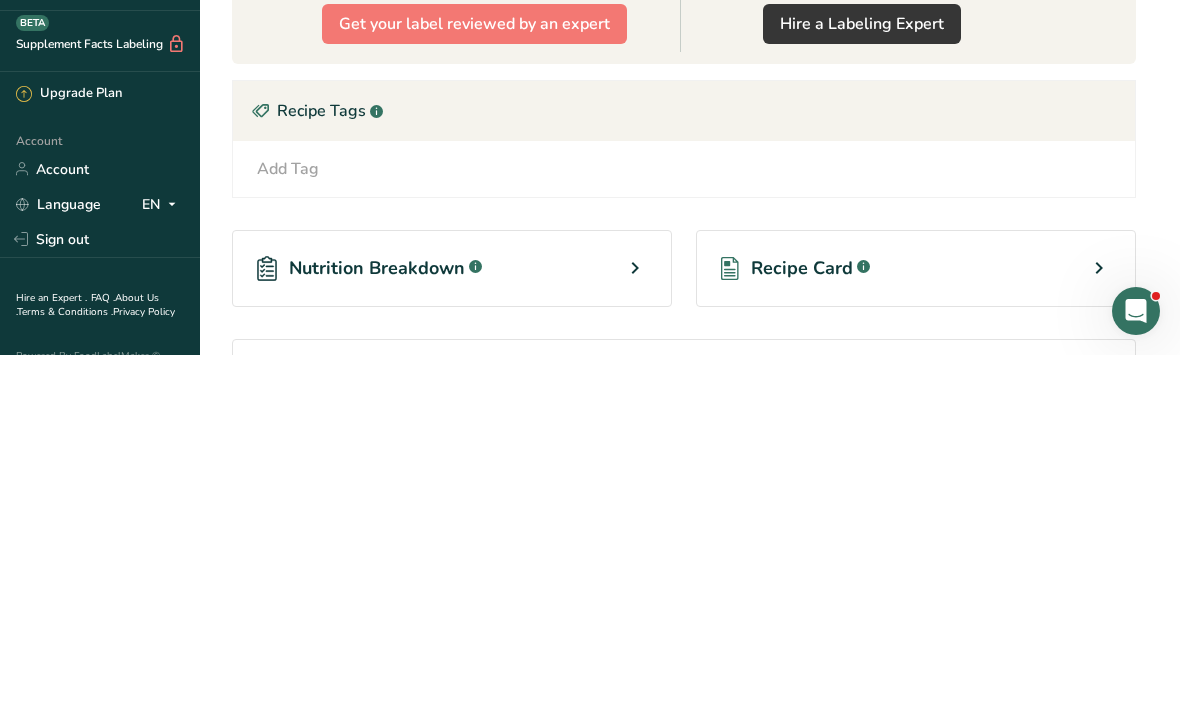 type on "300" 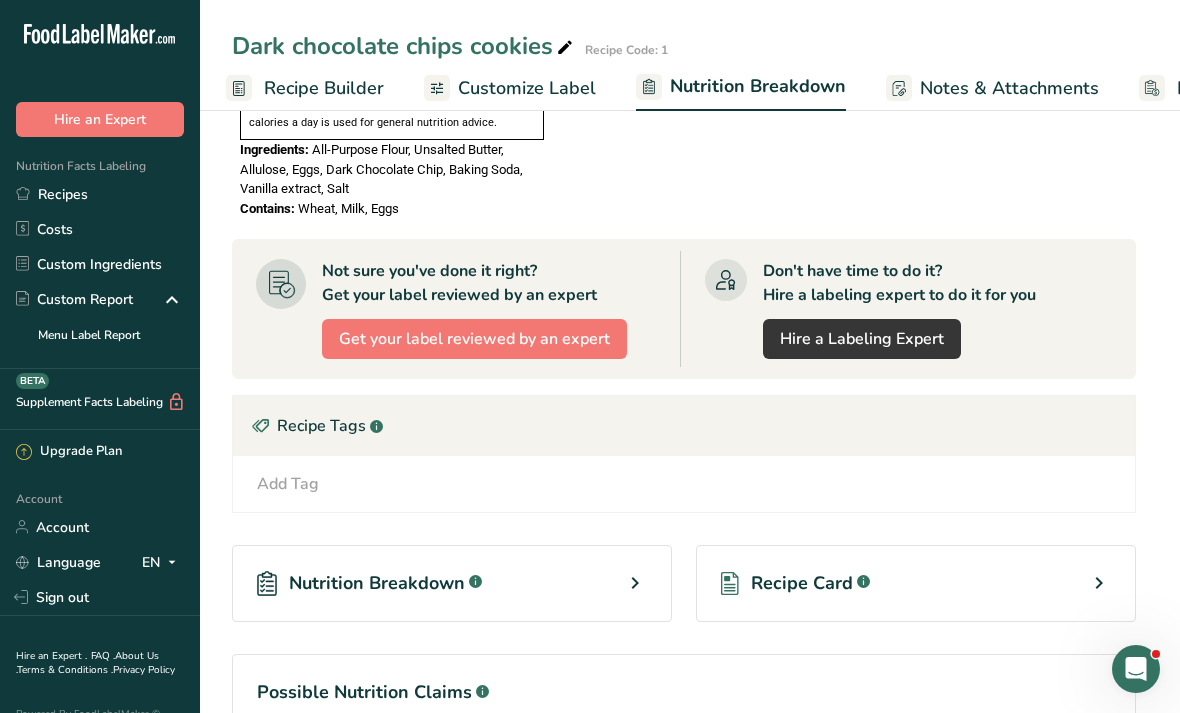 select on "Calories" 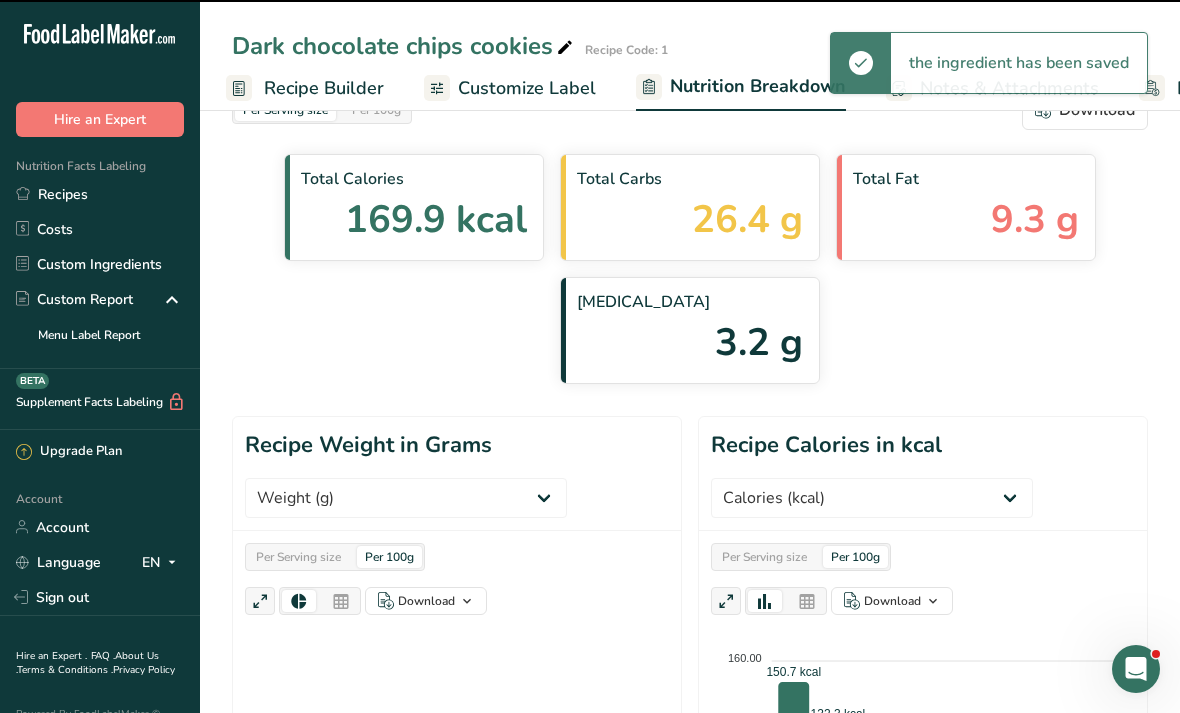 scroll, scrollTop: 44, scrollLeft: 0, axis: vertical 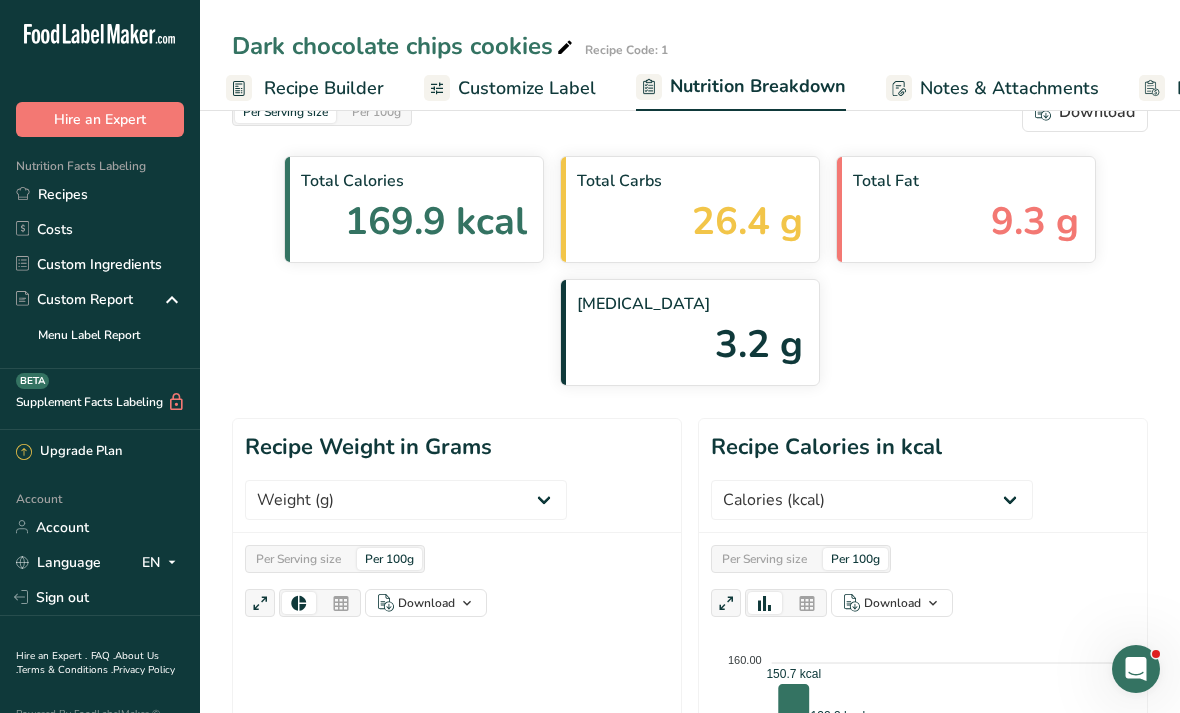 click on "Customize Label" at bounding box center [527, 88] 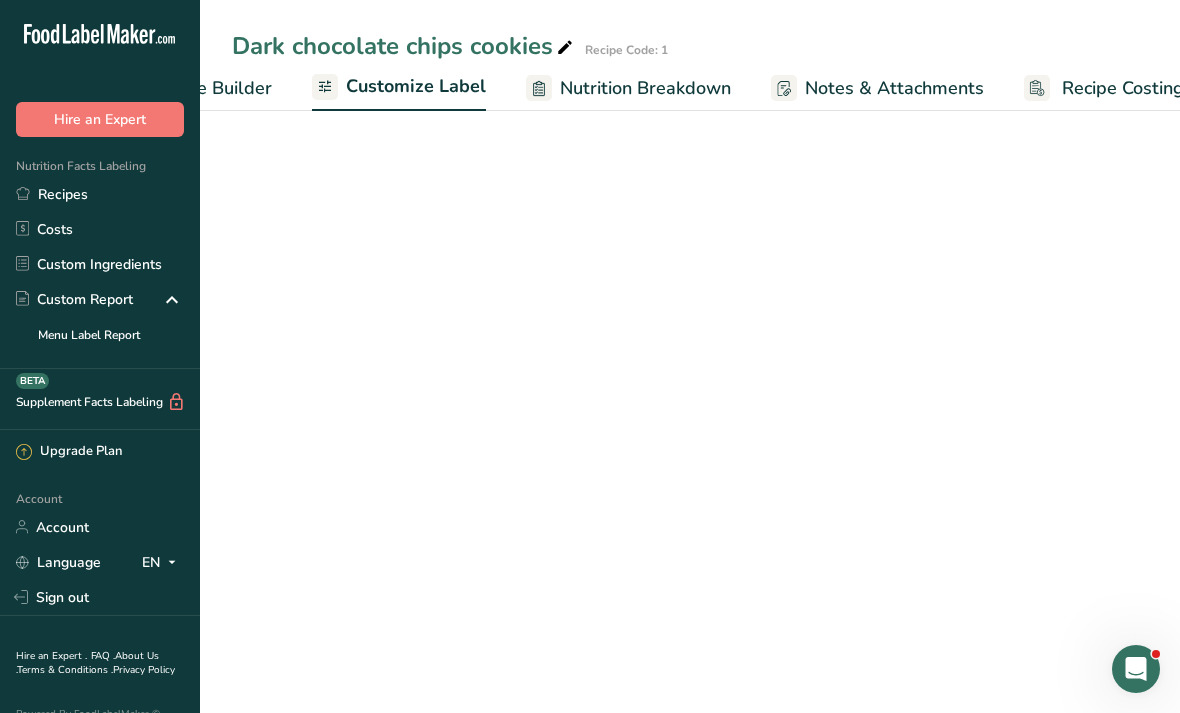 scroll, scrollTop: 0, scrollLeft: 341, axis: horizontal 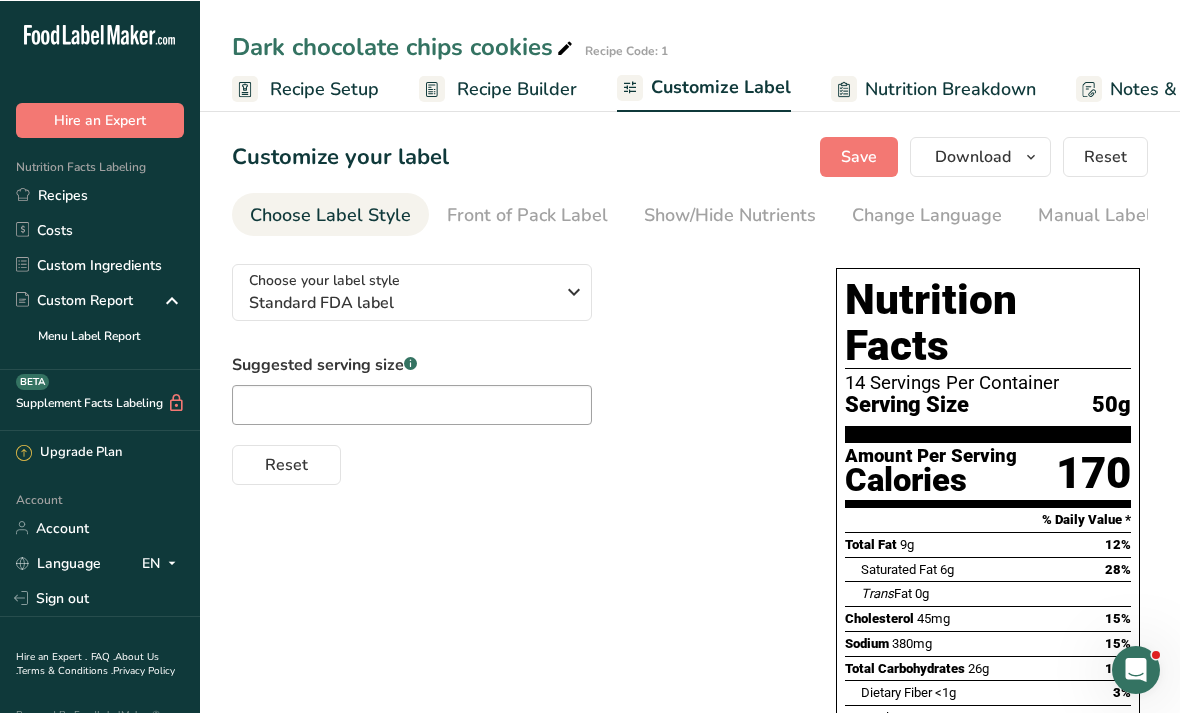 click on "Recipe Builder" at bounding box center [517, 88] 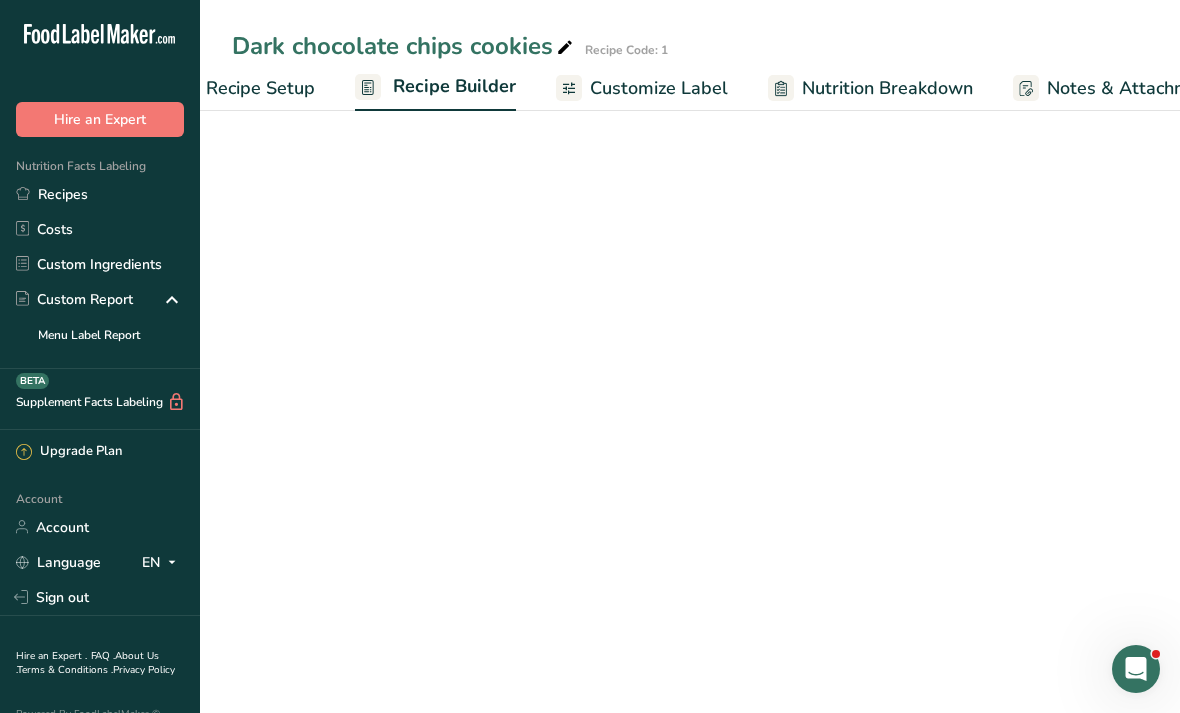 scroll, scrollTop: 0, scrollLeft: 193, axis: horizontal 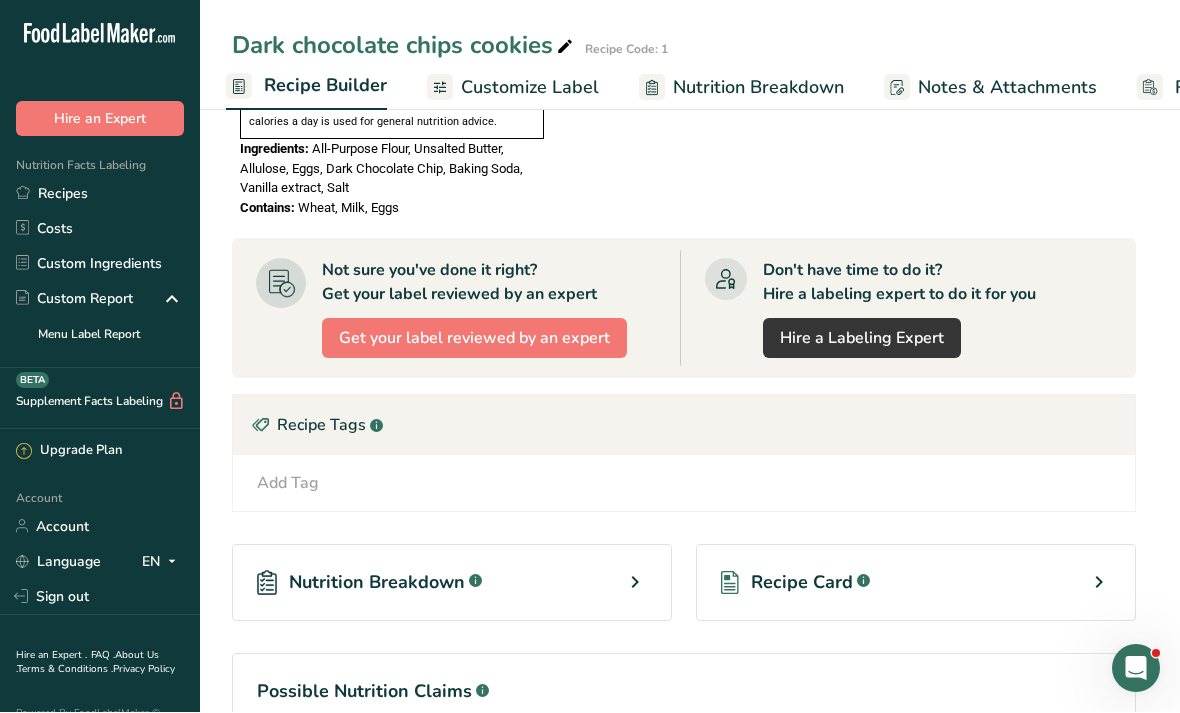 click on "Recipe Tags
.a-a{fill:#347362;}.b-a{fill:#fff;}" at bounding box center (684, 426) 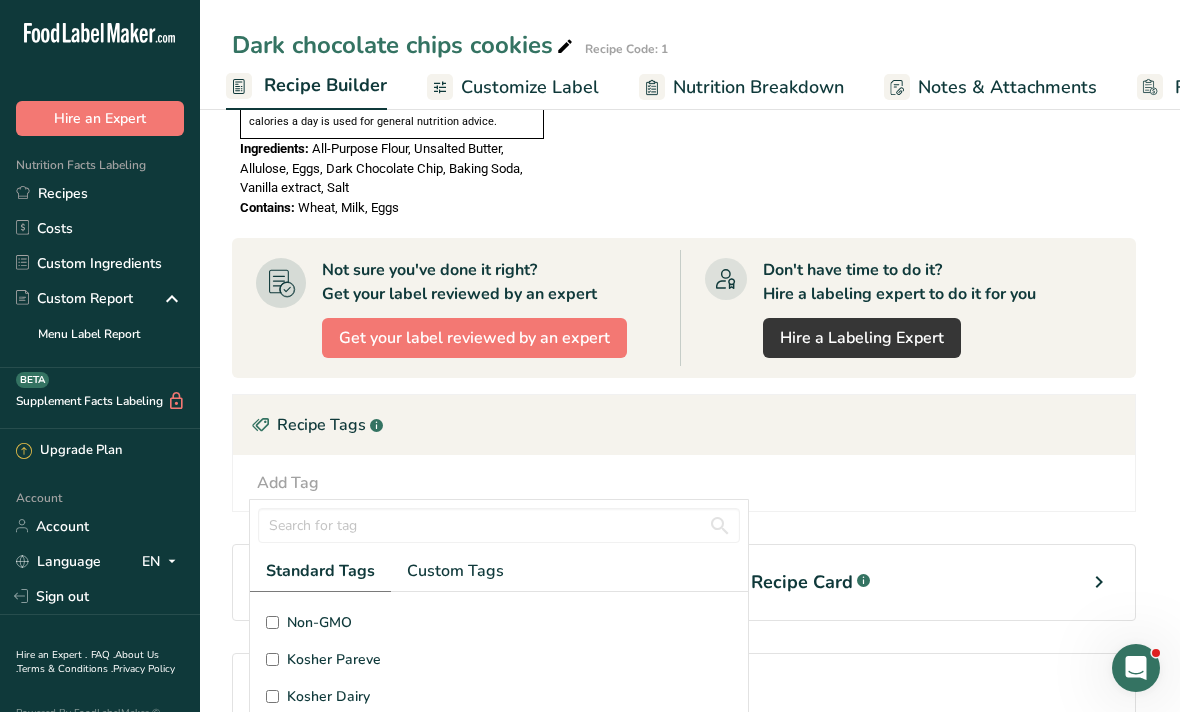 scroll, scrollTop: 477, scrollLeft: 0, axis: vertical 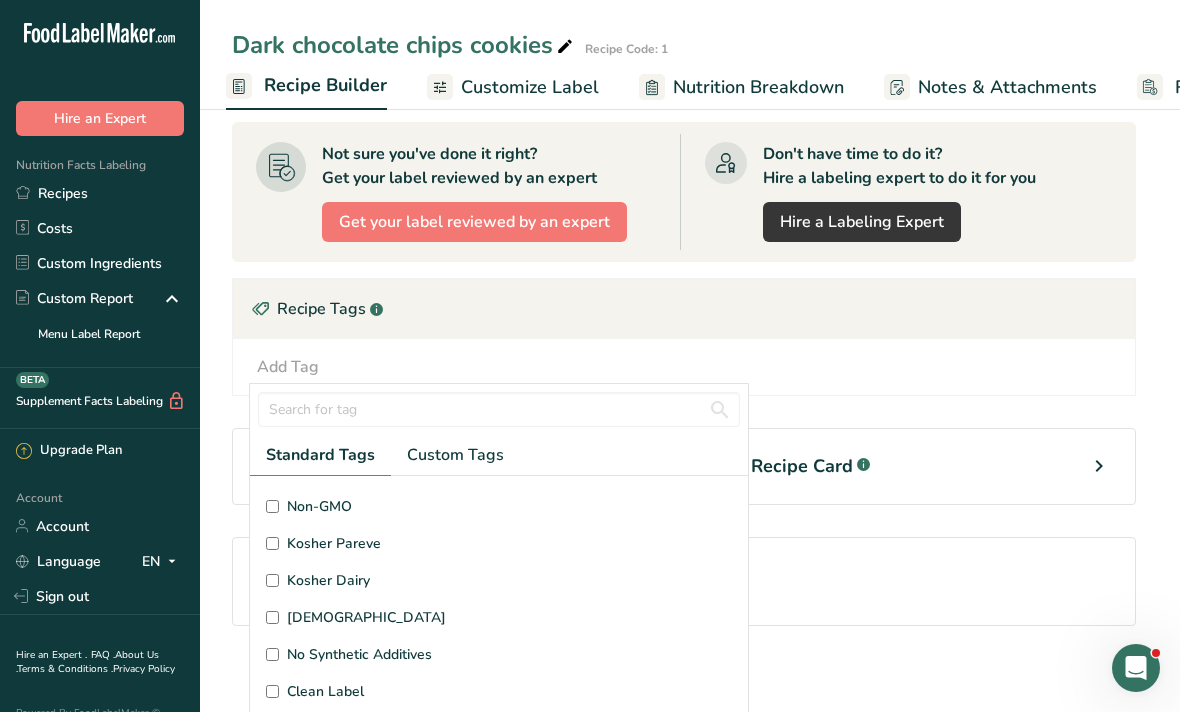 click on "[DEMOGRAPHIC_DATA]" at bounding box center (272, 618) 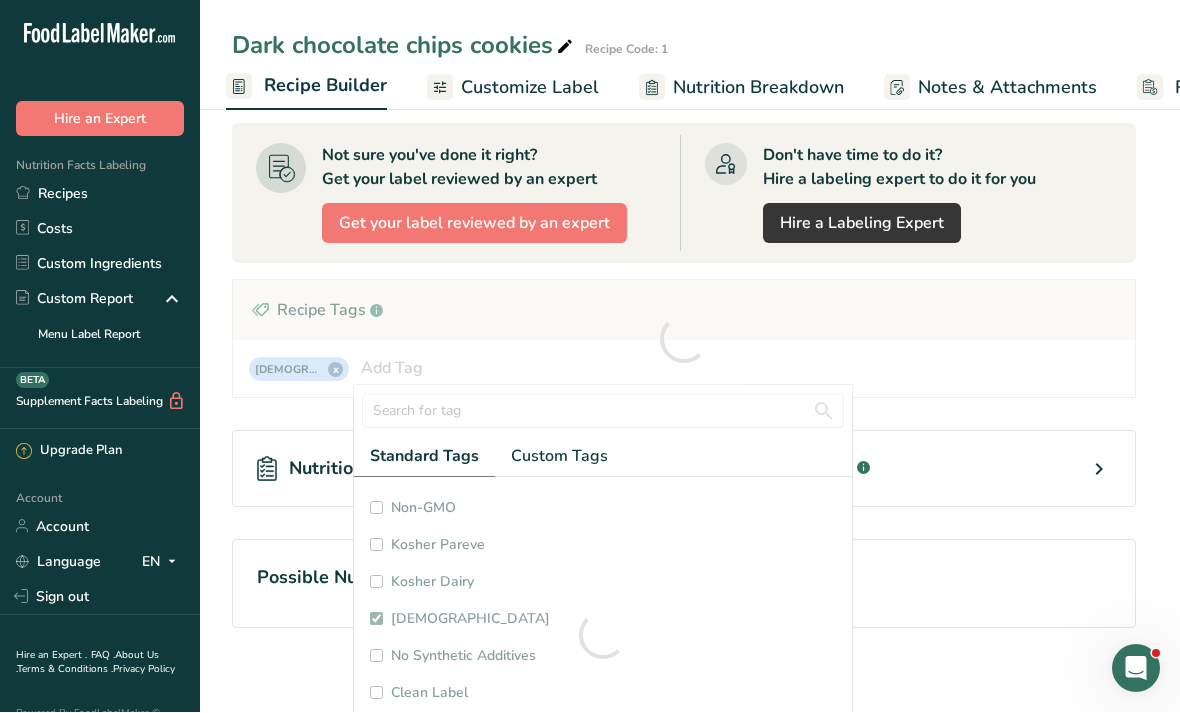 checkbox on "true" 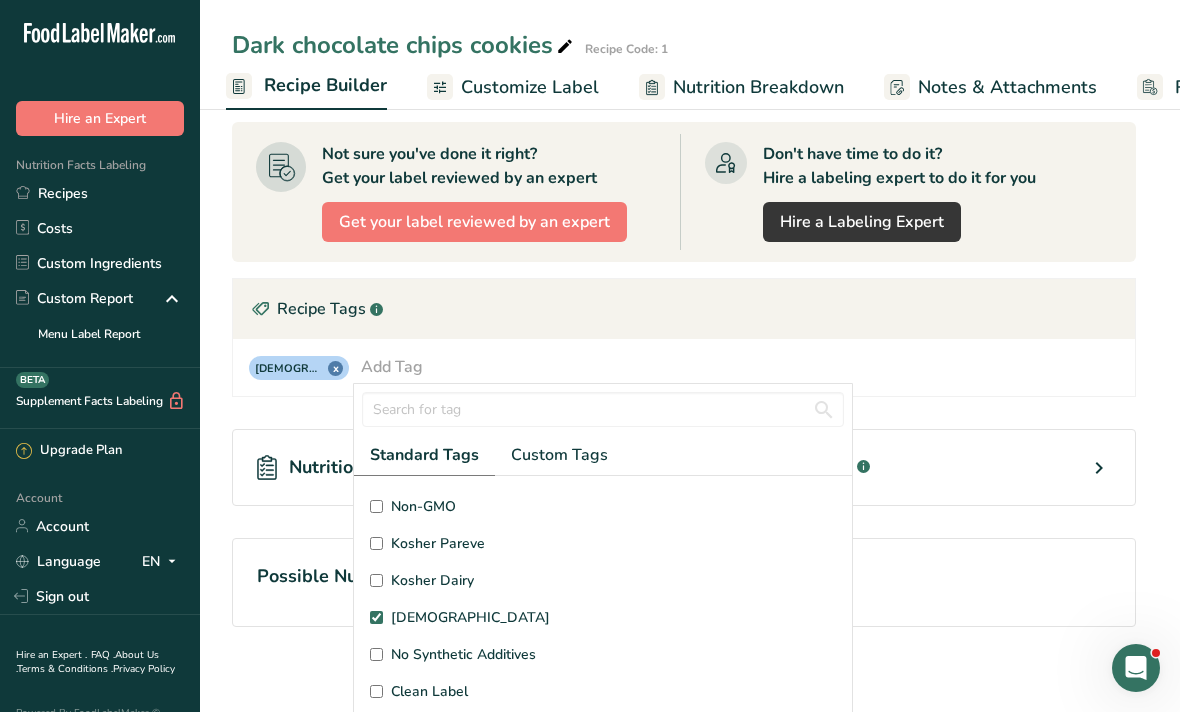 click on "No Synthetic Additives" at bounding box center (376, 655) 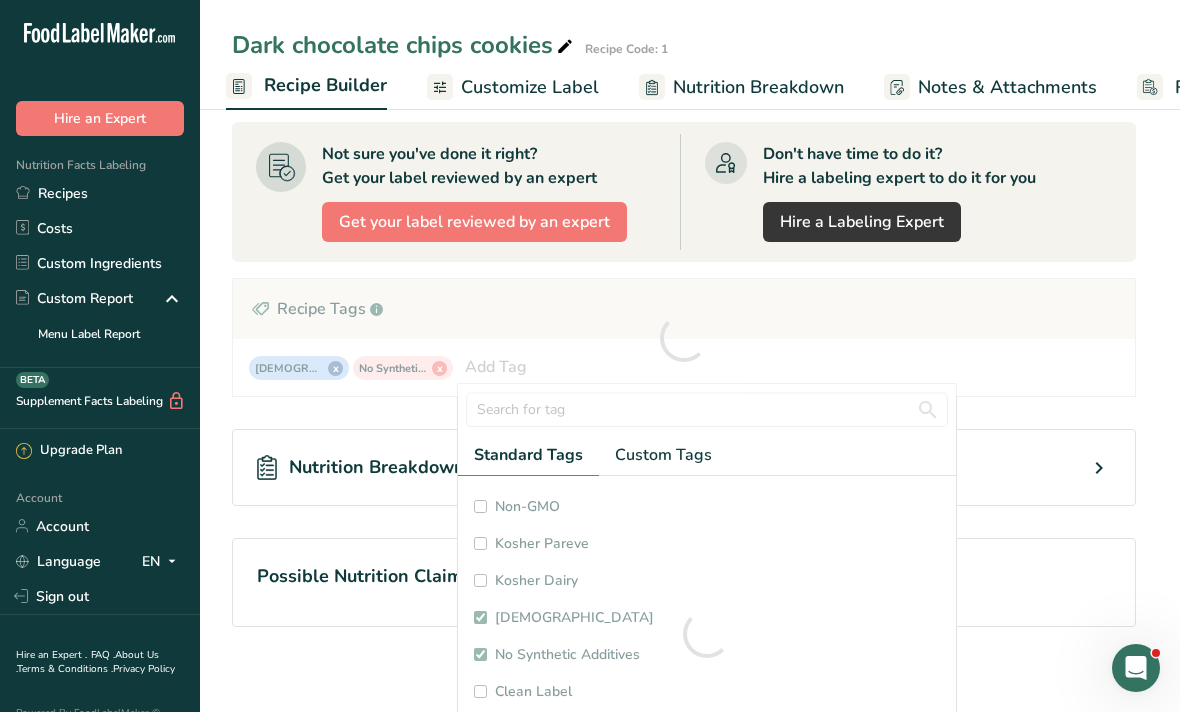checkbox on "true" 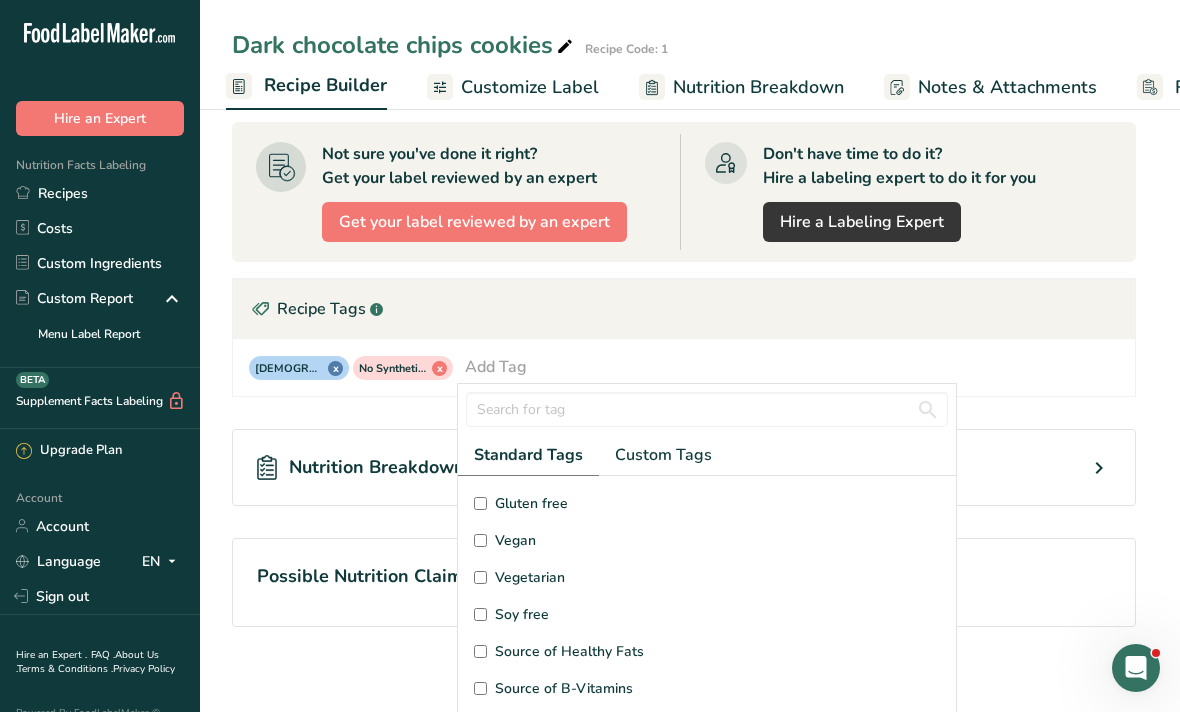 scroll, scrollTop: 182, scrollLeft: 0, axis: vertical 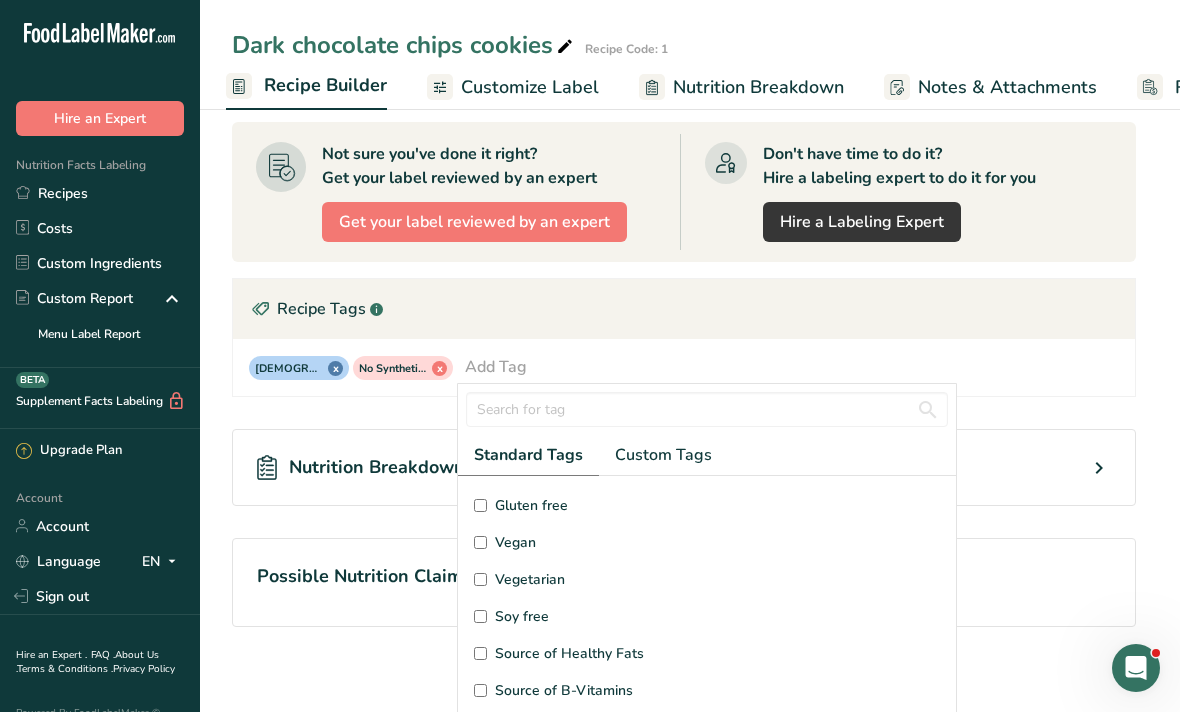 click on "Source of Healthy Fats" at bounding box center (480, 654) 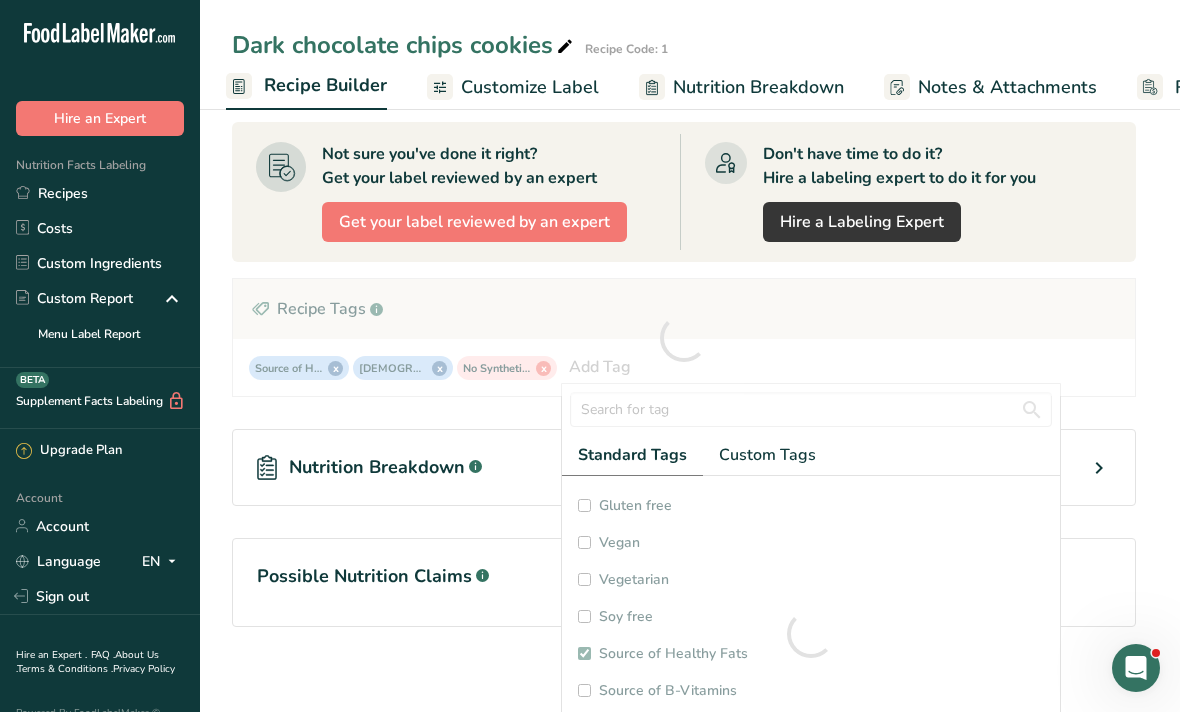 checkbox on "true" 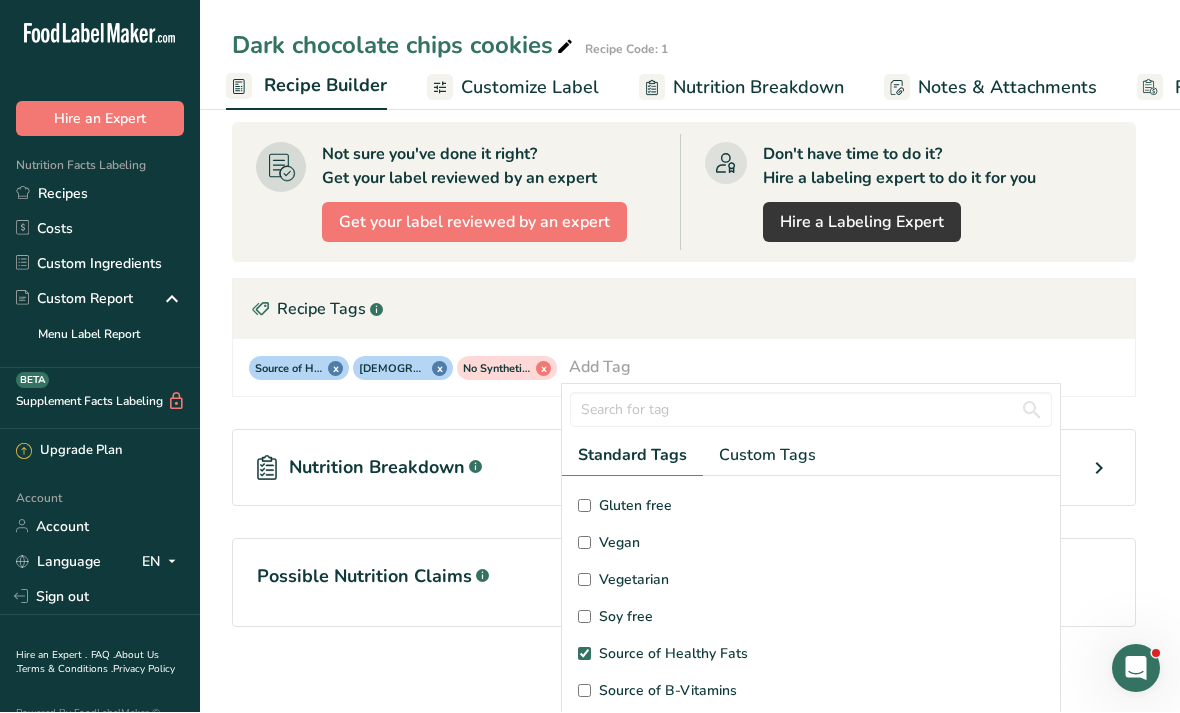 click on "Source of Healthy Fats" at bounding box center [673, 654] 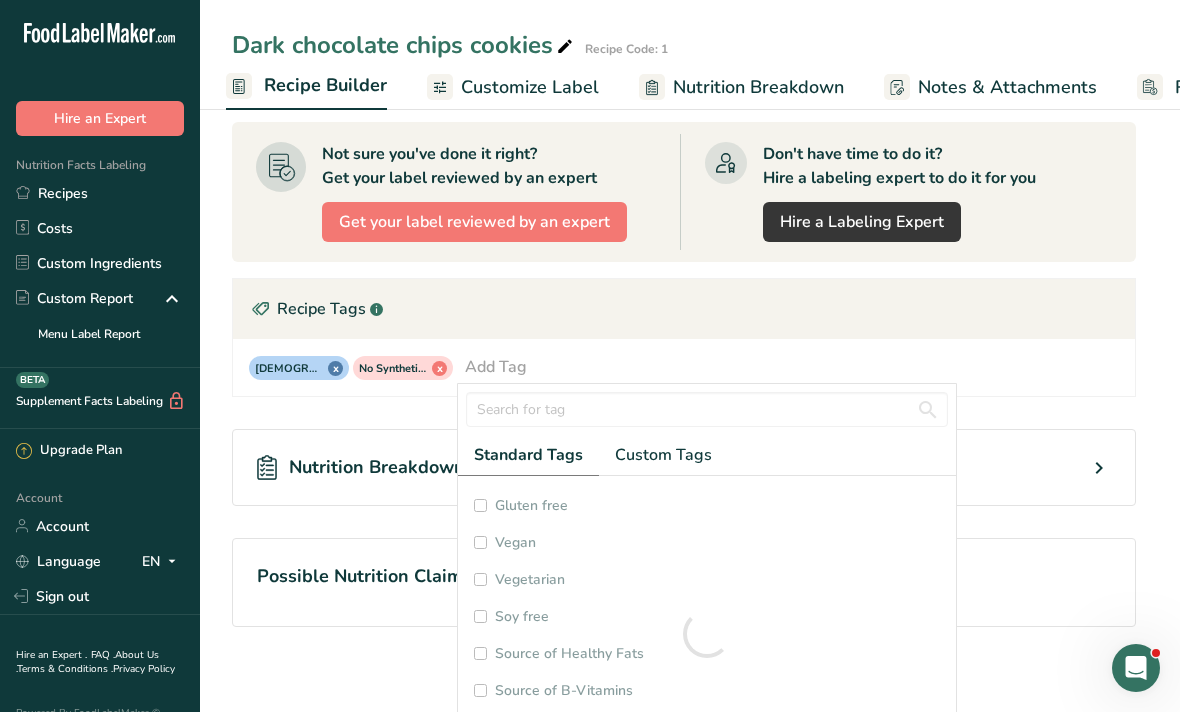 checkbox on "false" 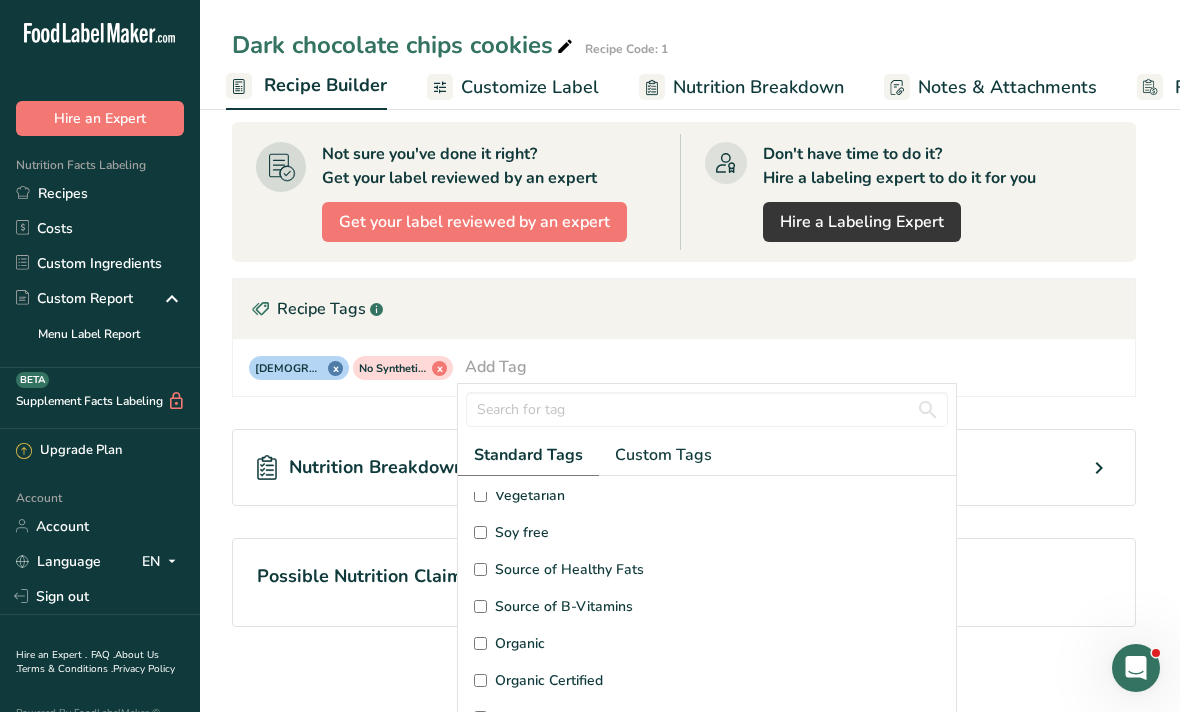 scroll, scrollTop: 287, scrollLeft: 0, axis: vertical 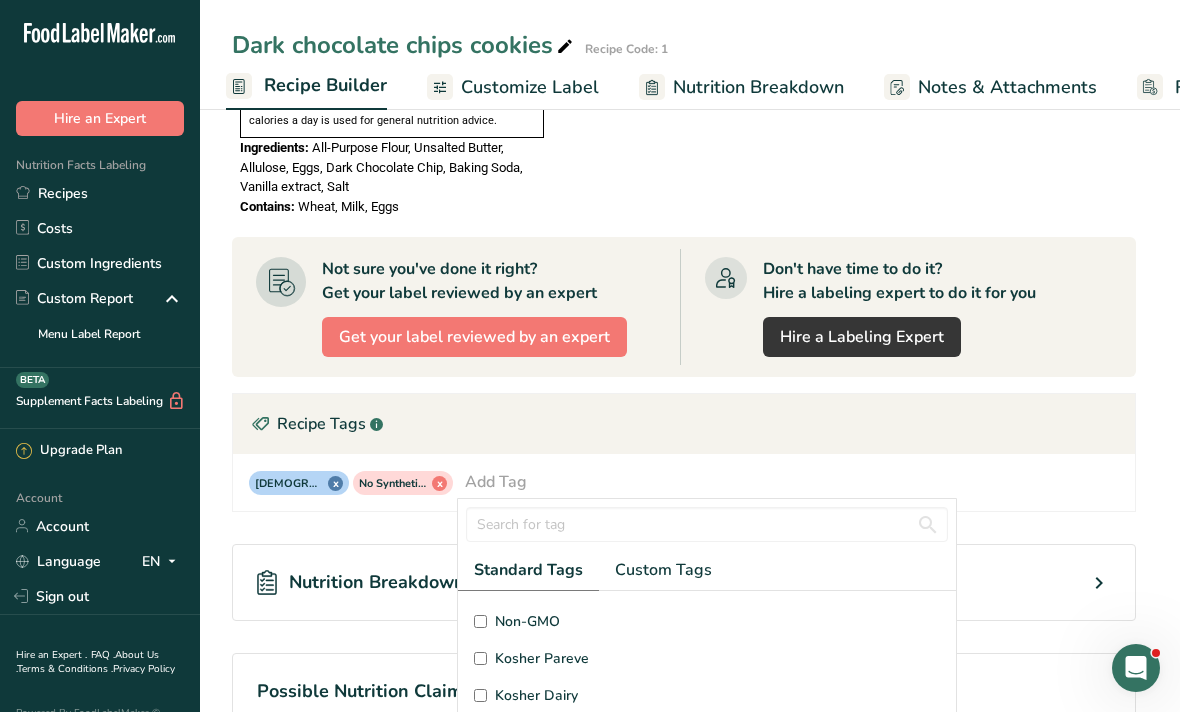 click on "[DEMOGRAPHIC_DATA]
x
No Synthetic Additives
x
Add Tag
Standard Tags Custom Tags
Source of Antioxidants
[MEDICAL_DATA] Effect
Source of Omega 3
Plant-based Protein
Dairy free
Gluten free
Vegan
Vegetarian
Soy free
Source of Healthy Fats
Source of B-Vitamins
Organic
Organic Certified
Non-GMO
Kosher Pareve
Kosher Dairy
Halal
No Synthetic Additives
Clean Label" at bounding box center (684, 484) 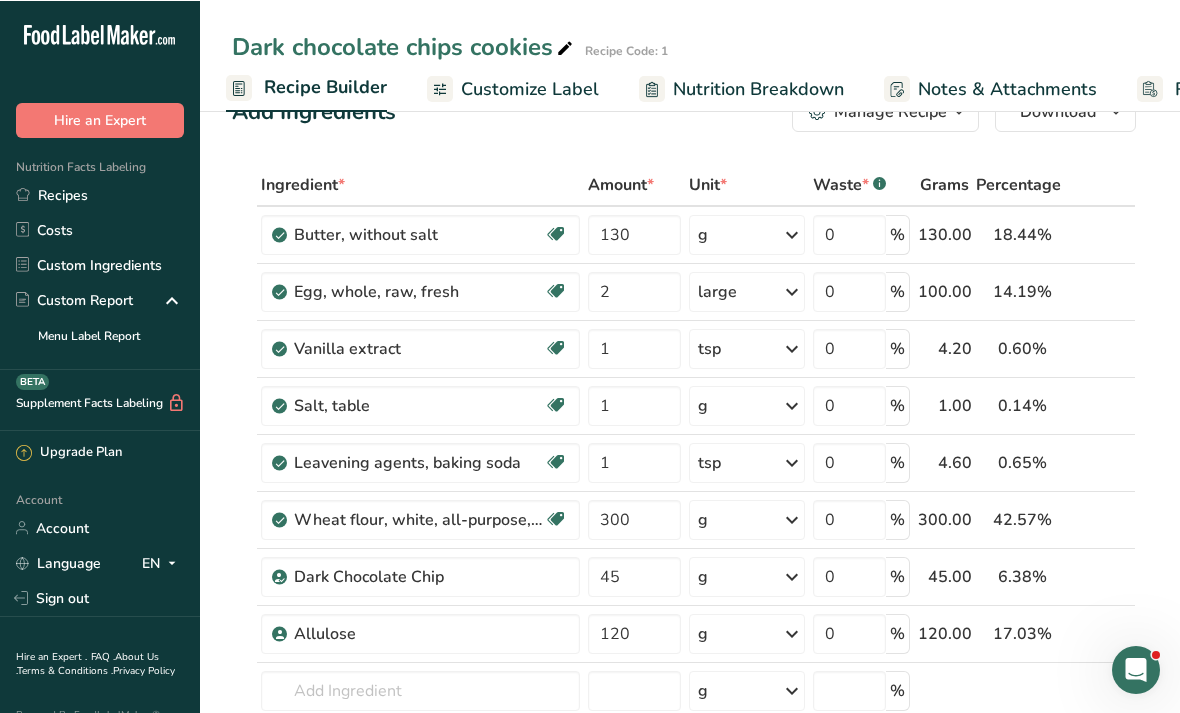 scroll, scrollTop: 52, scrollLeft: 0, axis: vertical 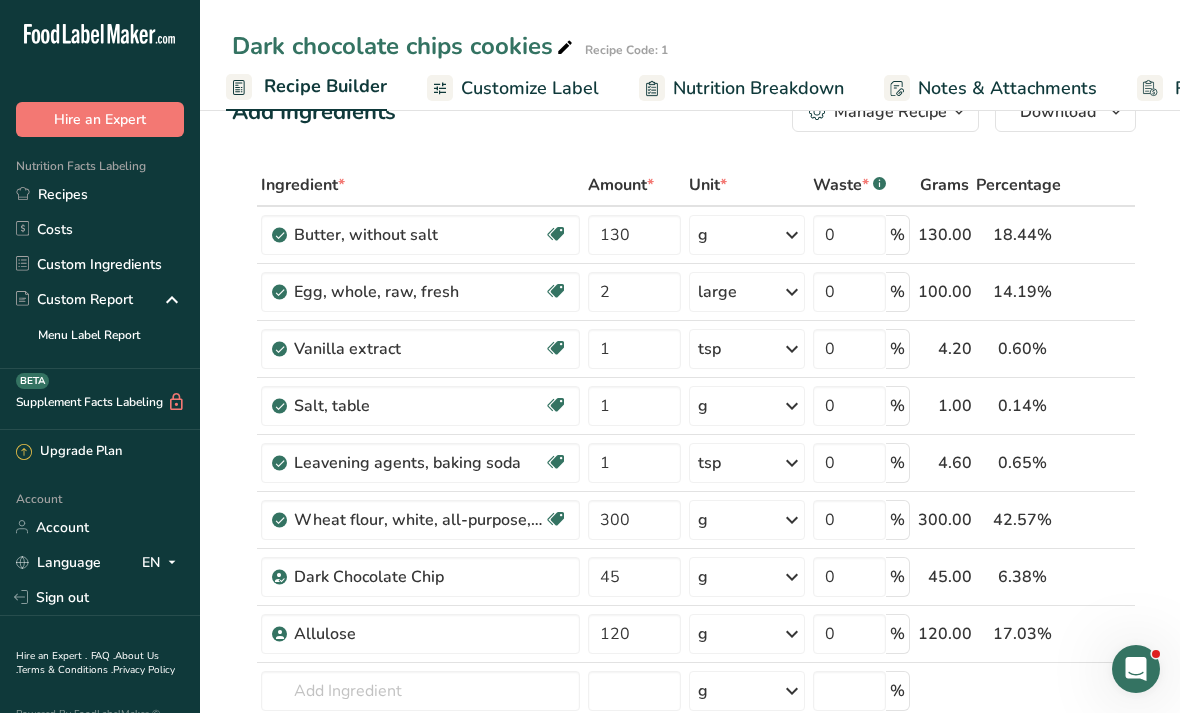 click on "i" at bounding box center (1085, 406) 